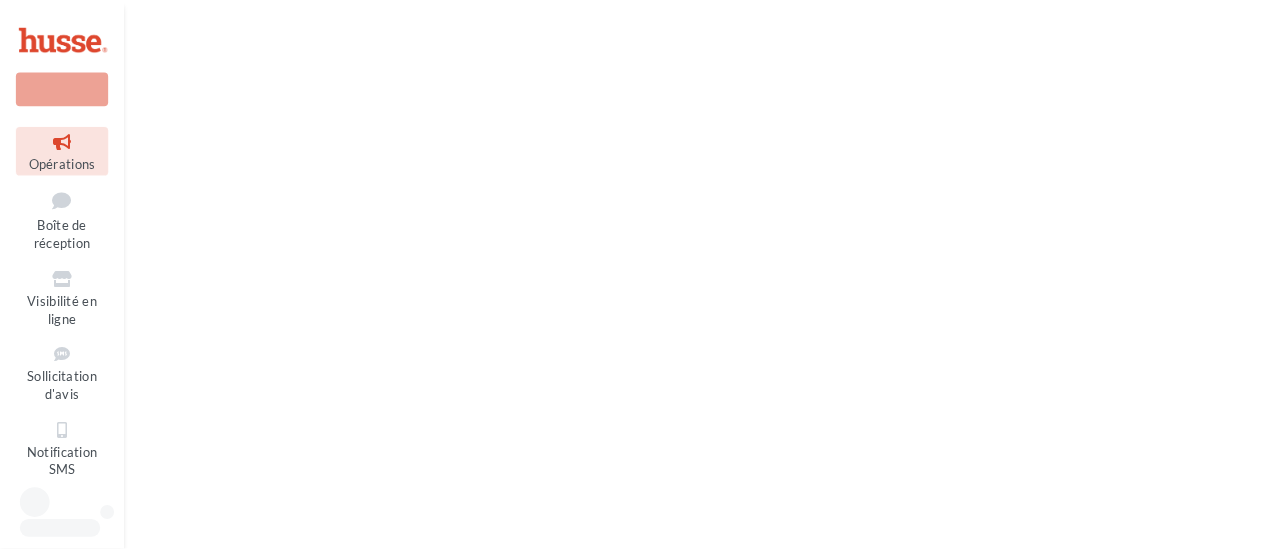 scroll, scrollTop: 0, scrollLeft: 0, axis: both 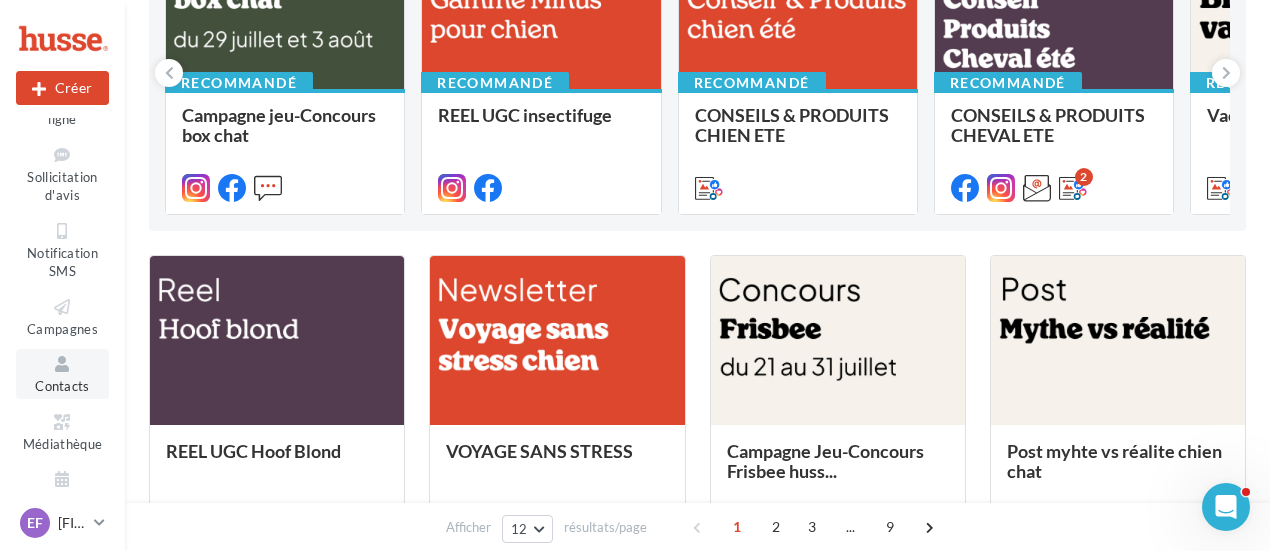 click at bounding box center (62, 364) 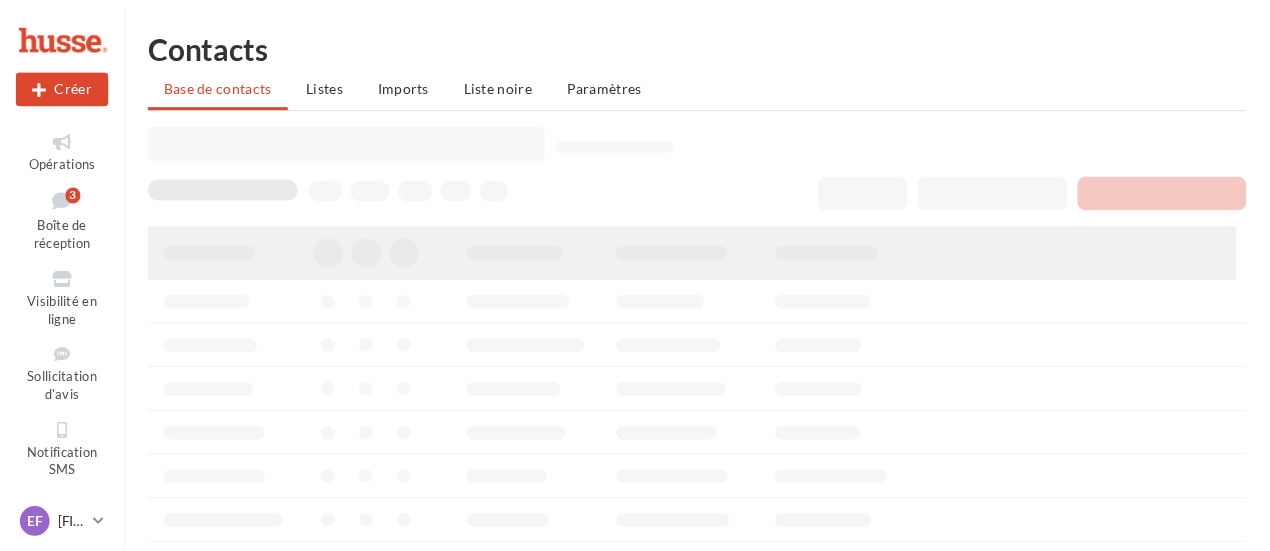 scroll, scrollTop: 0, scrollLeft: 0, axis: both 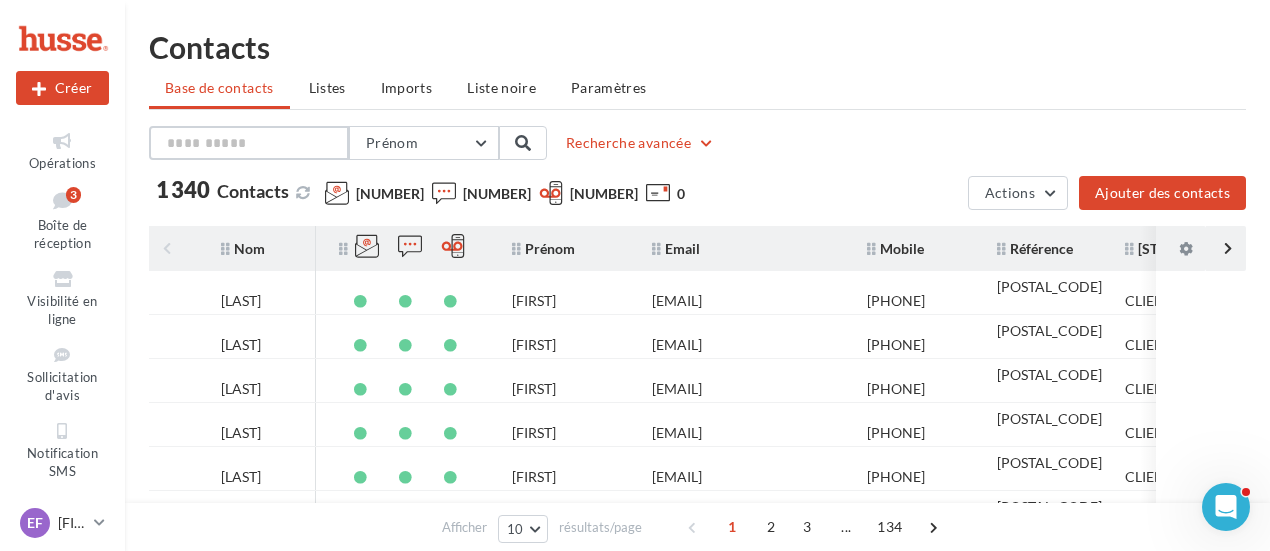 click at bounding box center [249, 143] 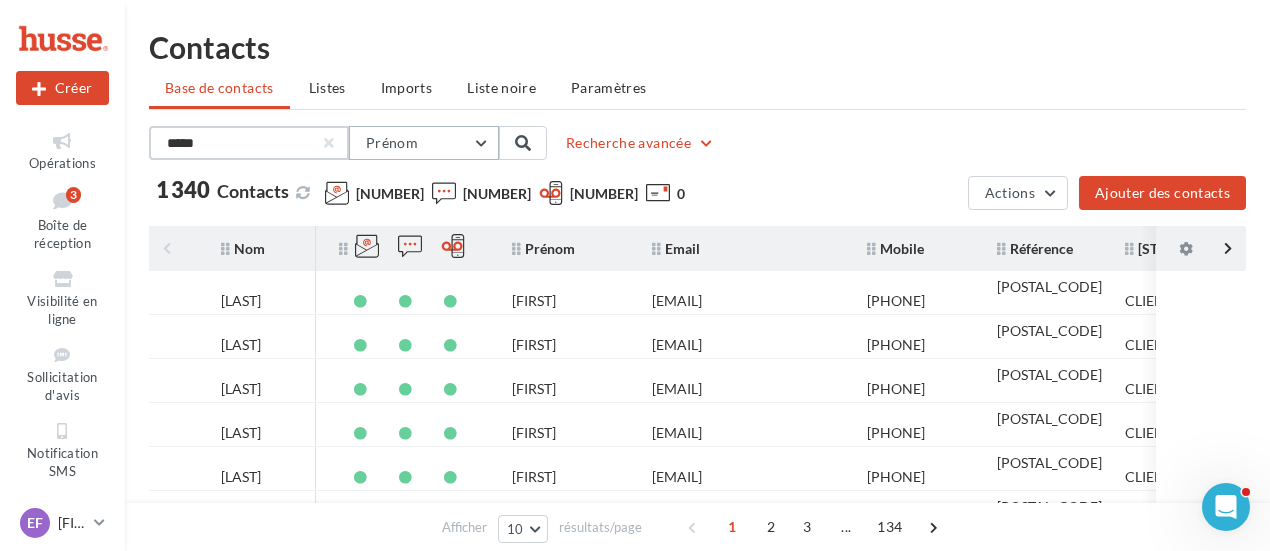 type on "*****" 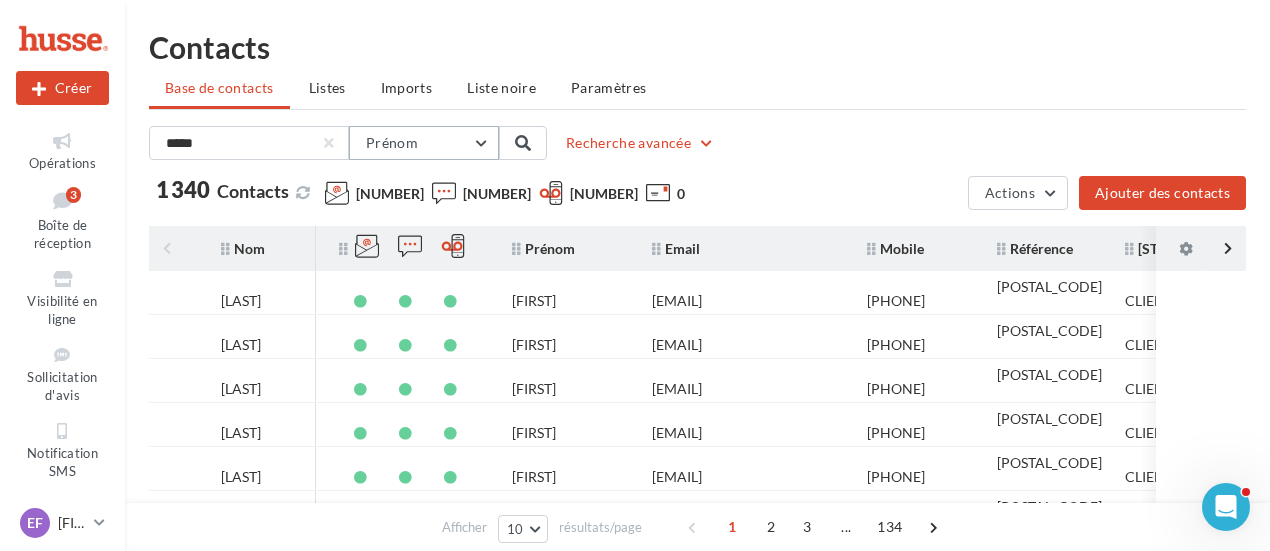 click on "Prénom" at bounding box center [424, 143] 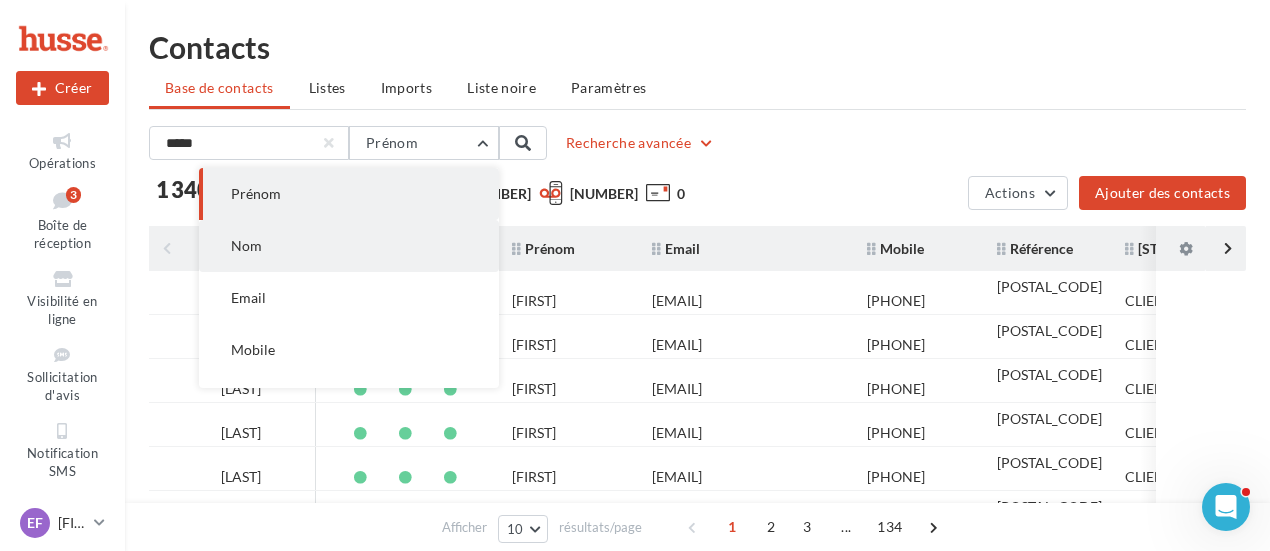 click on "Nom" at bounding box center [349, 246] 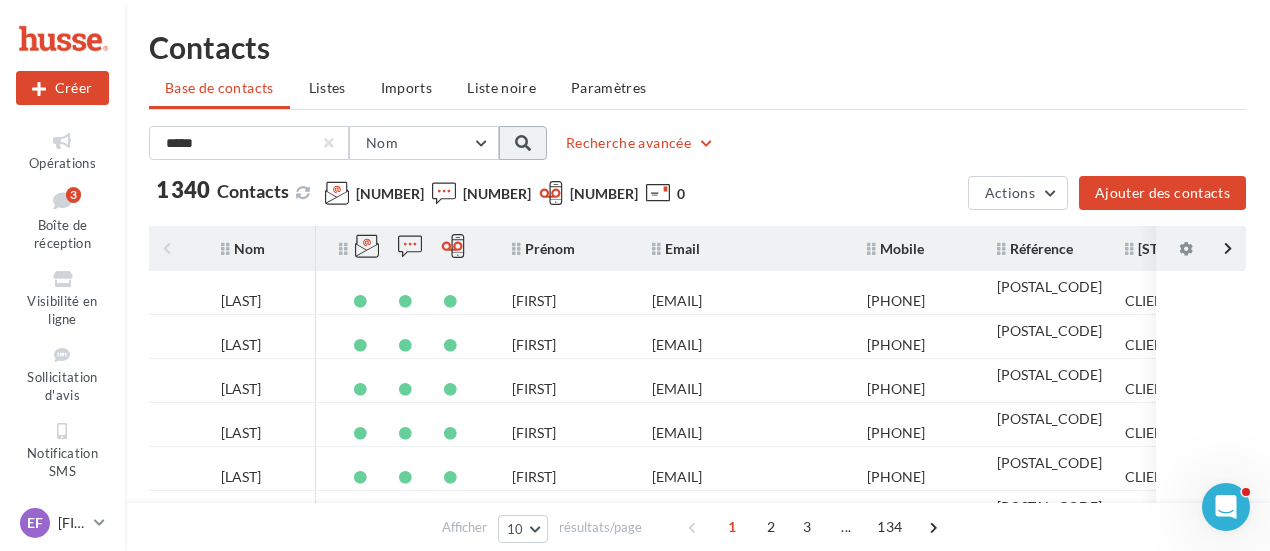 click at bounding box center (523, 143) 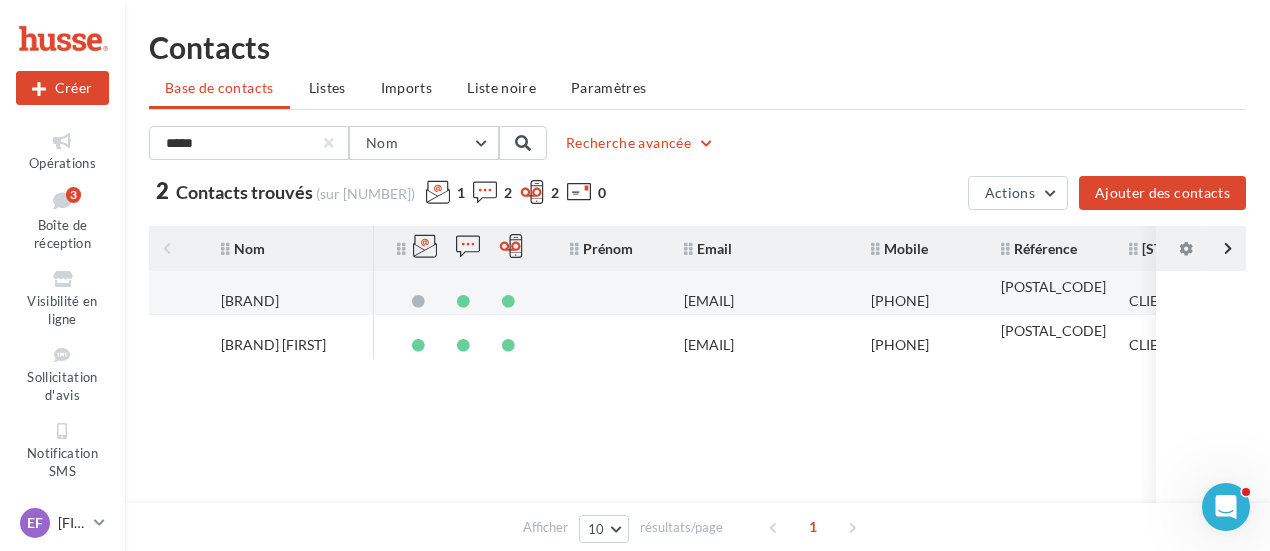 click on "couverture.jv@gmail.com" at bounding box center (709, 301) 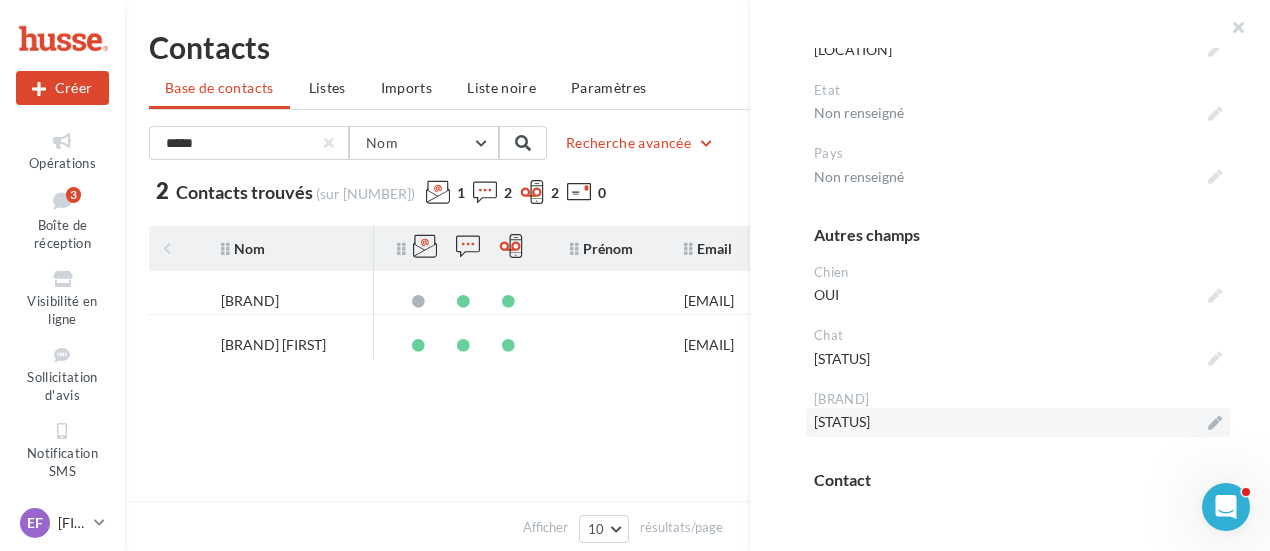 scroll, scrollTop: 1102, scrollLeft: 0, axis: vertical 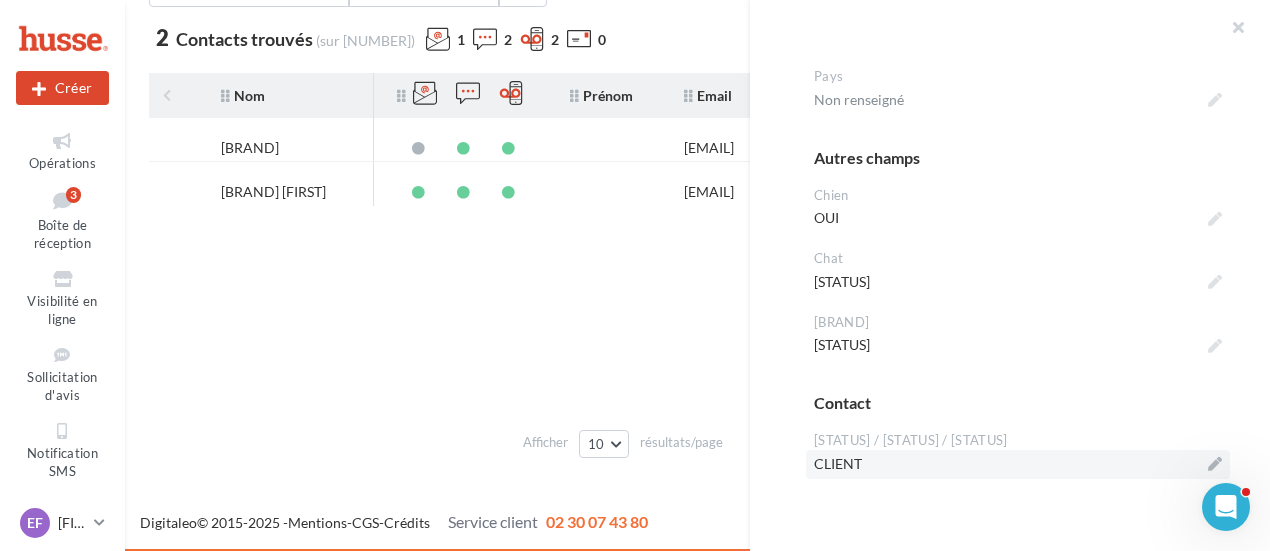 click on "CLIENT" at bounding box center [1018, 464] 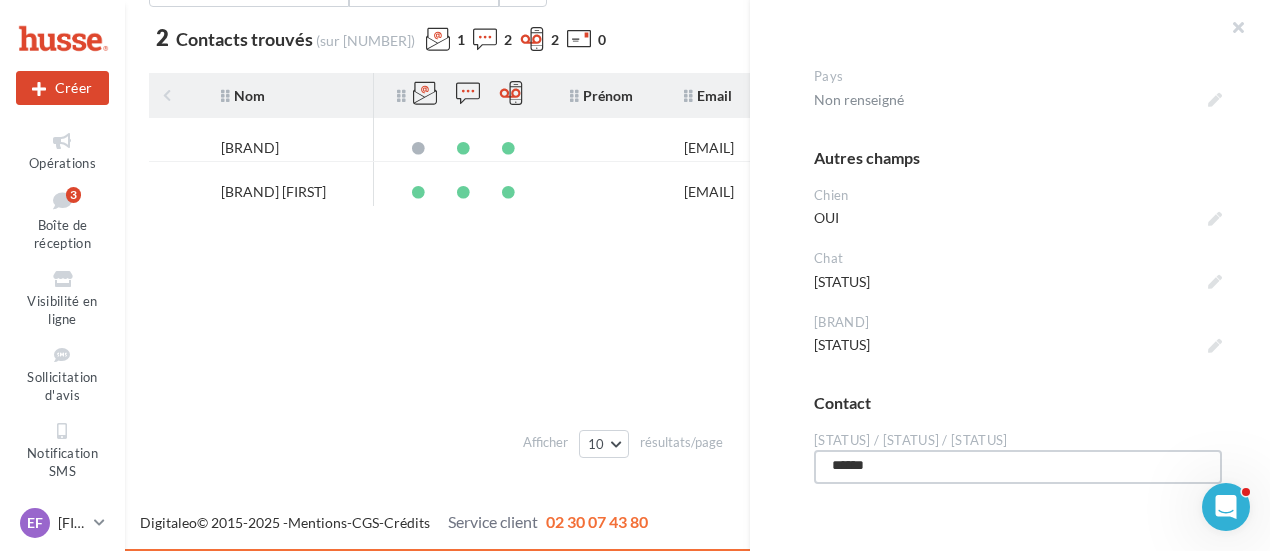 drag, startPoint x: 792, startPoint y: 460, endPoint x: 736, endPoint y: 457, distance: 56.0803 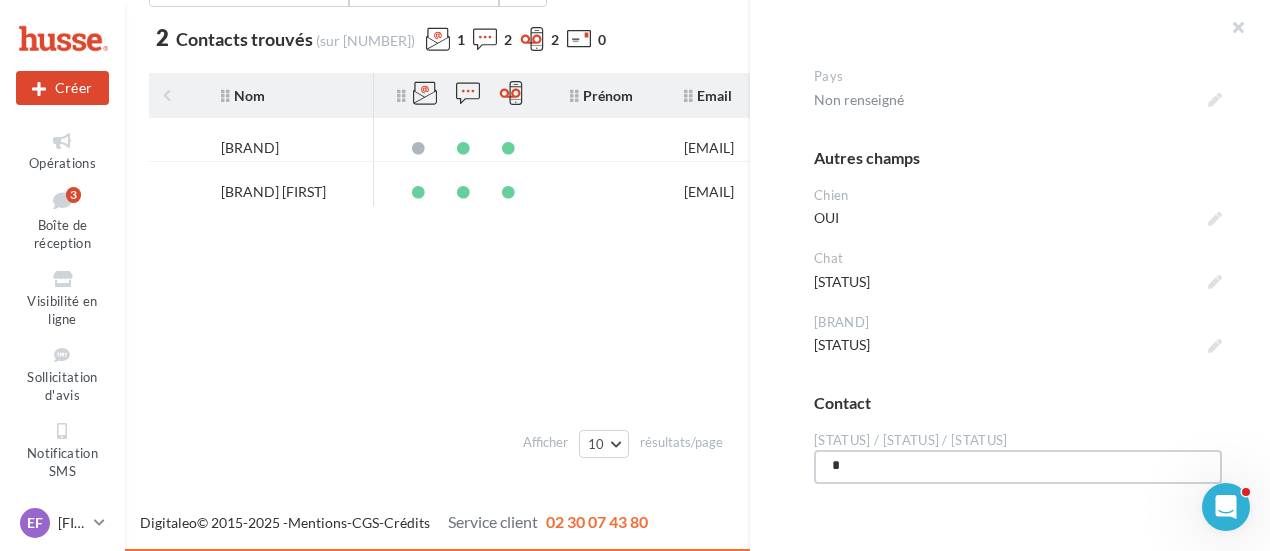 type 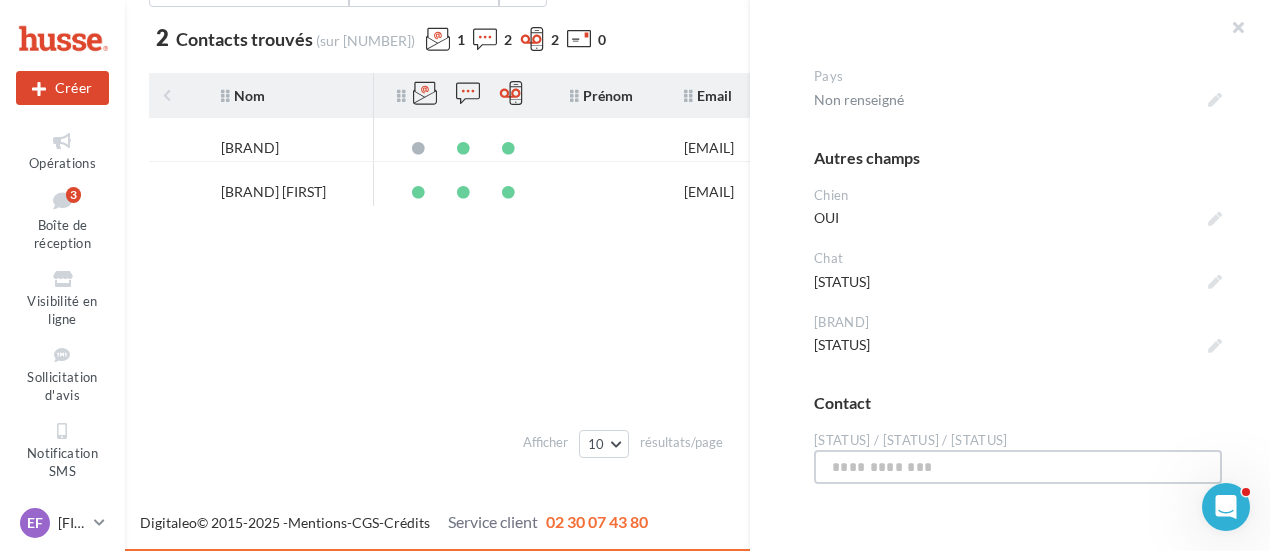 type on "*" 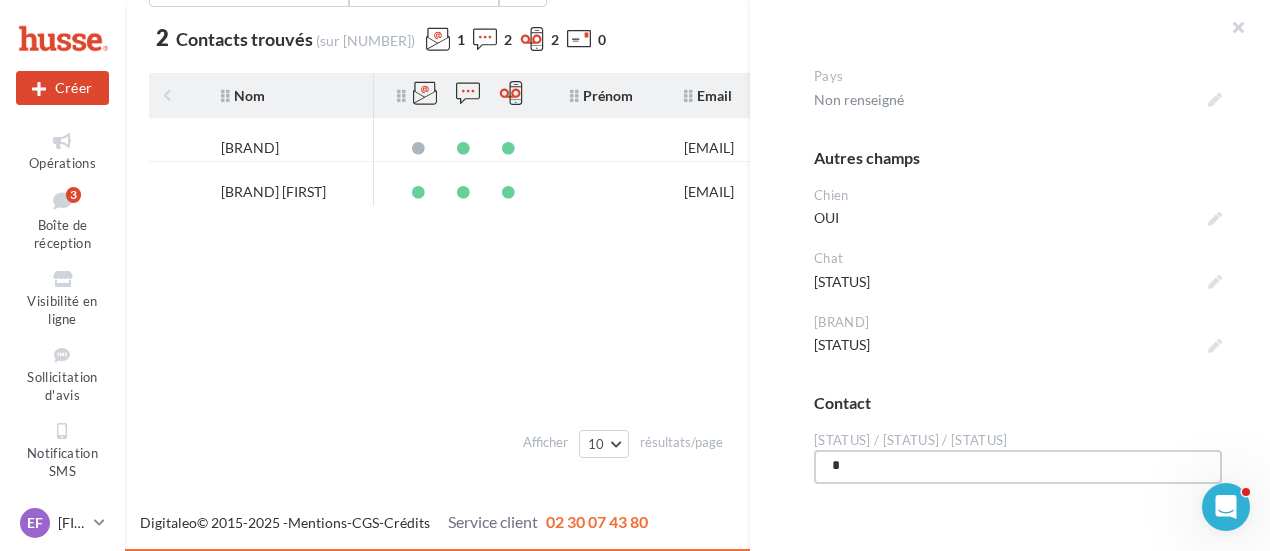 type on "**" 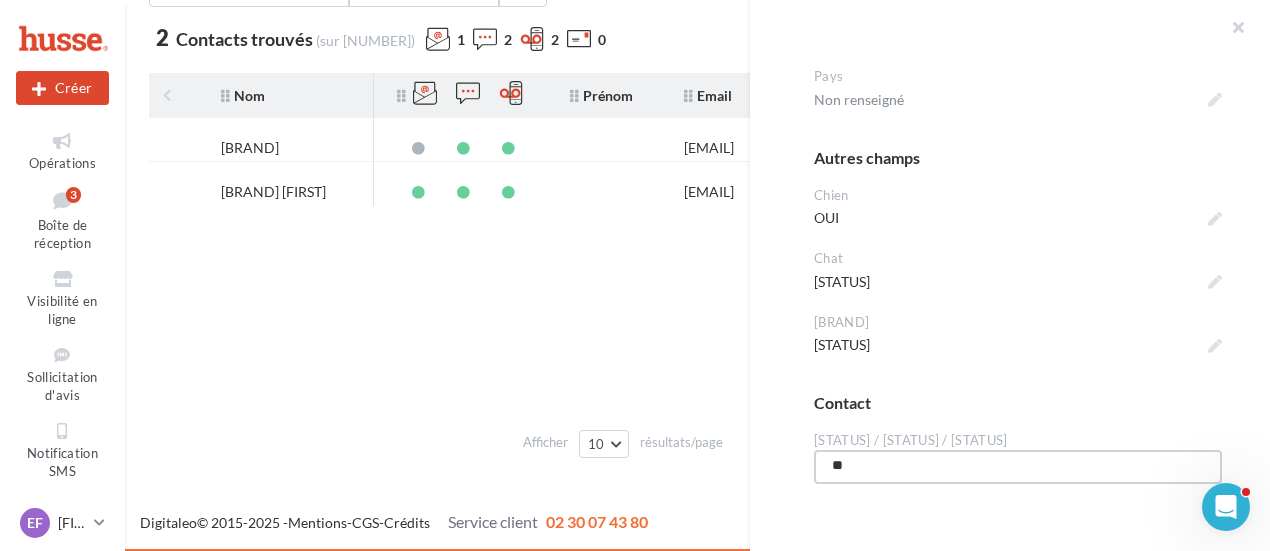 type on "***" 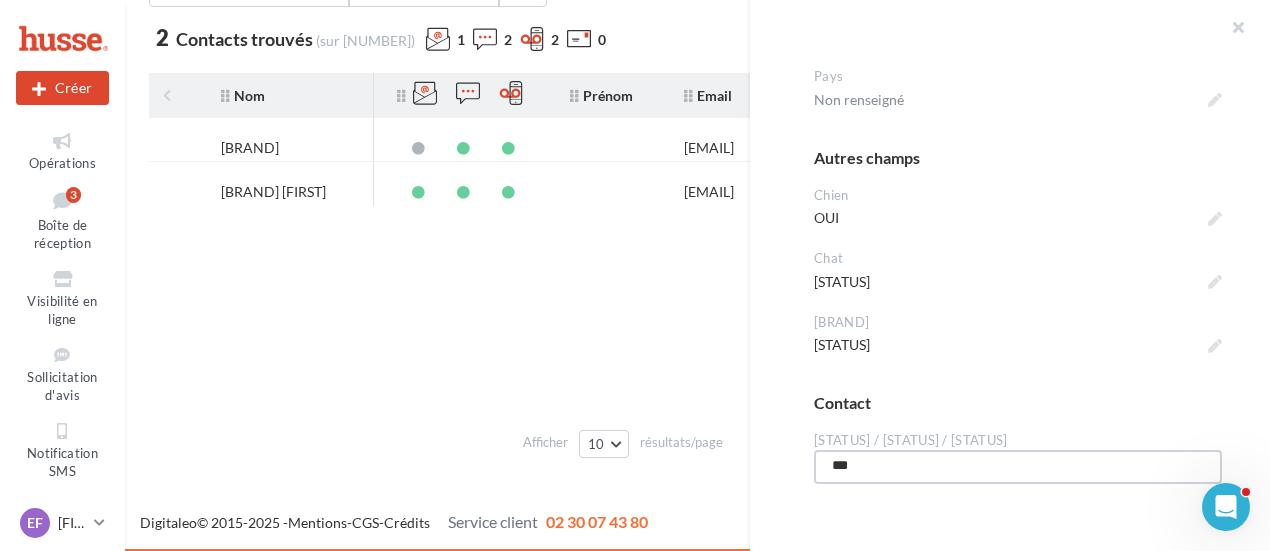 type on "***" 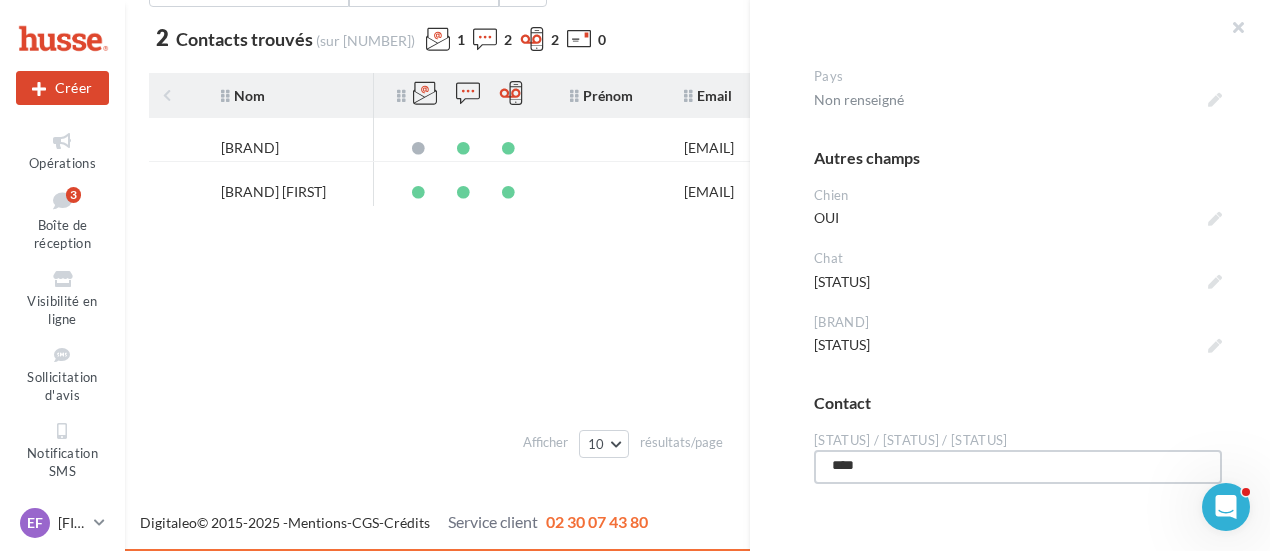 type on "*****" 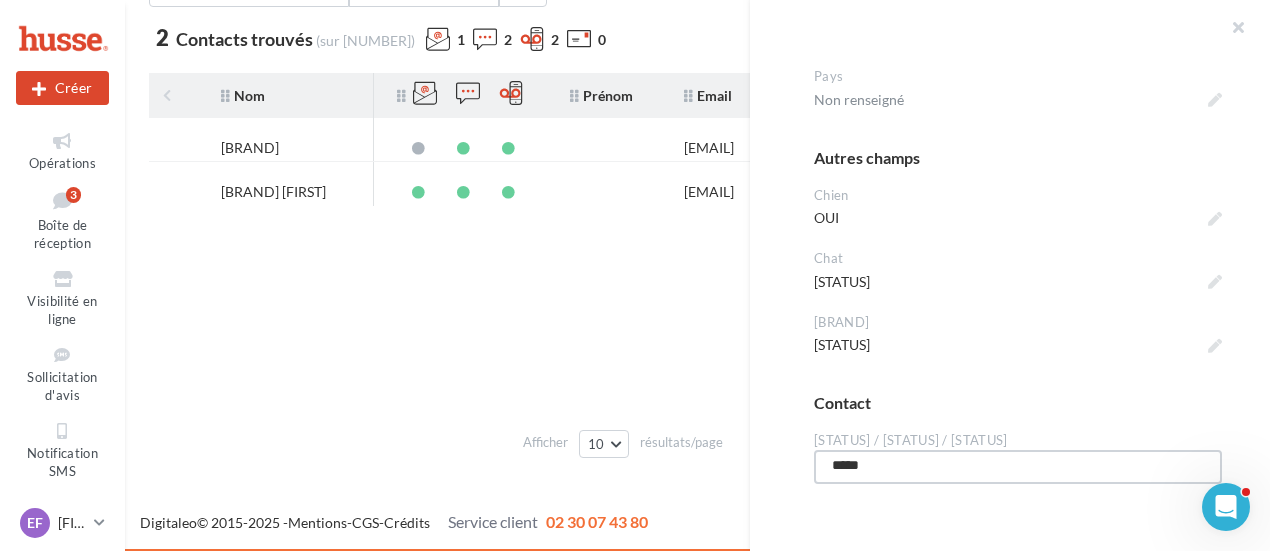 type on "******" 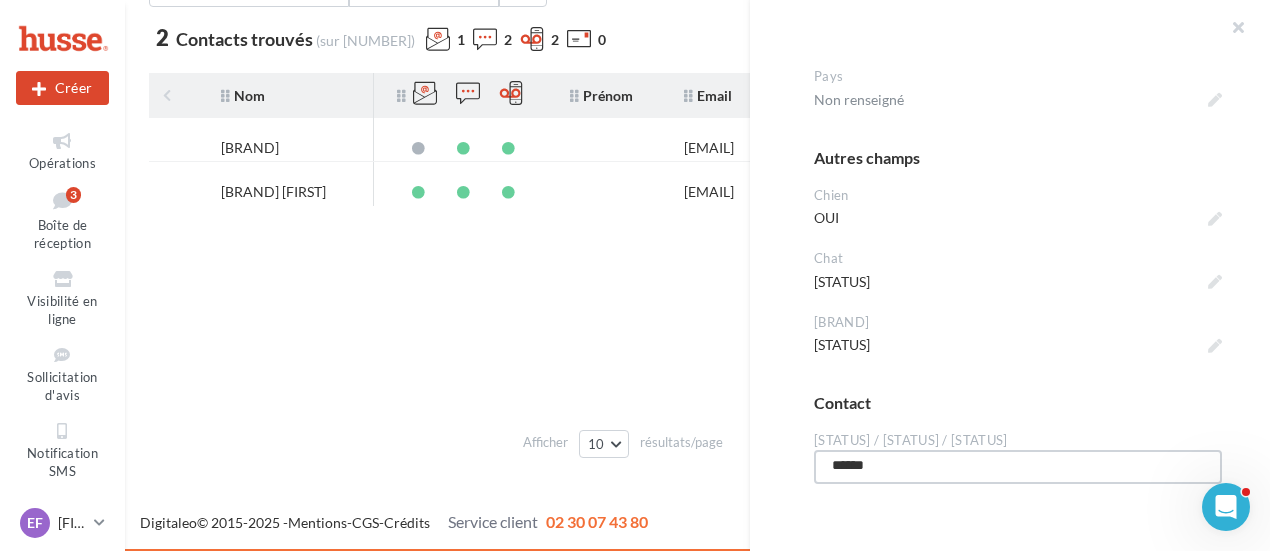 type on "******" 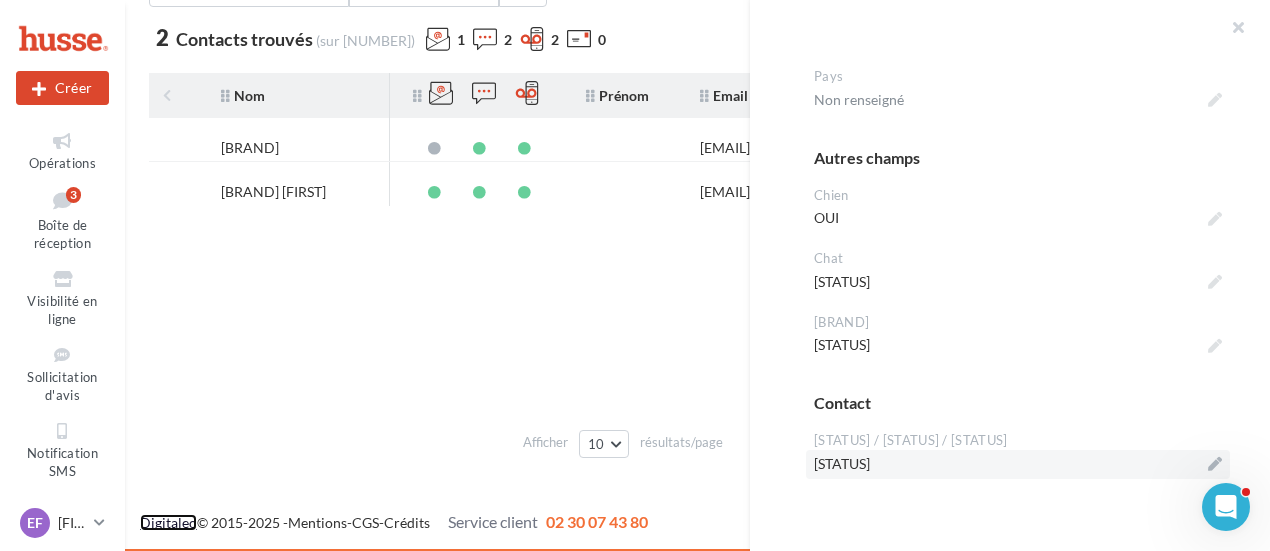 scroll, scrollTop: 0, scrollLeft: 0, axis: both 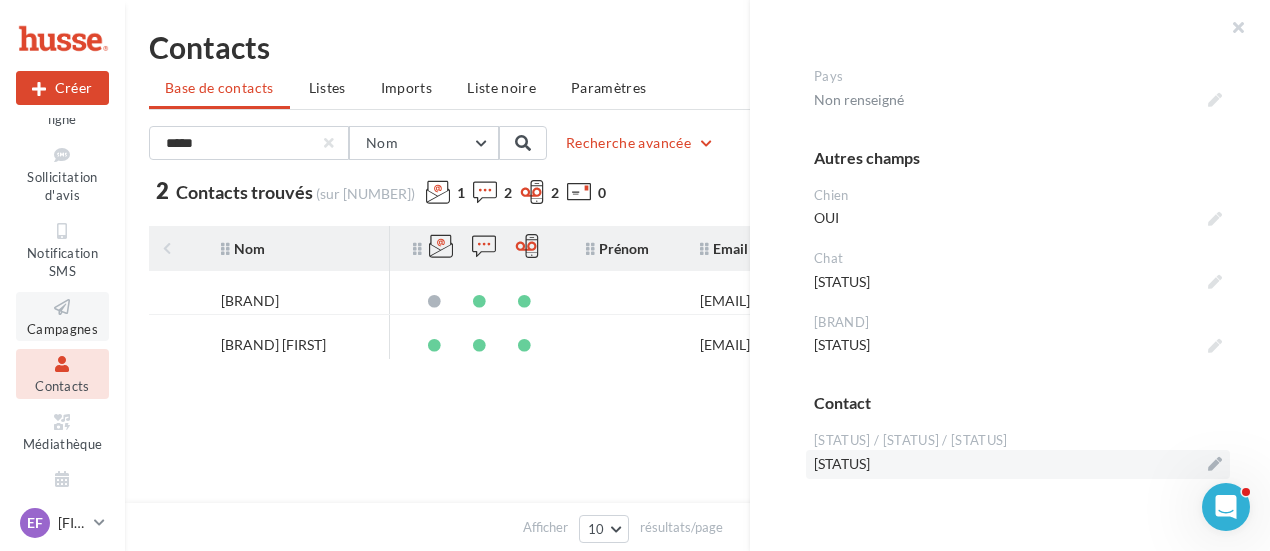 click at bounding box center (62, 307) 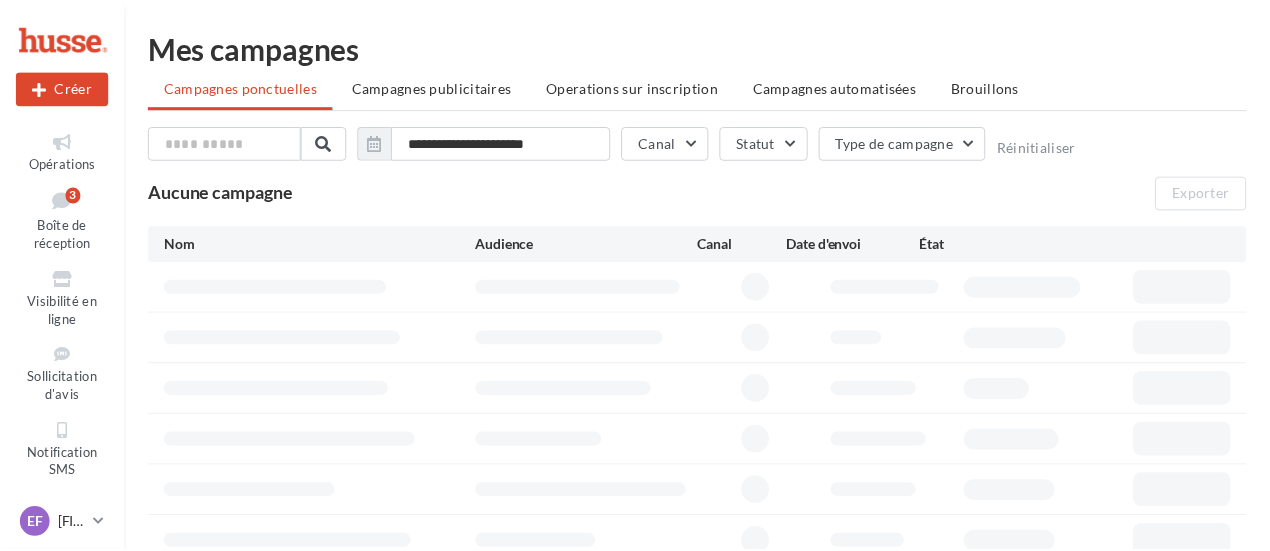 scroll, scrollTop: 0, scrollLeft: 0, axis: both 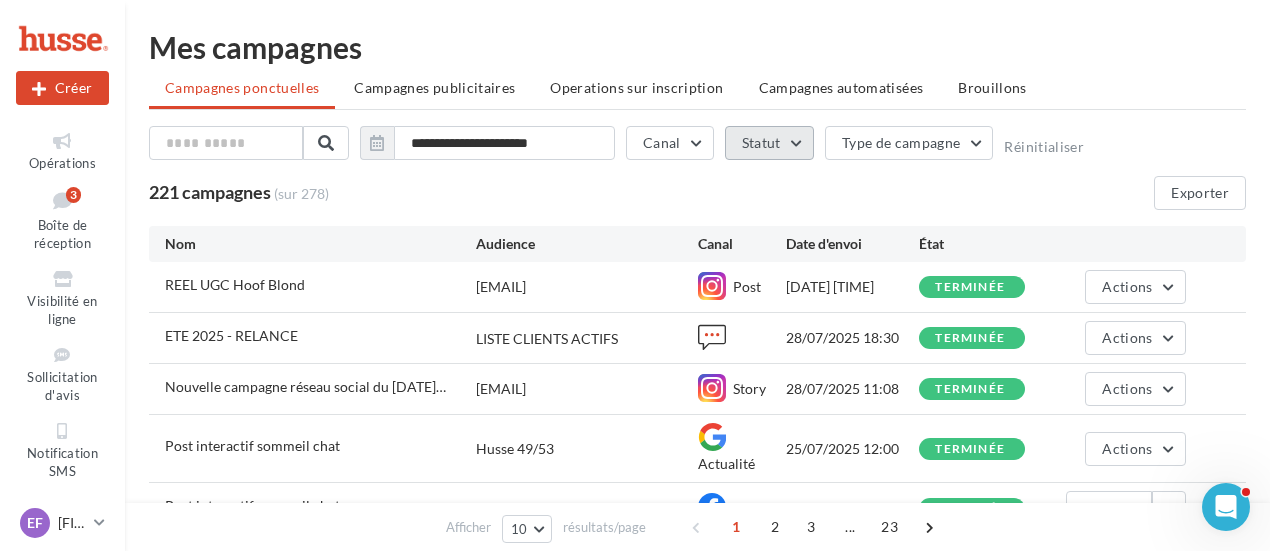 click on "Statut" at bounding box center (769, 143) 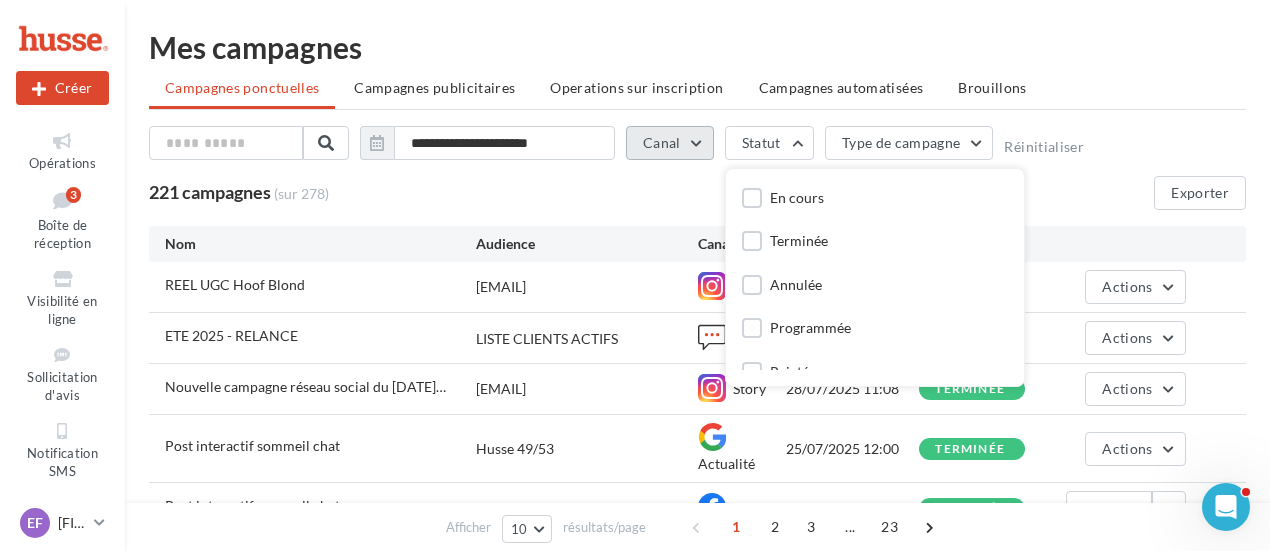 click on "Canal" at bounding box center (670, 143) 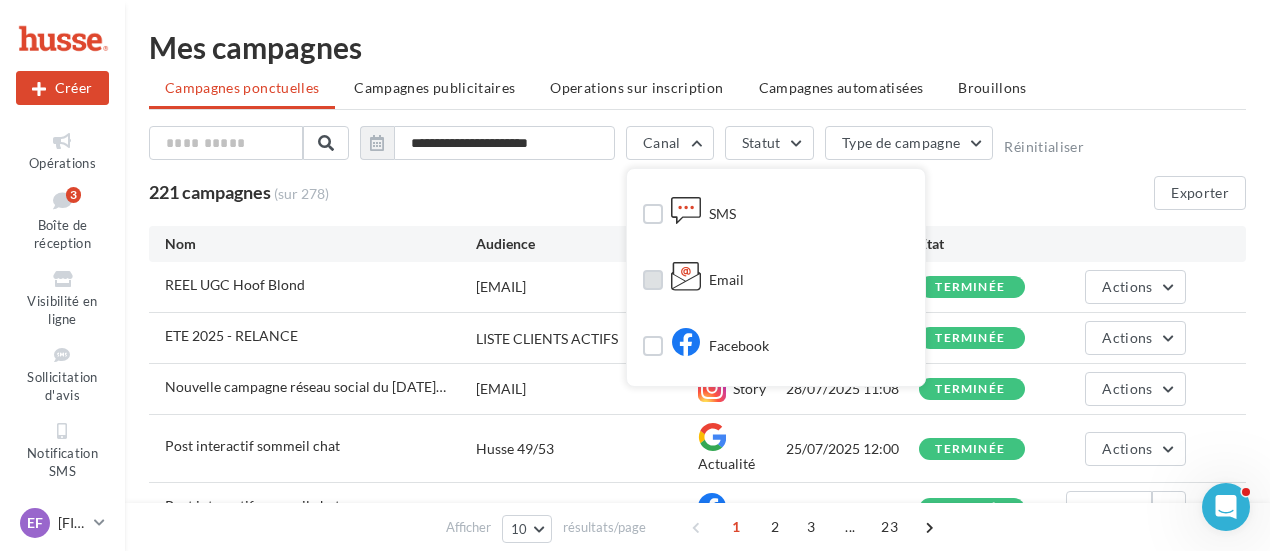 click at bounding box center [653, 280] 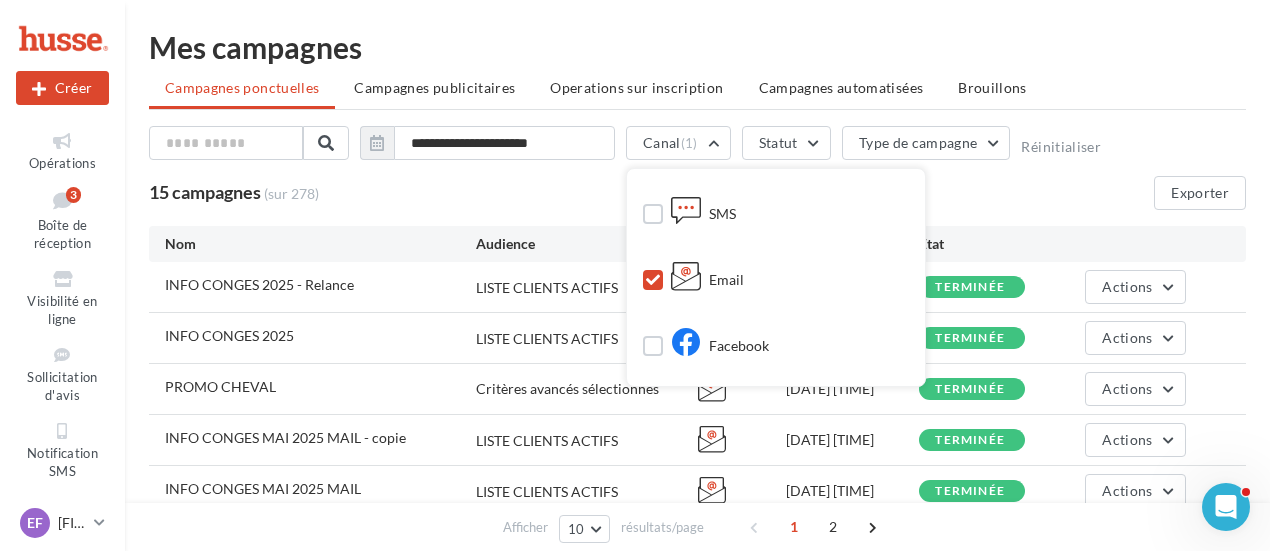 click on "15 campagnes
(sur 278)
Exporter" at bounding box center (697, 193) 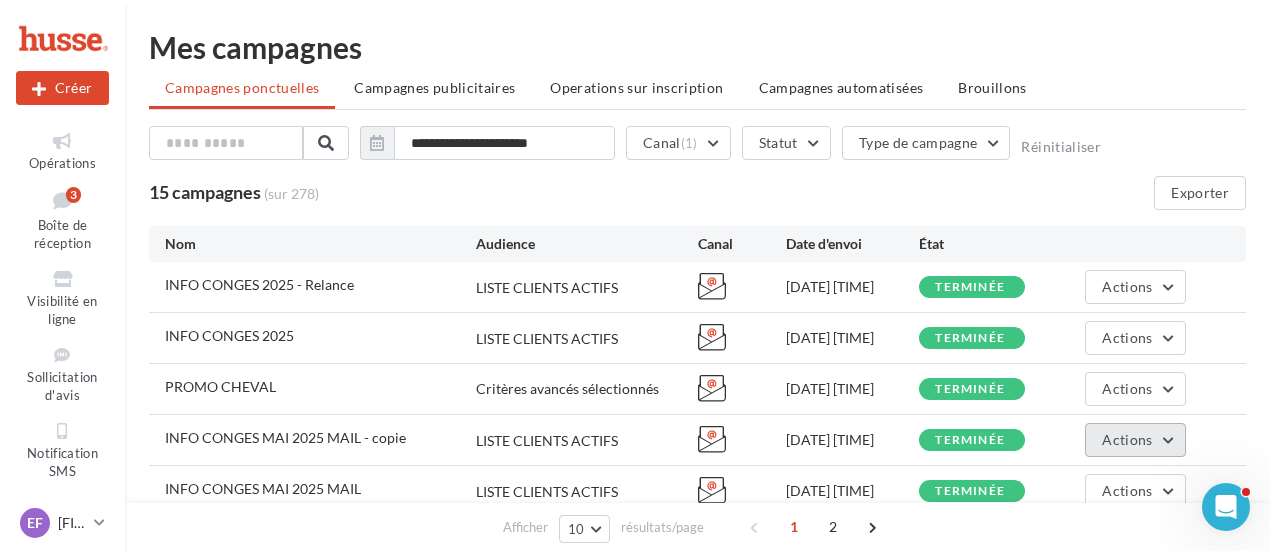 click on "Actions" at bounding box center [1135, 440] 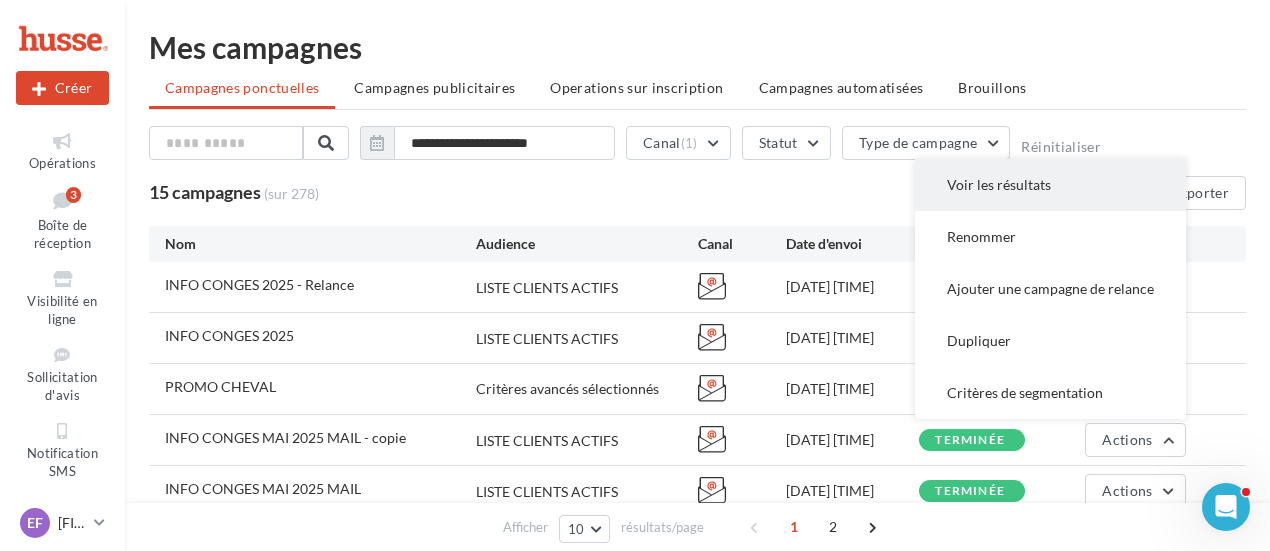 click on "Voir les résultats" at bounding box center [1050, 185] 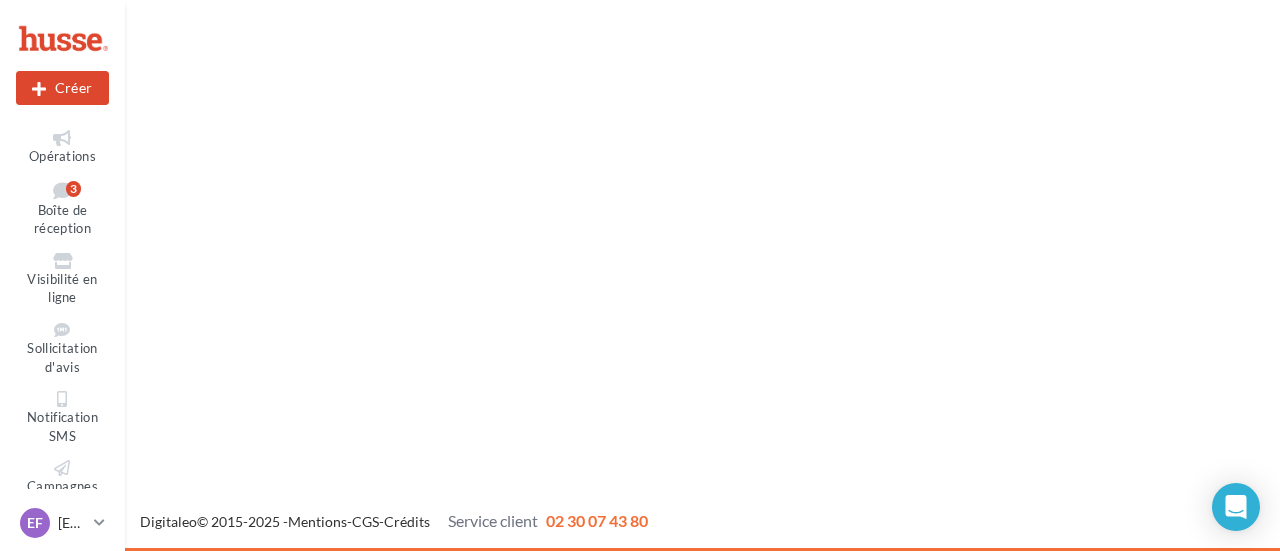 scroll, scrollTop: 0, scrollLeft: 0, axis: both 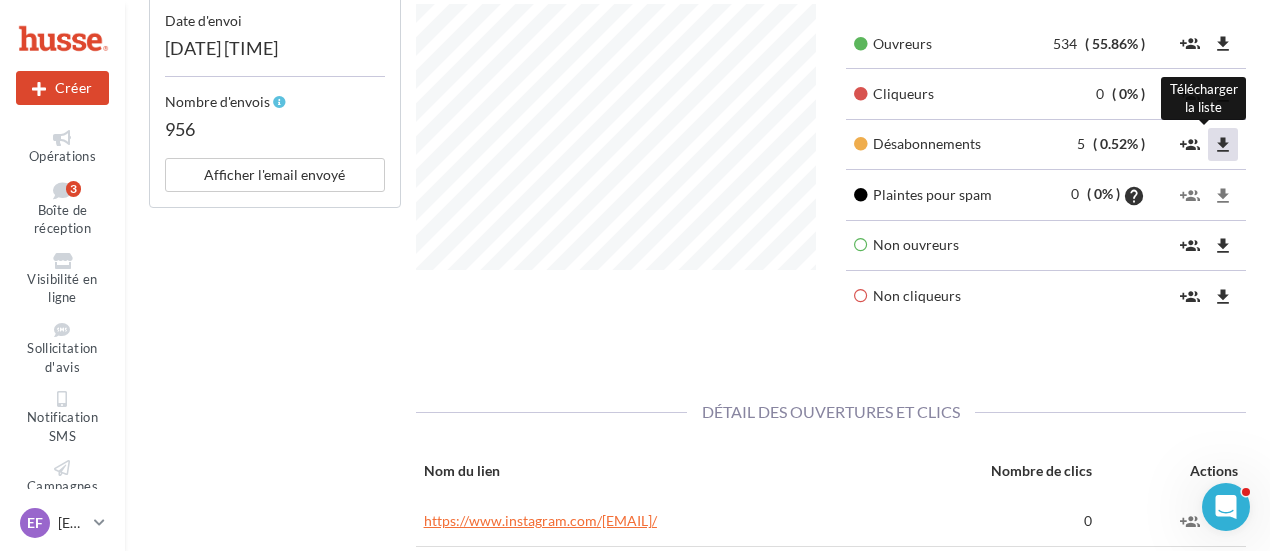 click on "file_download" at bounding box center (1223, 145) 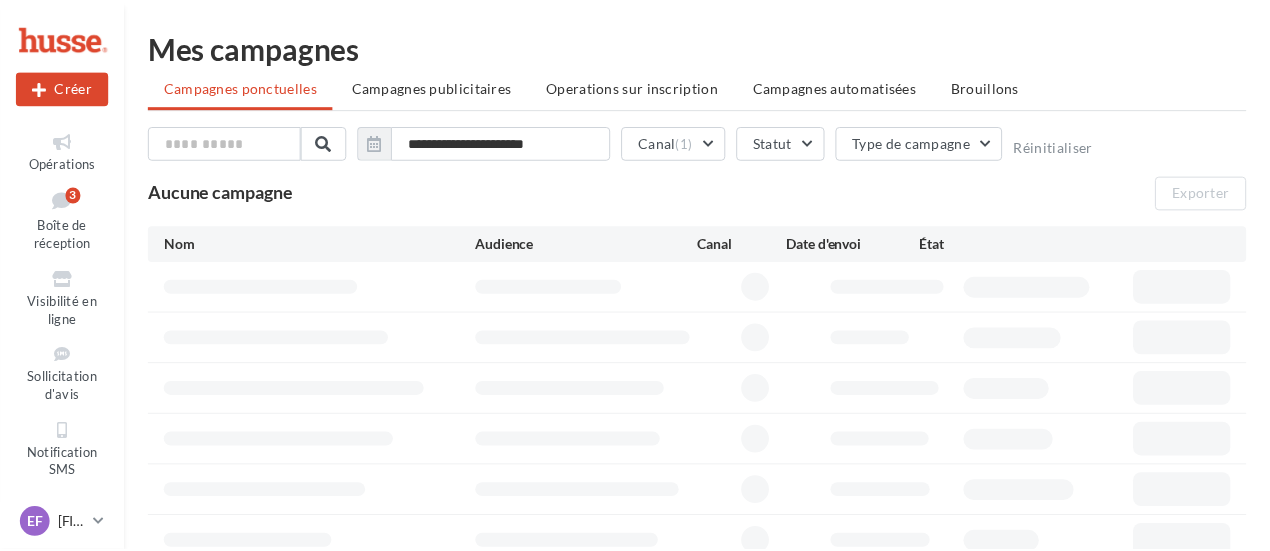 scroll, scrollTop: 0, scrollLeft: 0, axis: both 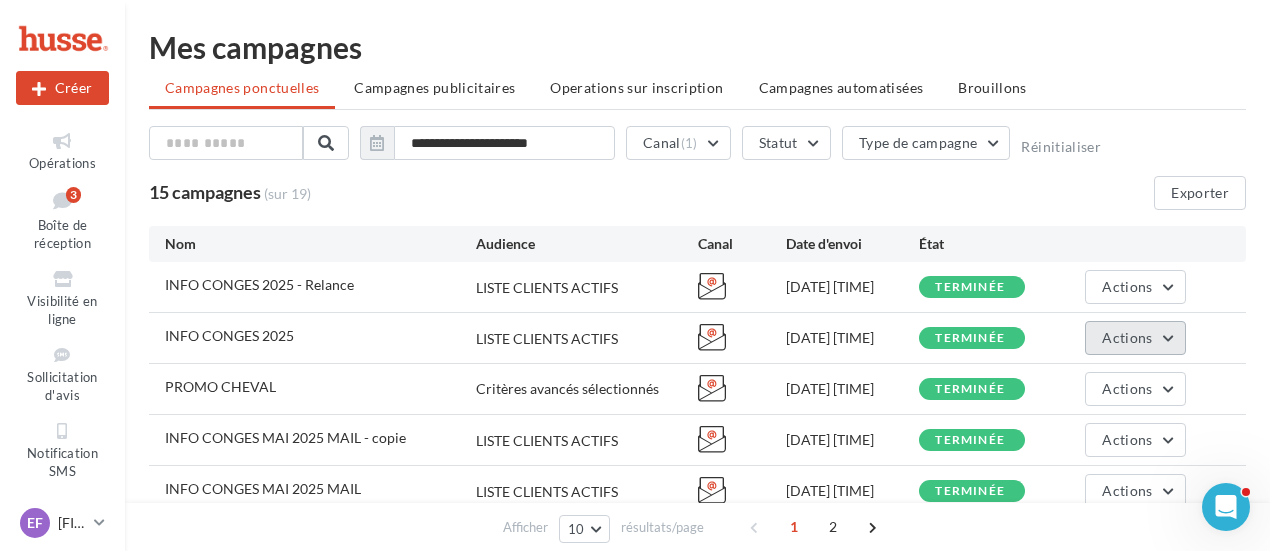click on "Actions" at bounding box center [1135, 338] 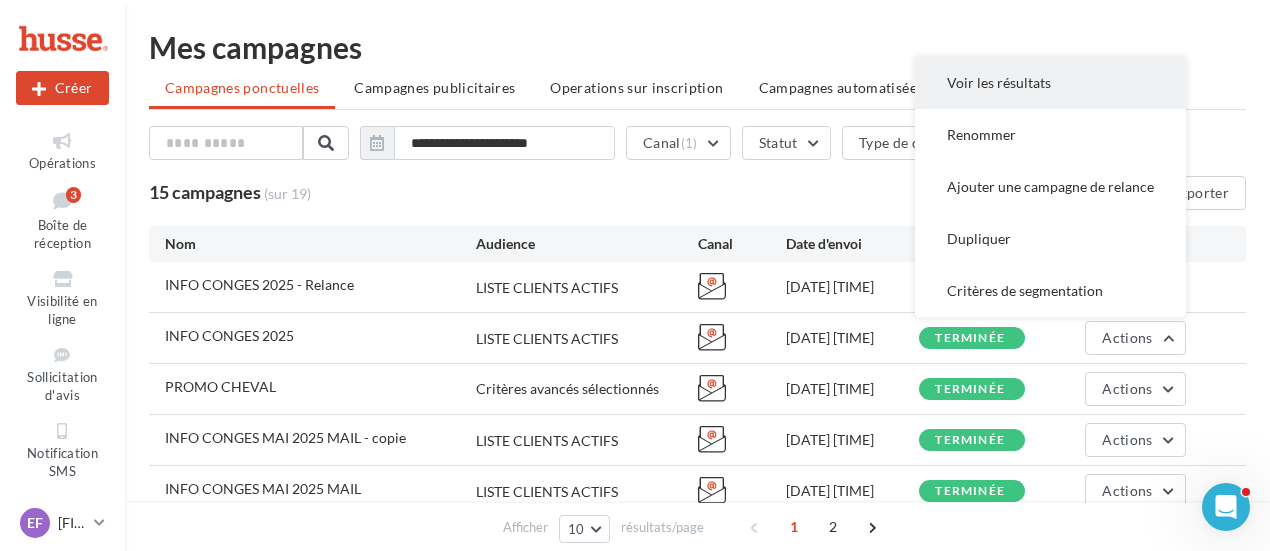 click on "Voir les résultats" at bounding box center (1050, 83) 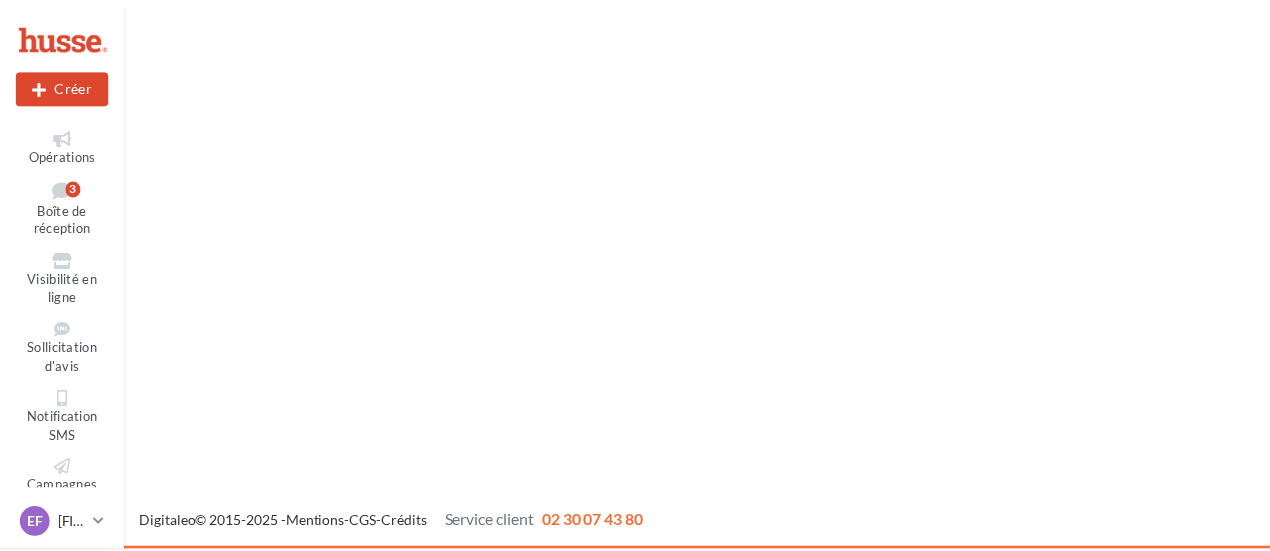 scroll, scrollTop: 0, scrollLeft: 0, axis: both 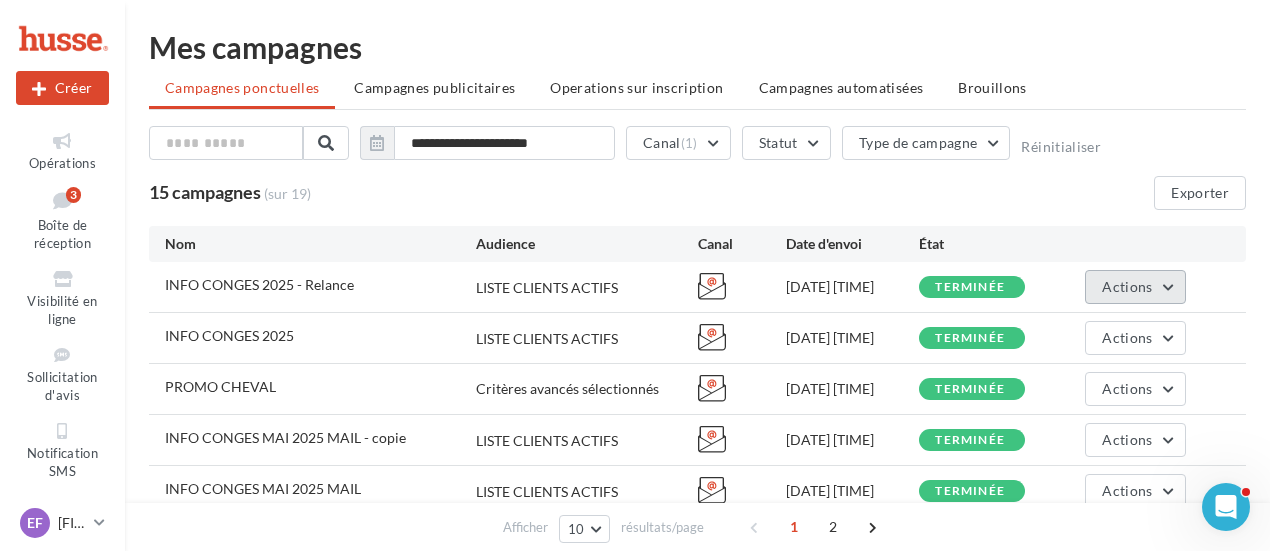 click on "Actions" at bounding box center [1135, 287] 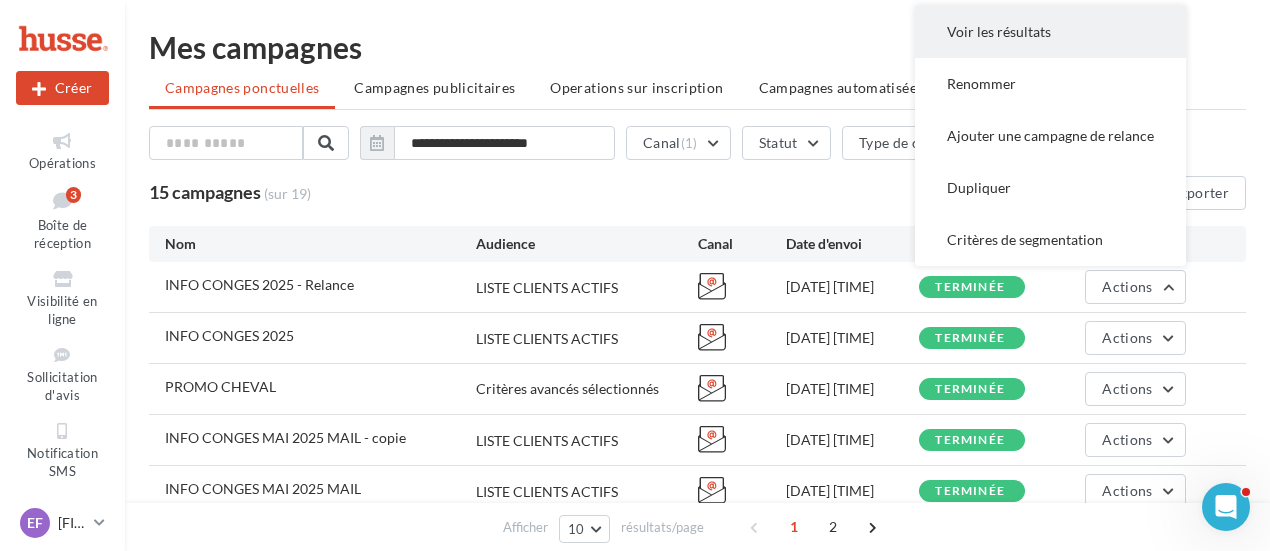 click on "Voir les résultats" at bounding box center [1050, 32] 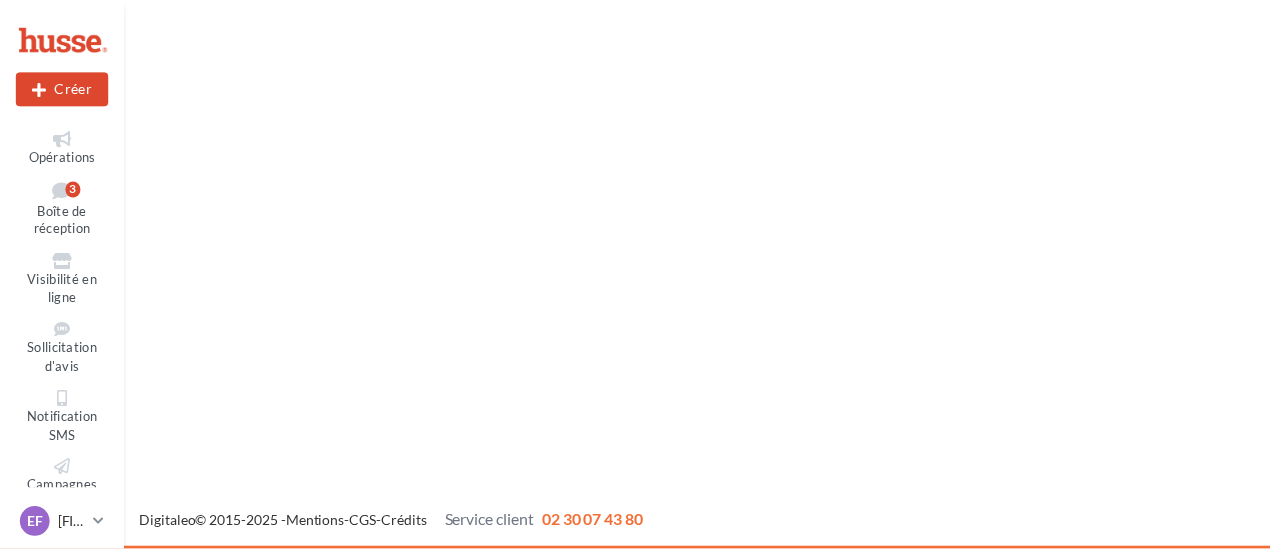 scroll, scrollTop: 0, scrollLeft: 0, axis: both 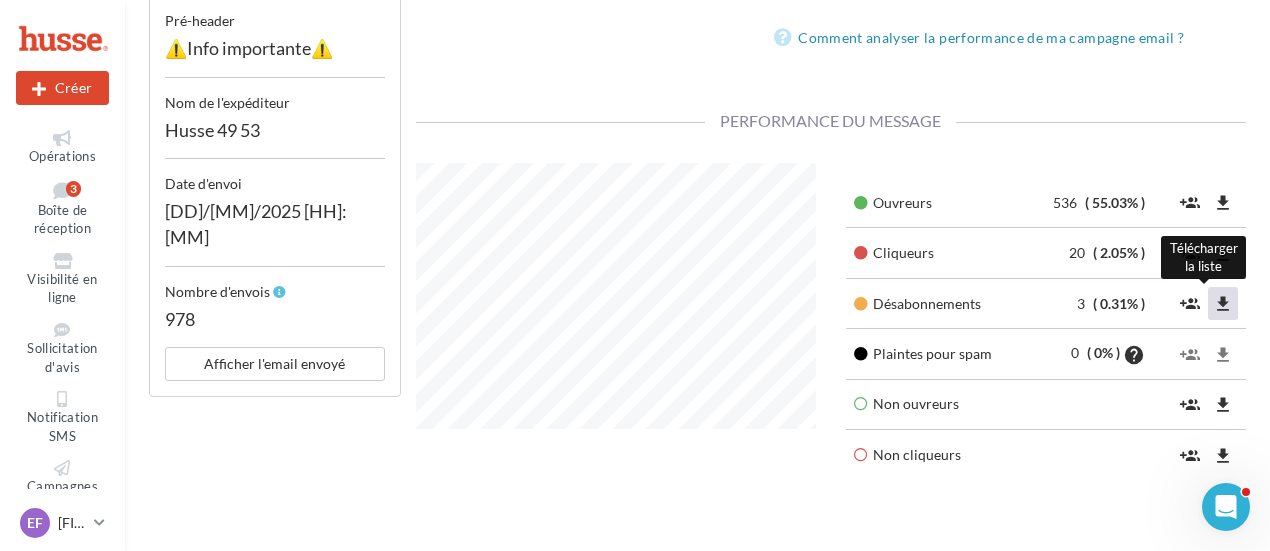 click on "file_download" at bounding box center [1223, 304] 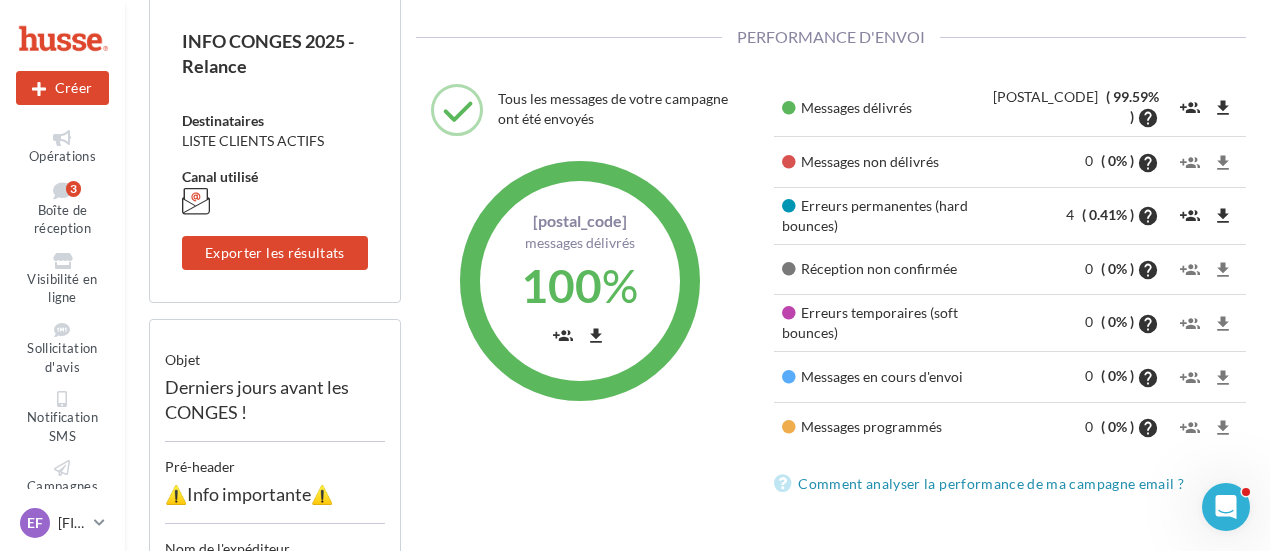 scroll, scrollTop: 0, scrollLeft: 0, axis: both 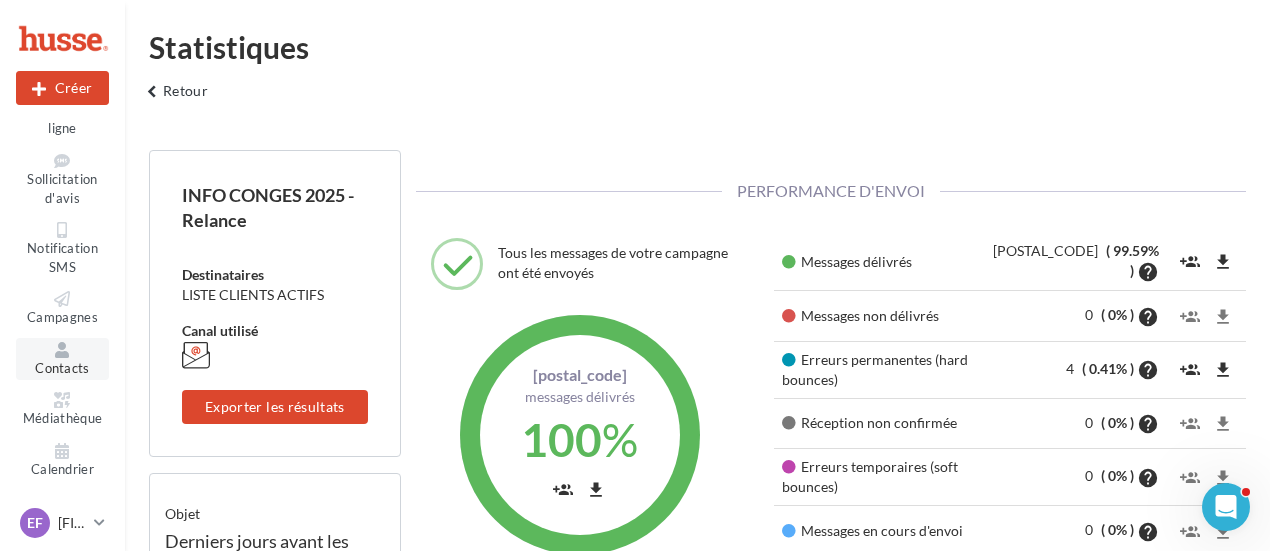 click on "Contacts" at bounding box center [62, 368] 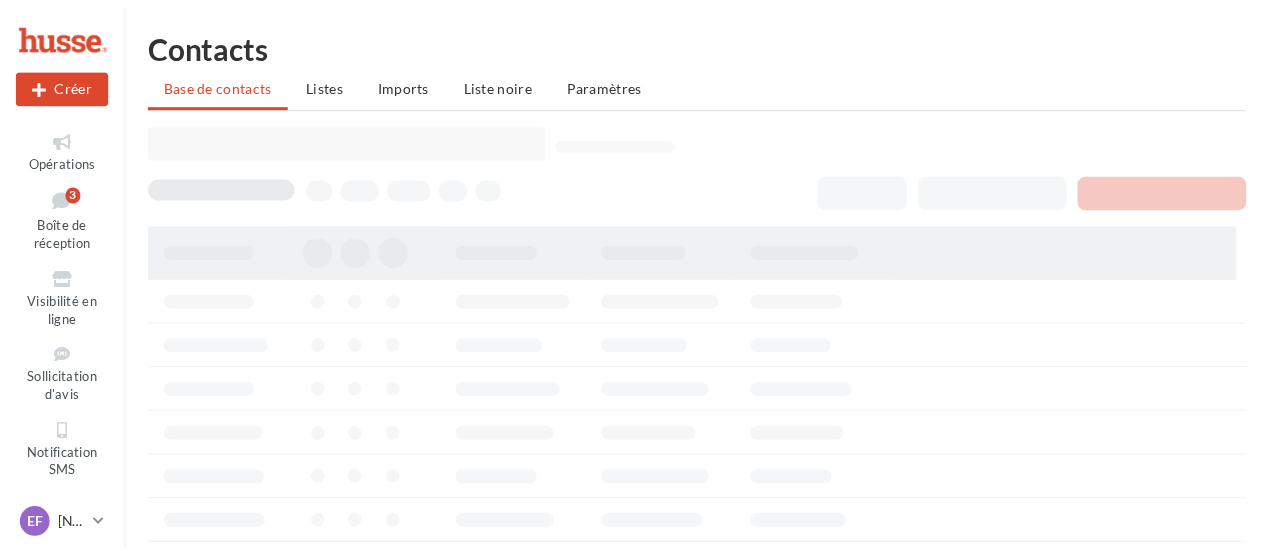 scroll, scrollTop: 0, scrollLeft: 0, axis: both 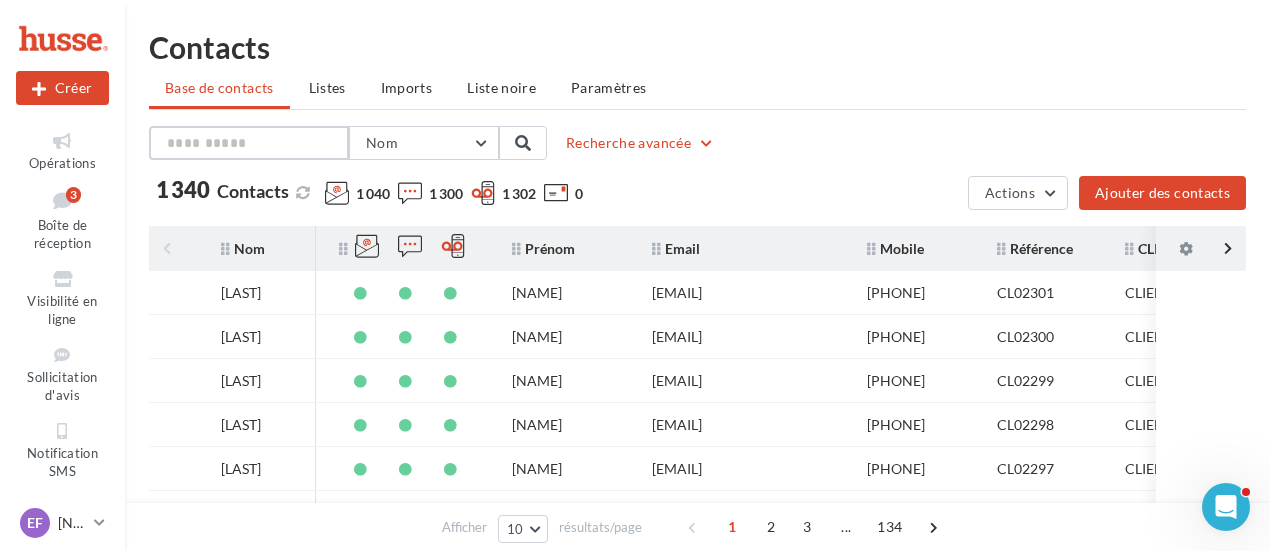 click at bounding box center [249, 143] 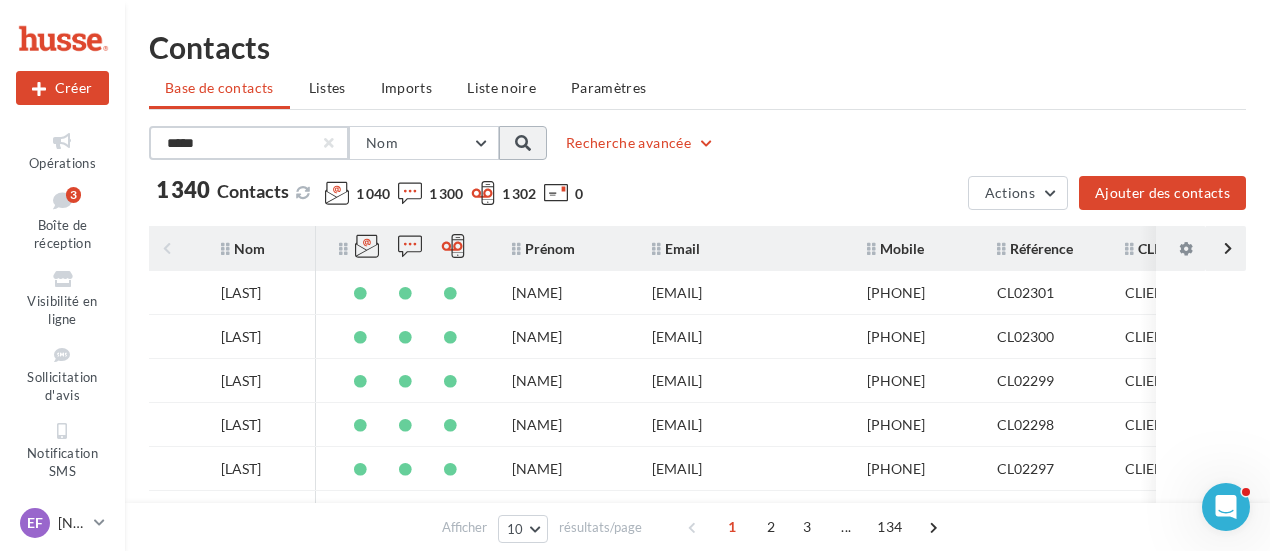 type on "*****" 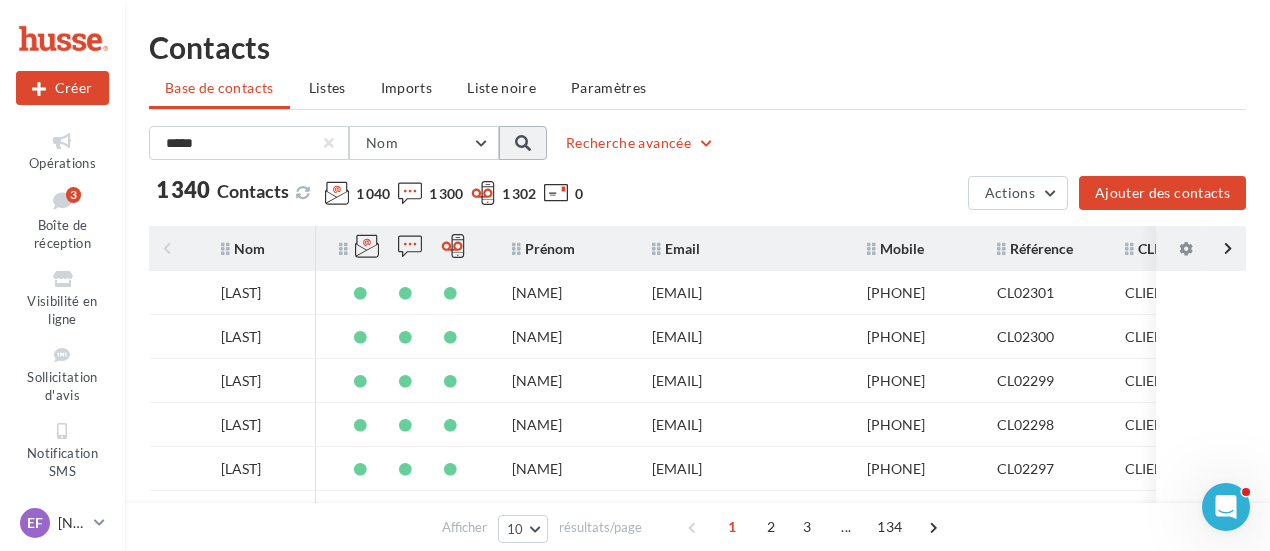click at bounding box center (523, 143) 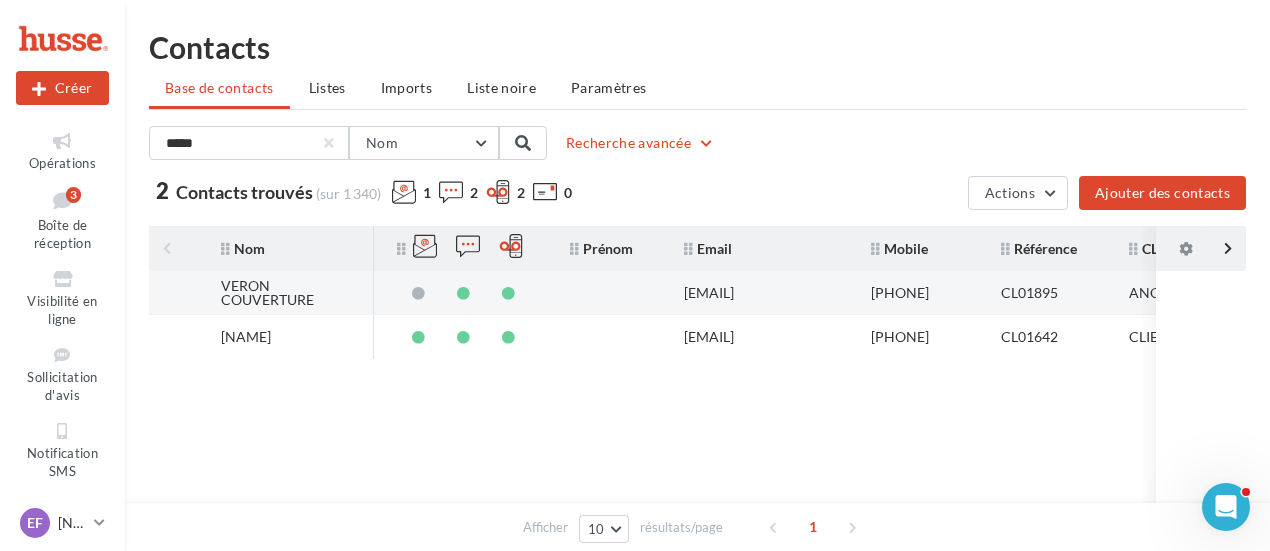 click on "couverture.jv@gmail.com" at bounding box center (761, 293) 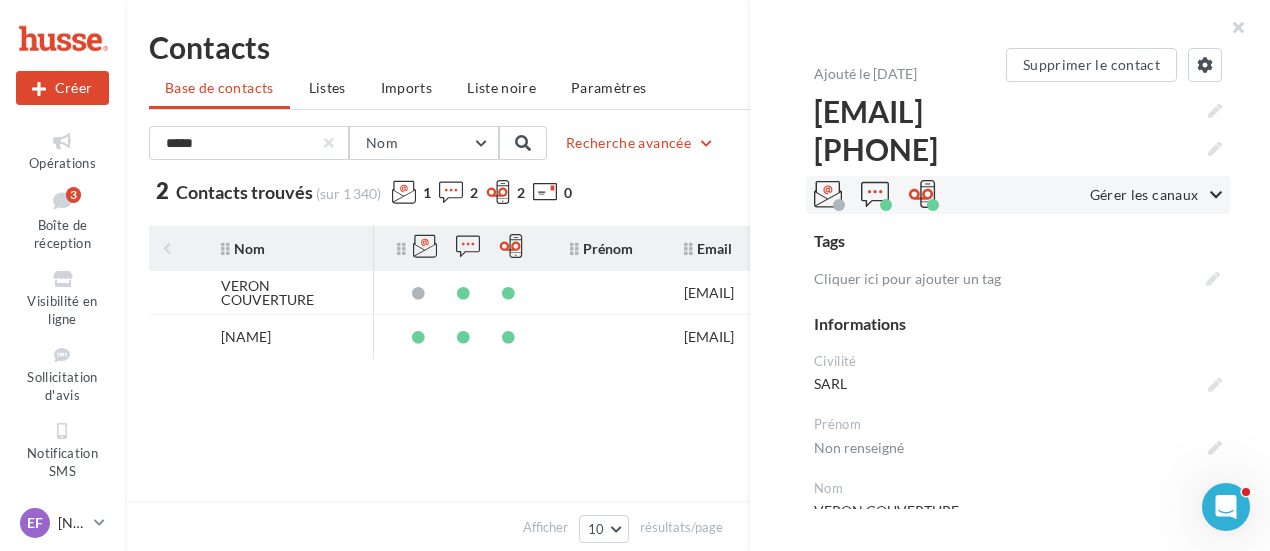 click at bounding box center [1216, 195] 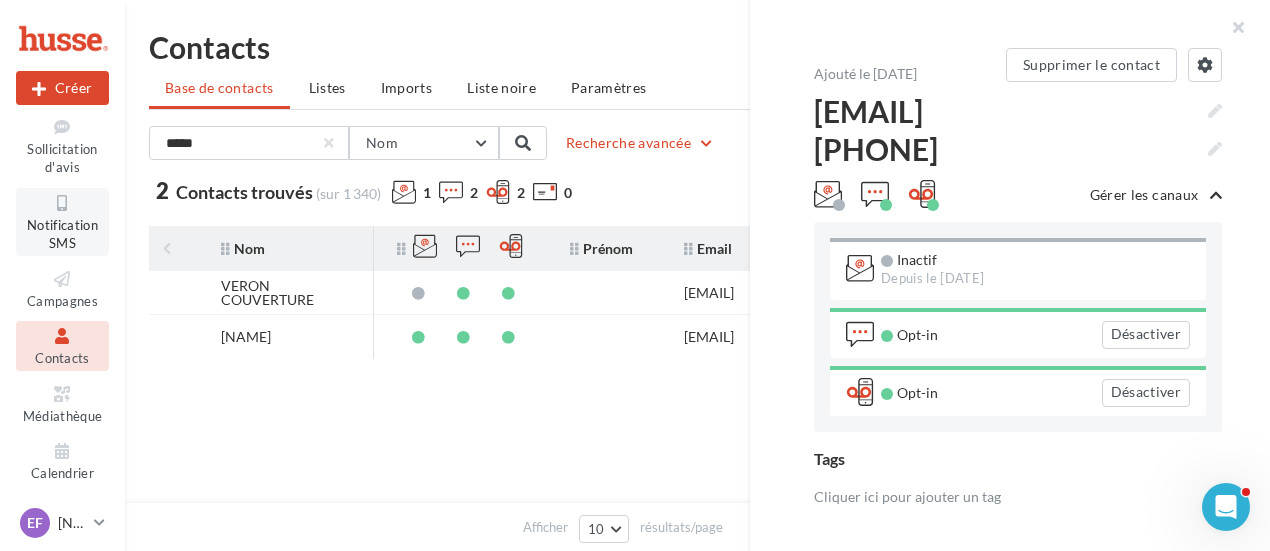 scroll, scrollTop: 232, scrollLeft: 0, axis: vertical 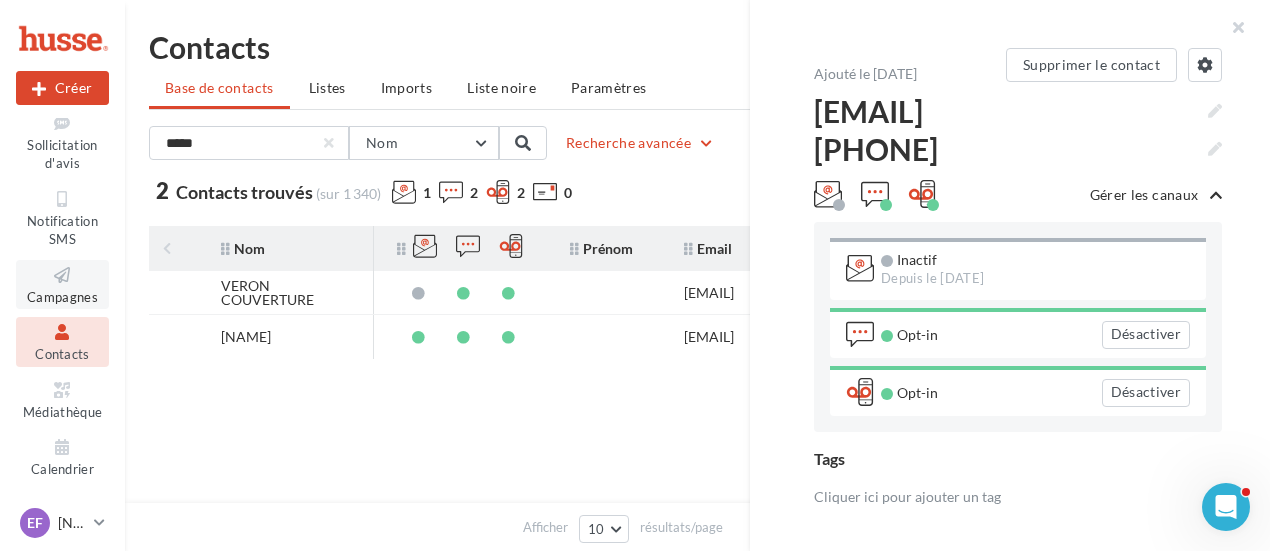 click at bounding box center (62, 275) 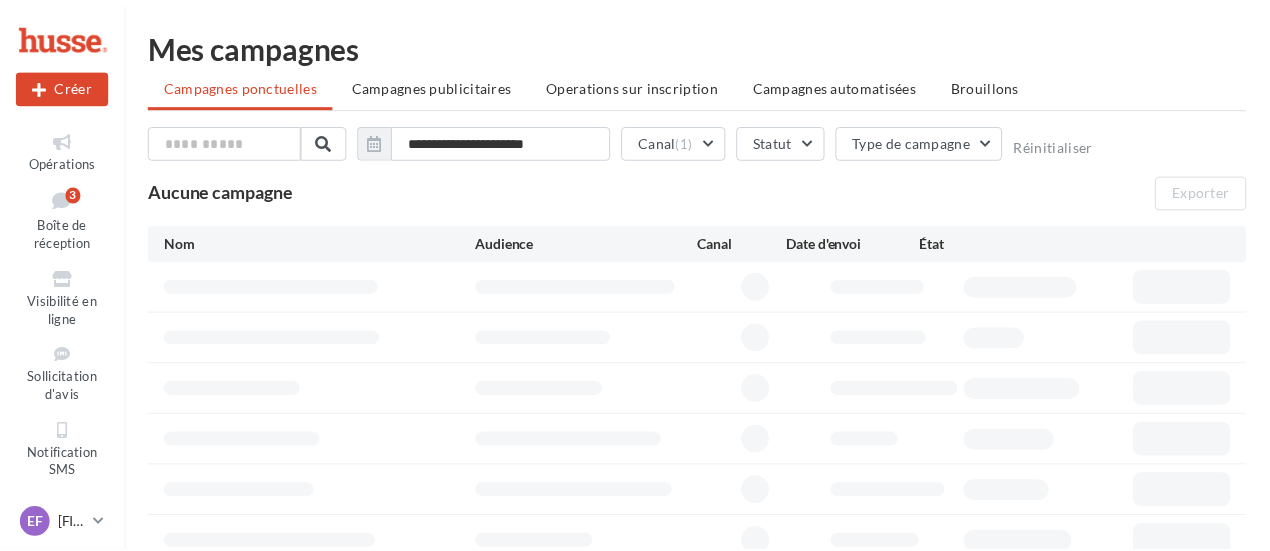 scroll, scrollTop: 0, scrollLeft: 0, axis: both 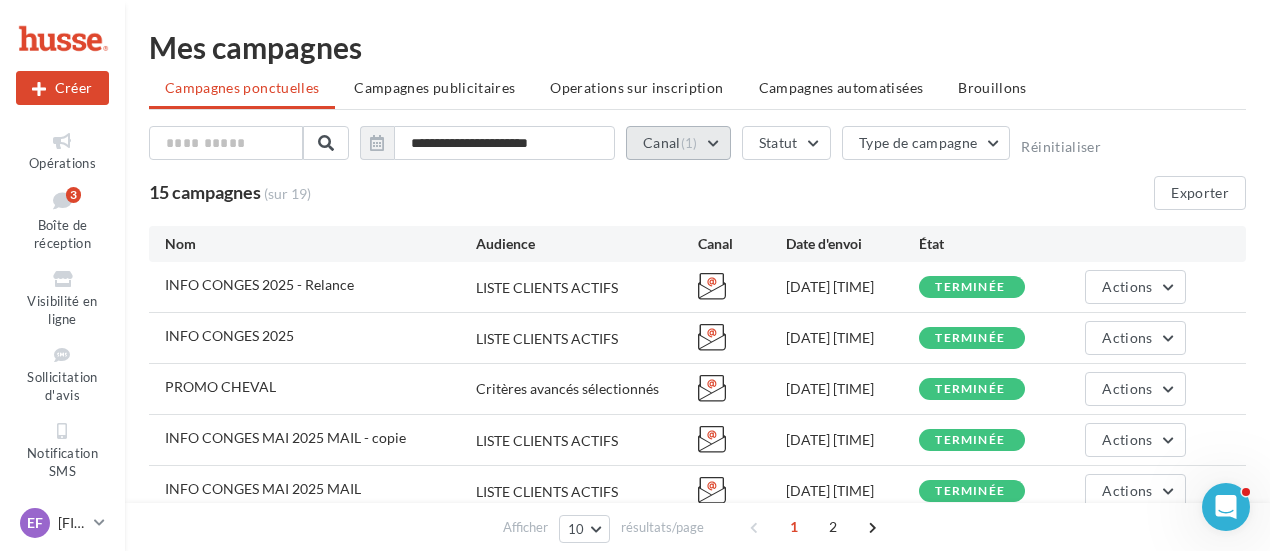 click on "Canal  (1)" at bounding box center [678, 143] 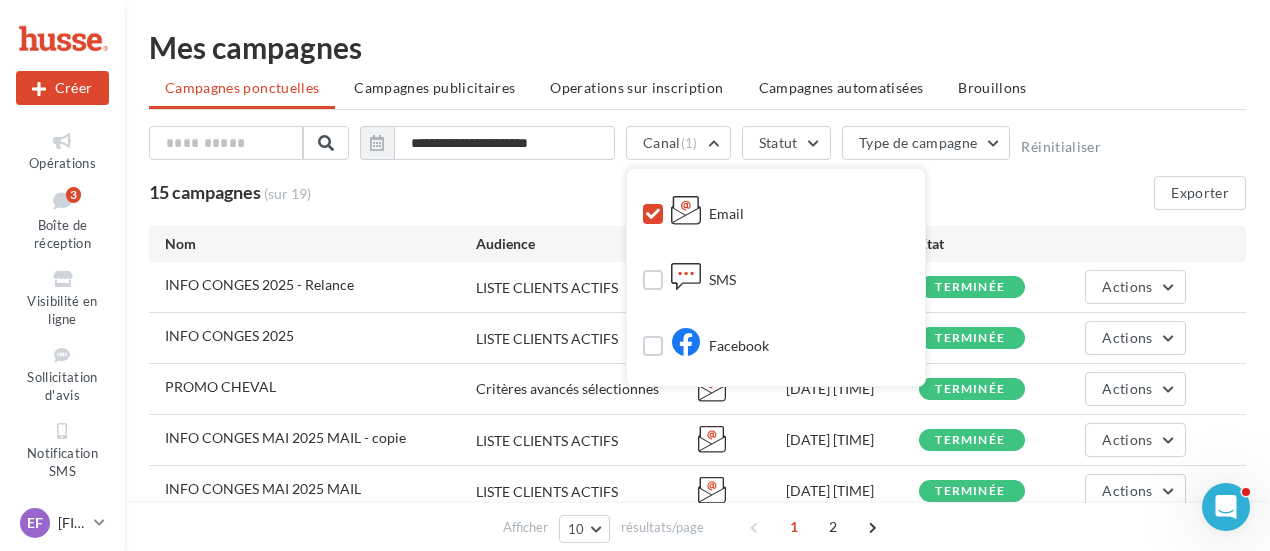 click on "INFO CONGES 2025 - Relance" at bounding box center (320, 287) 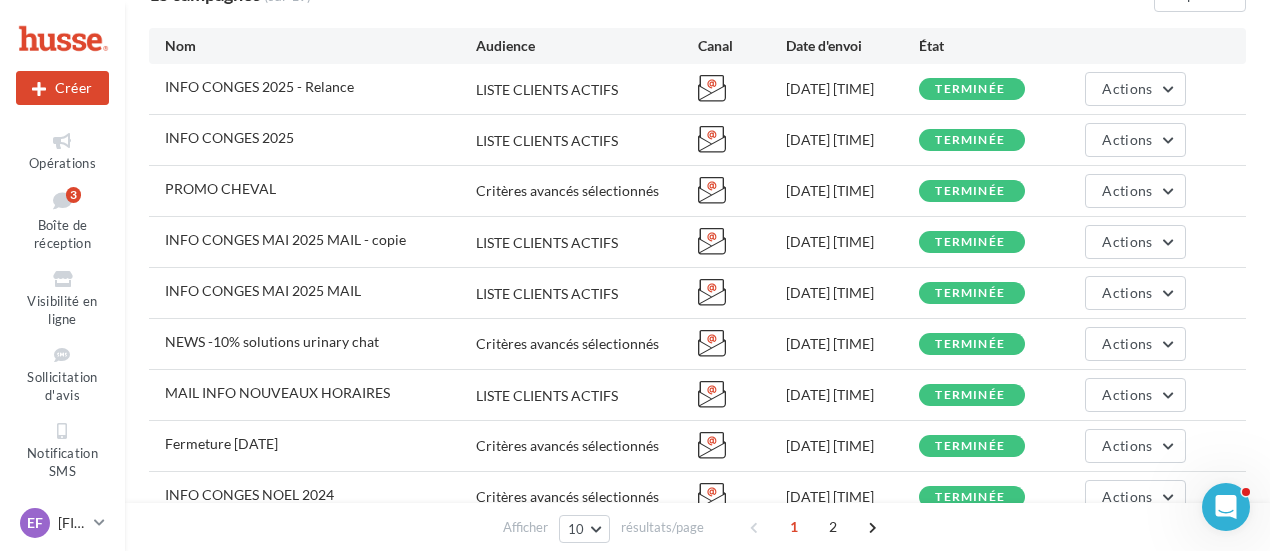 scroll, scrollTop: 200, scrollLeft: 0, axis: vertical 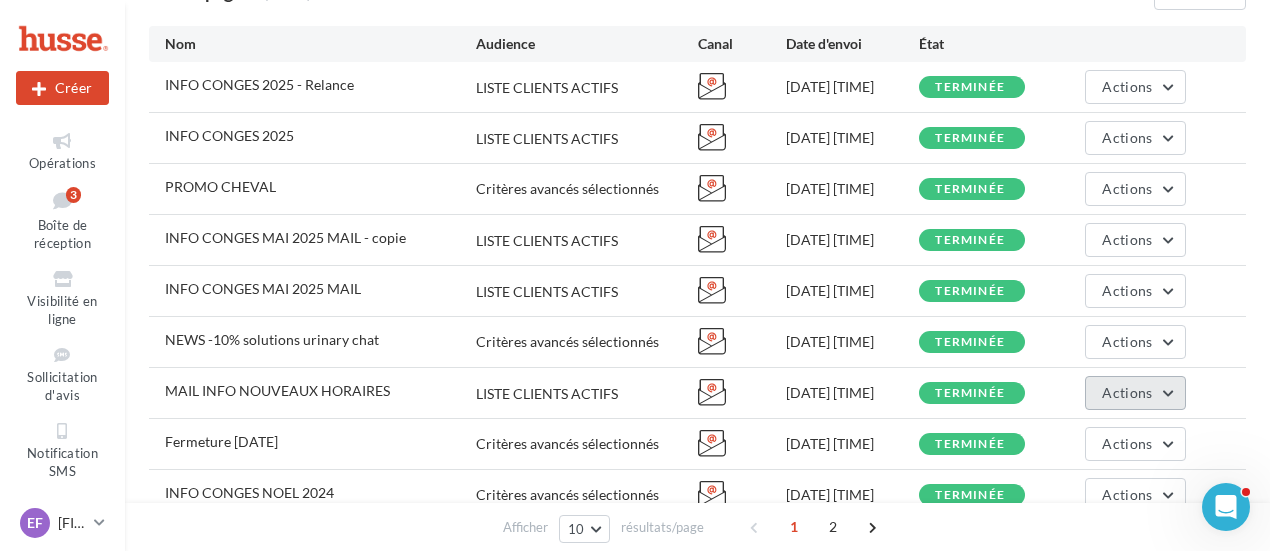 click on "Actions" at bounding box center [1135, 393] 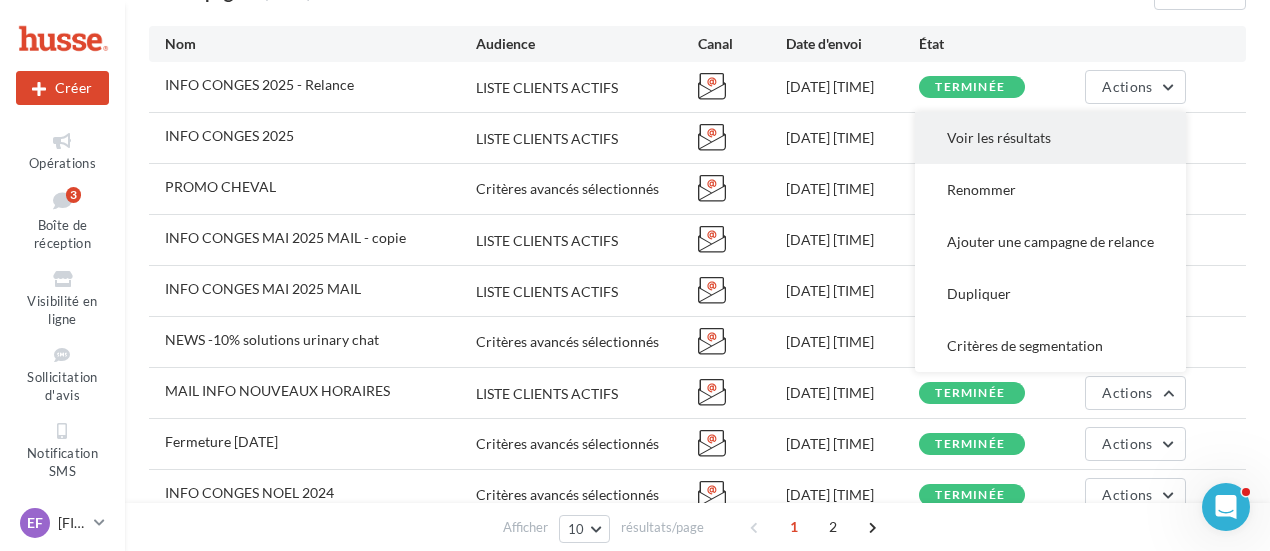 click on "Voir les résultats" at bounding box center [1050, 138] 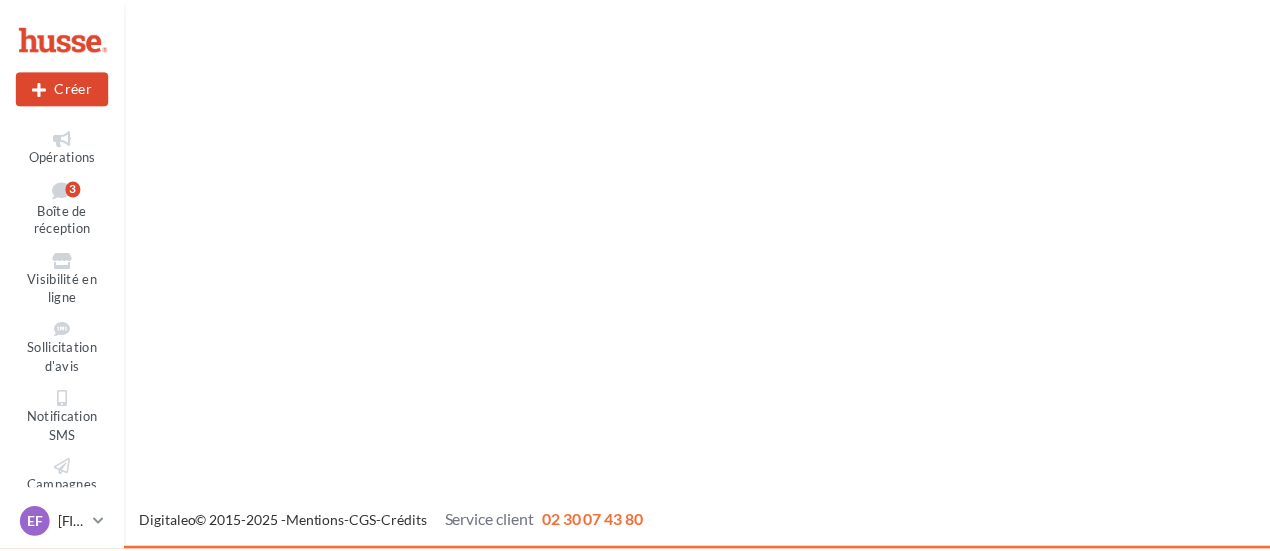 scroll, scrollTop: 0, scrollLeft: 0, axis: both 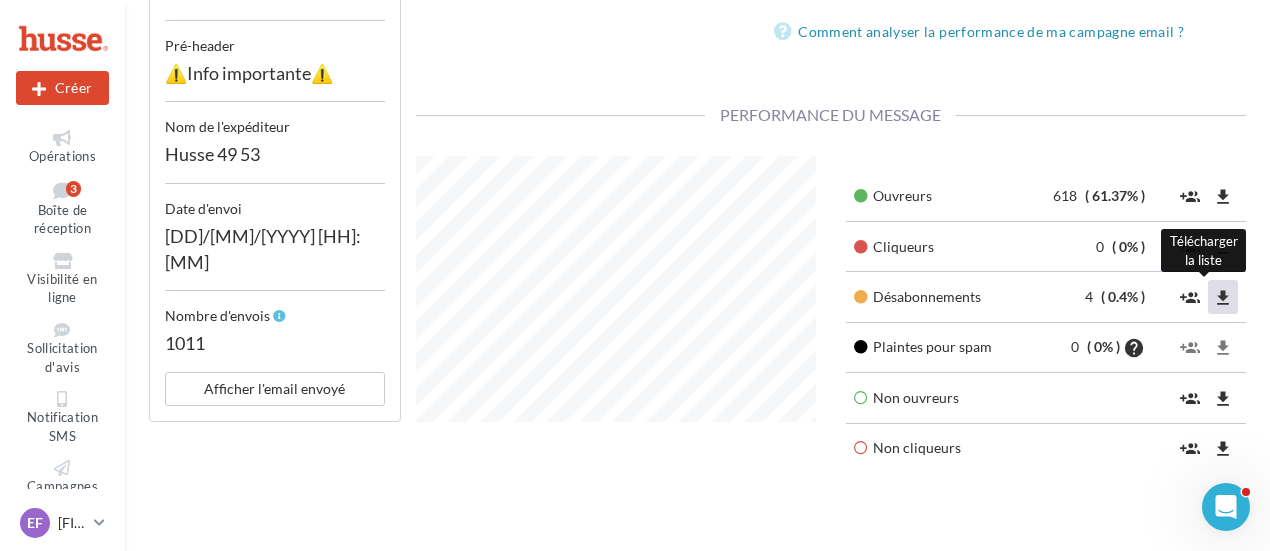 click on "file_download" at bounding box center [1223, 298] 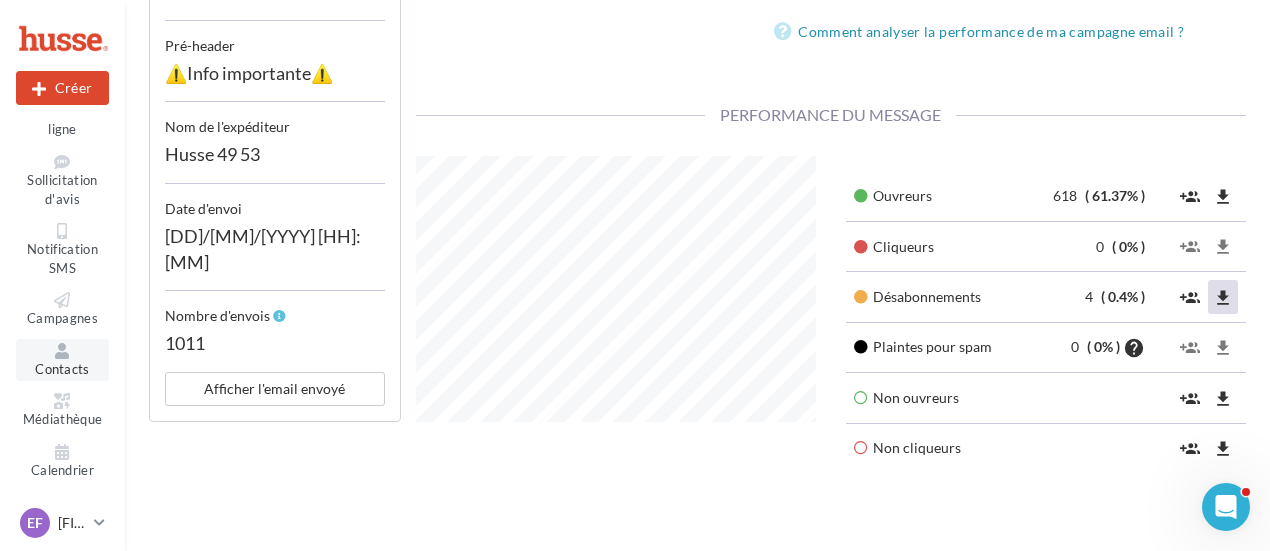 scroll, scrollTop: 169, scrollLeft: 0, axis: vertical 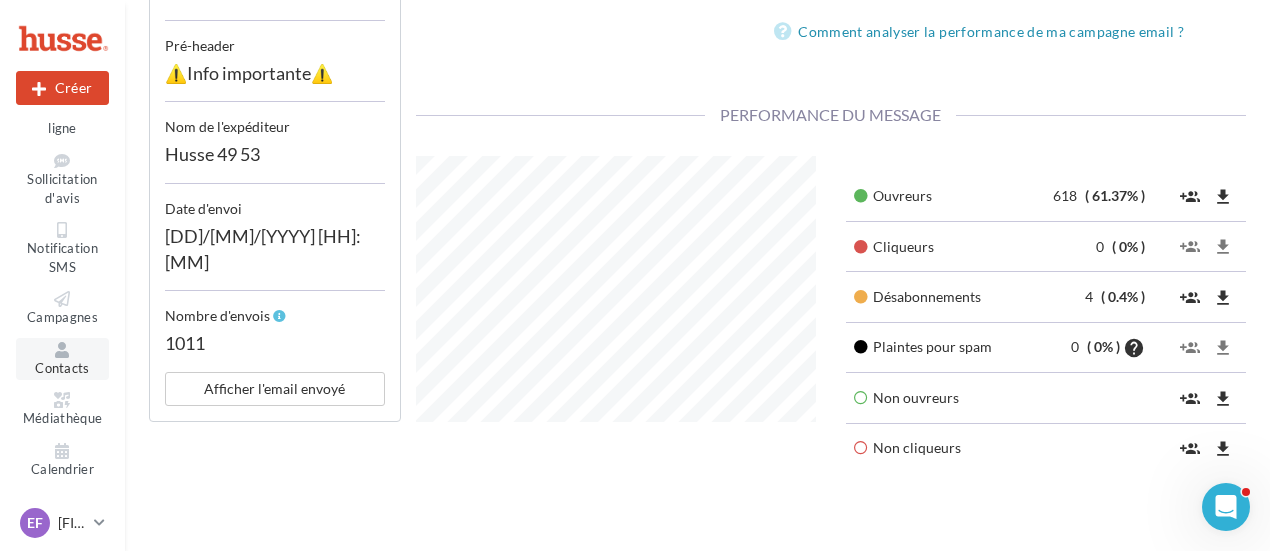 click on "Contacts" at bounding box center (62, 359) 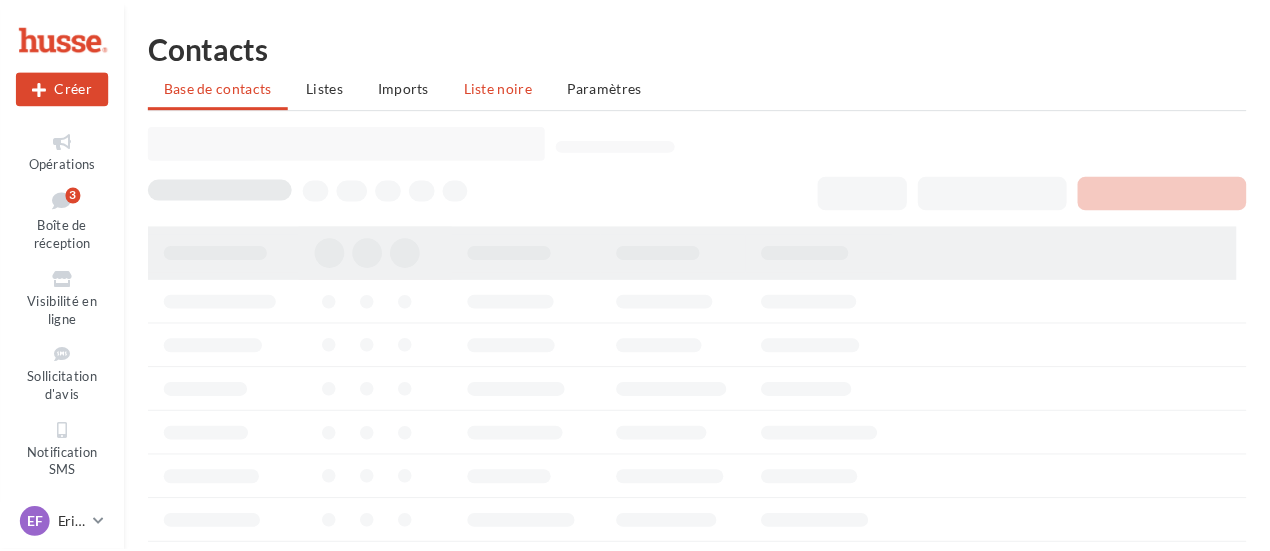 scroll, scrollTop: 0, scrollLeft: 0, axis: both 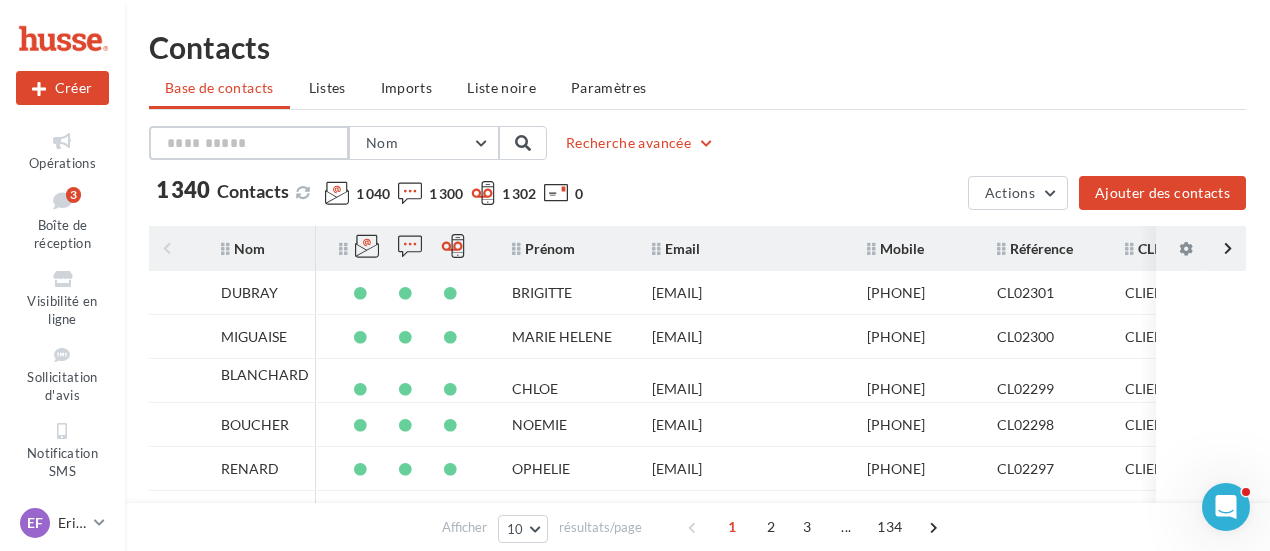 click at bounding box center (249, 143) 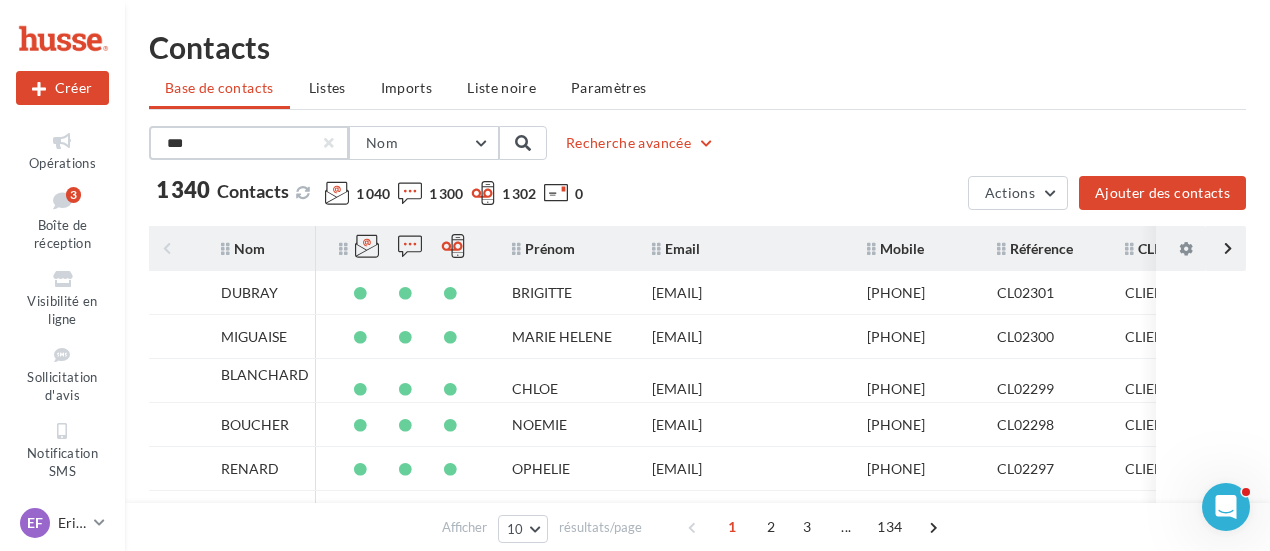 type on "***" 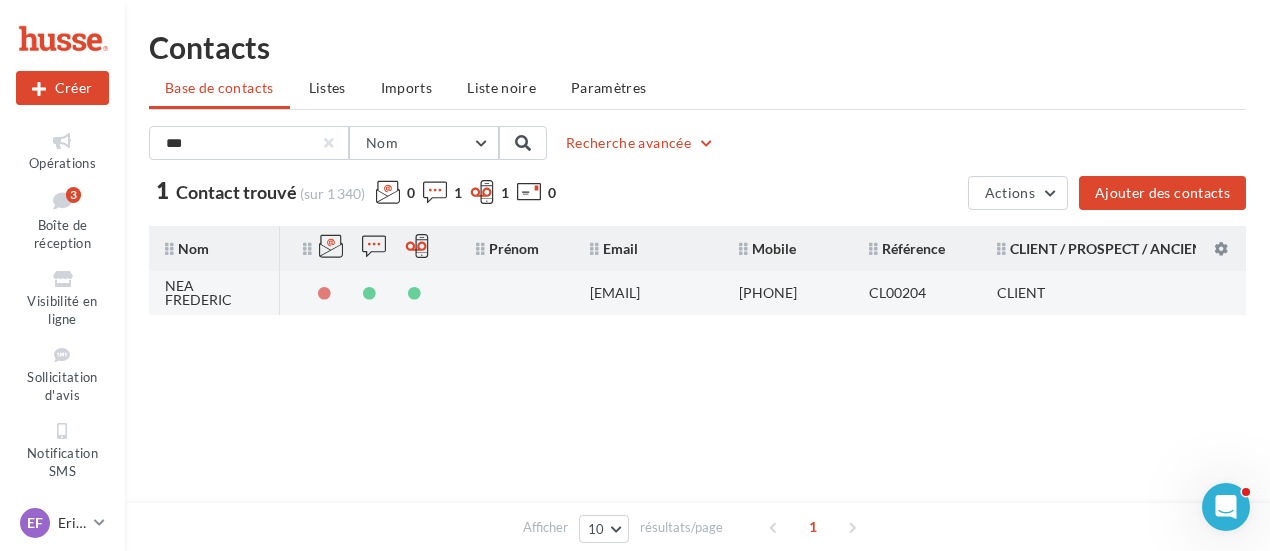 click on "[EMAIL]" at bounding box center (615, 293) 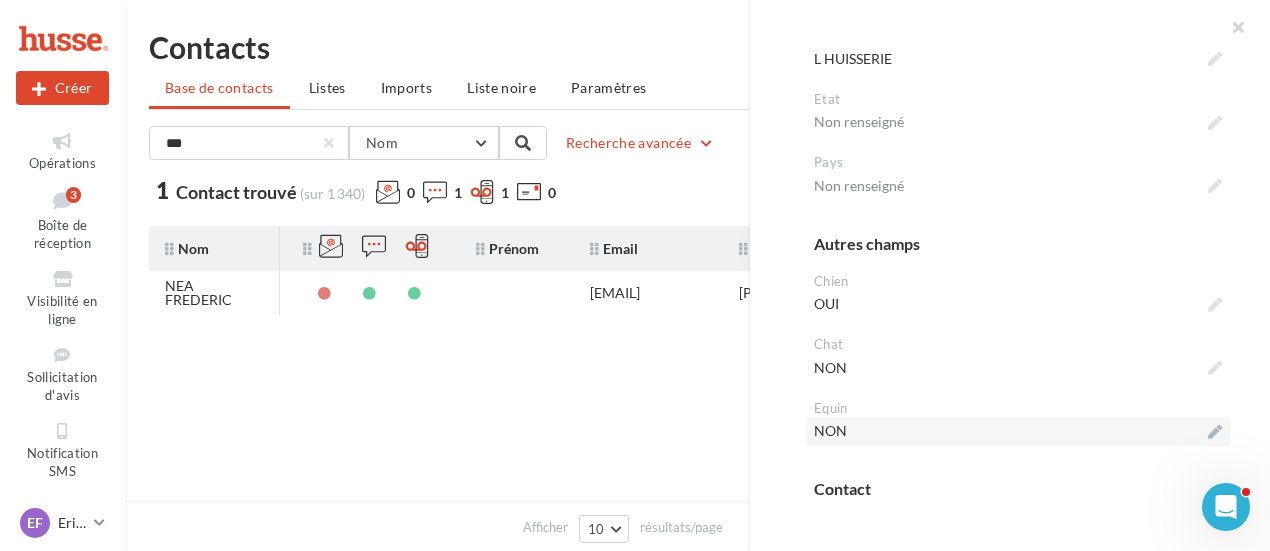 scroll, scrollTop: 1102, scrollLeft: 0, axis: vertical 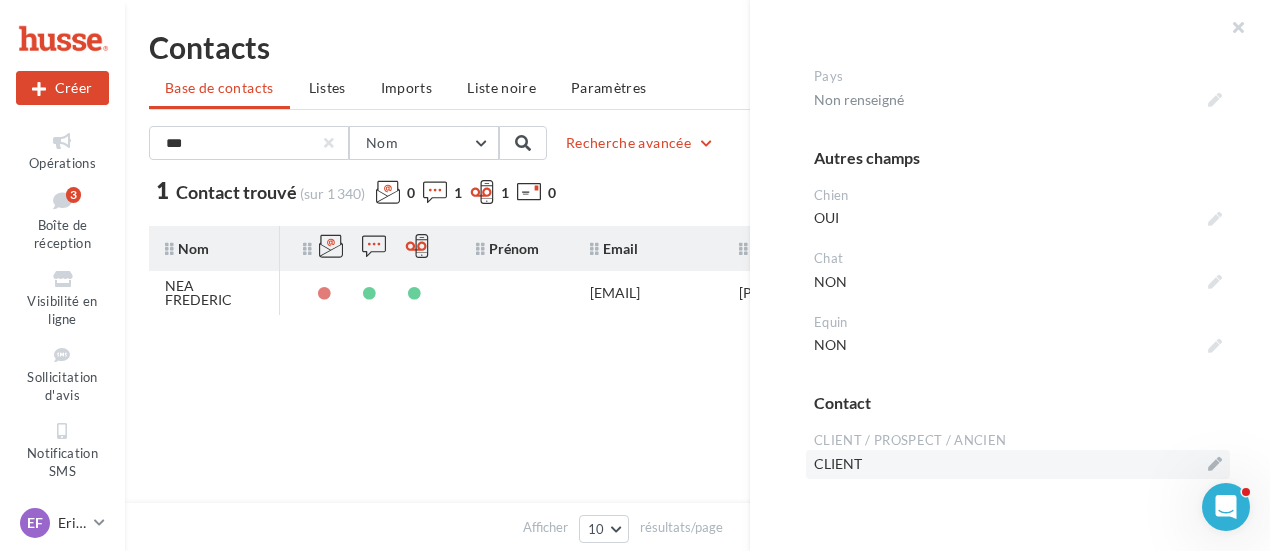 click on "CLIENT" at bounding box center [1018, 464] 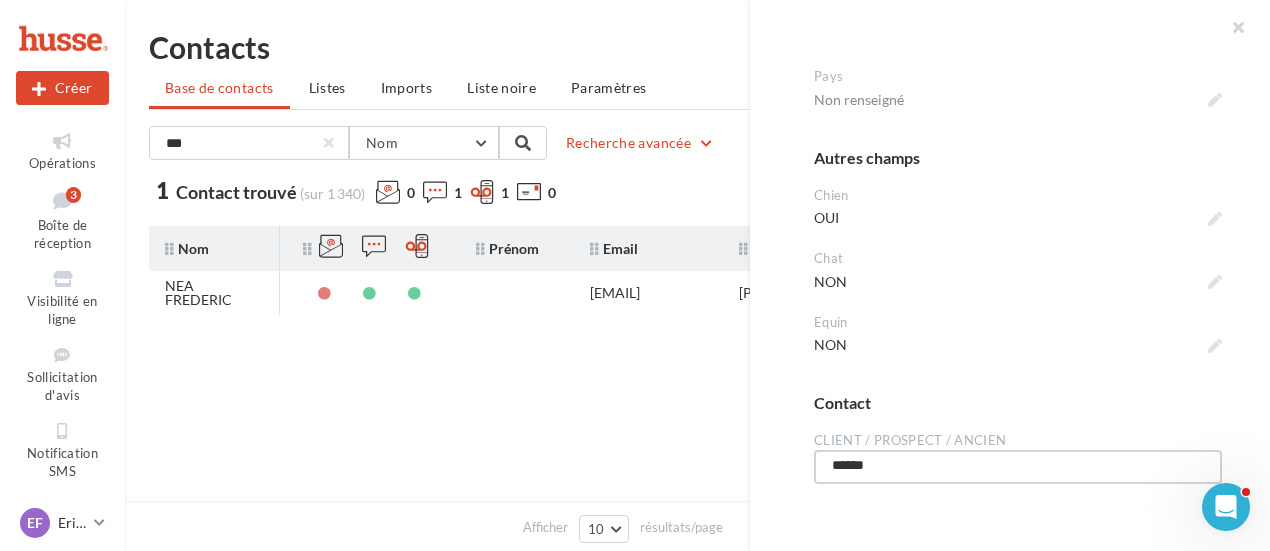 drag, startPoint x: 914, startPoint y: 469, endPoint x: 766, endPoint y: 473, distance: 148.05405 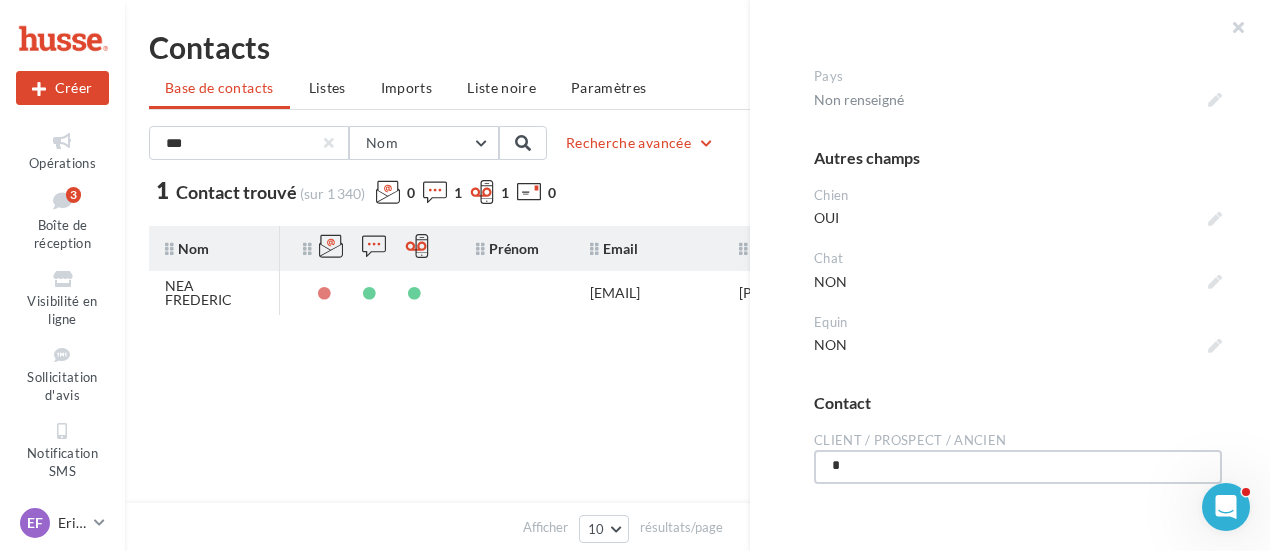 type on "**" 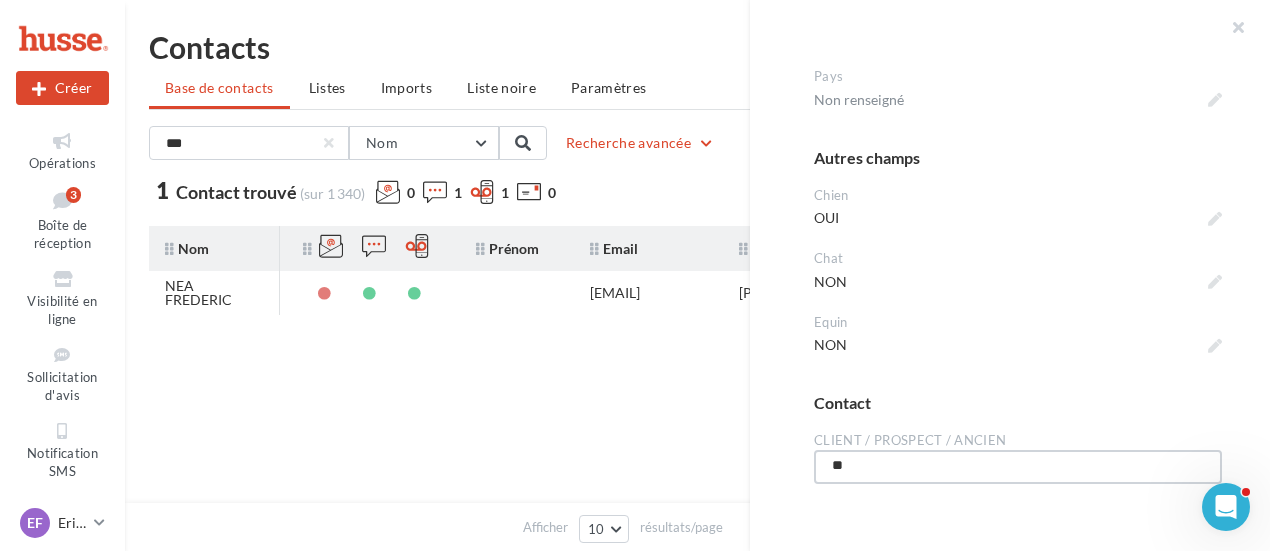 type on "***" 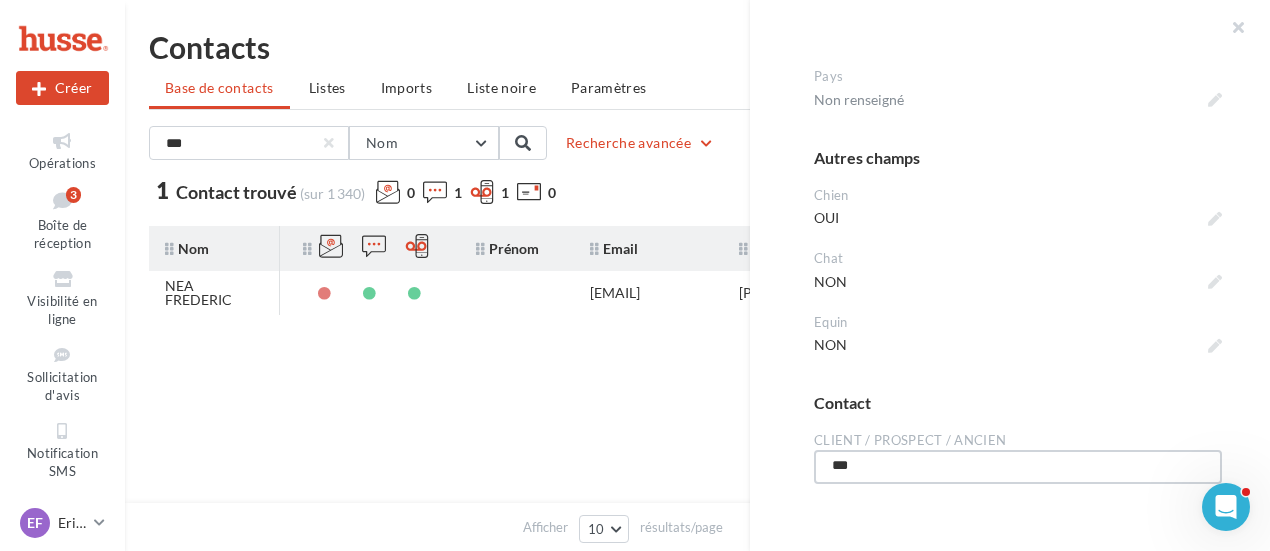 type on "***" 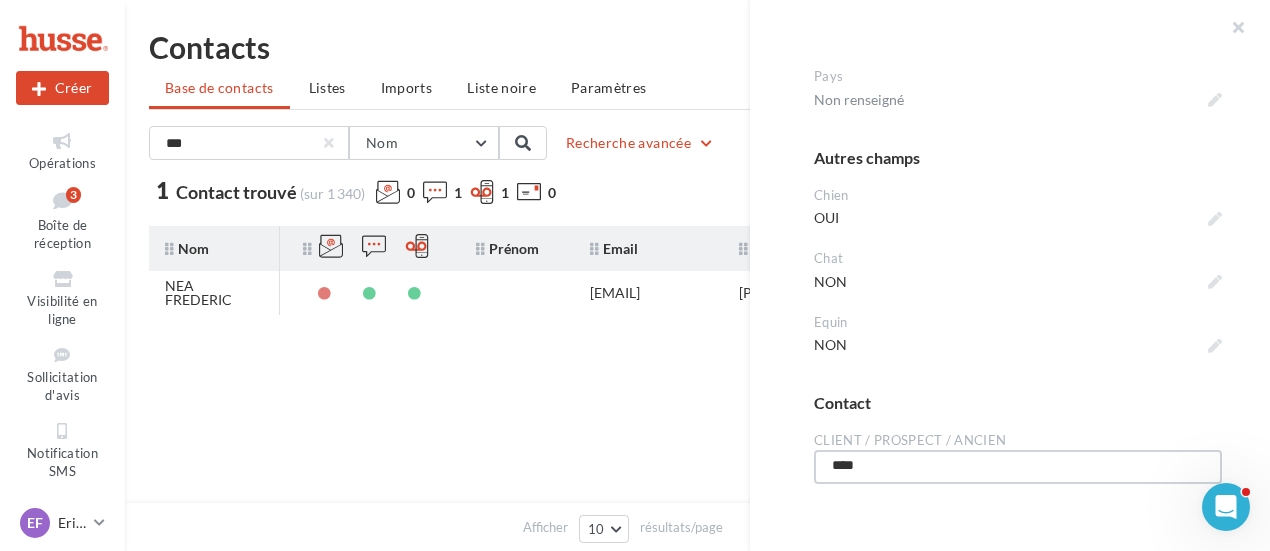 type on "*****" 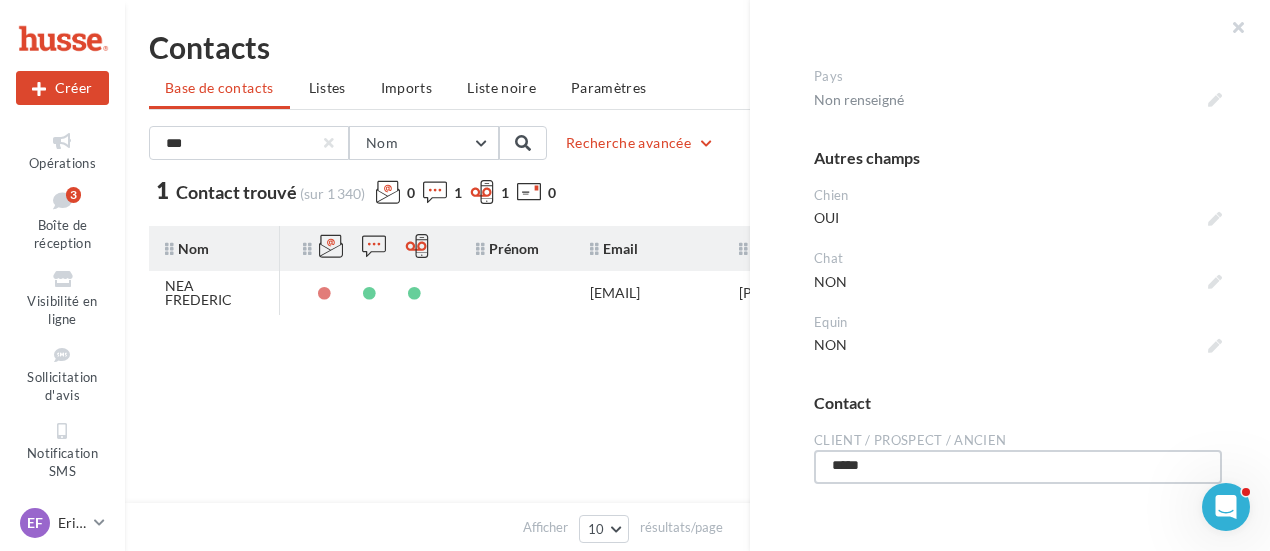 type on "*****" 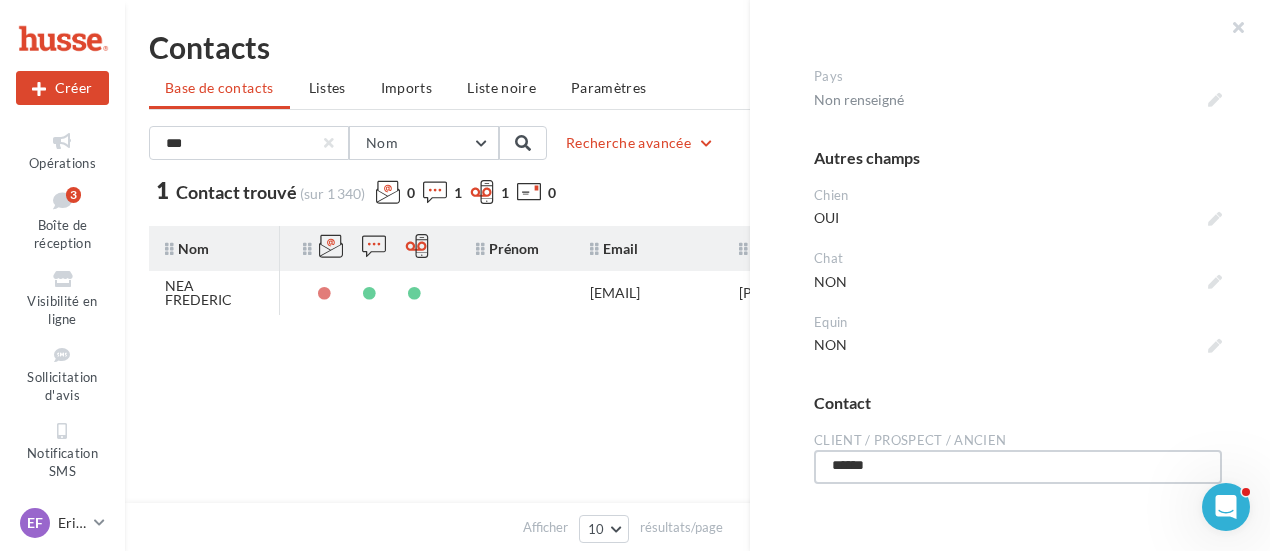 type on "******" 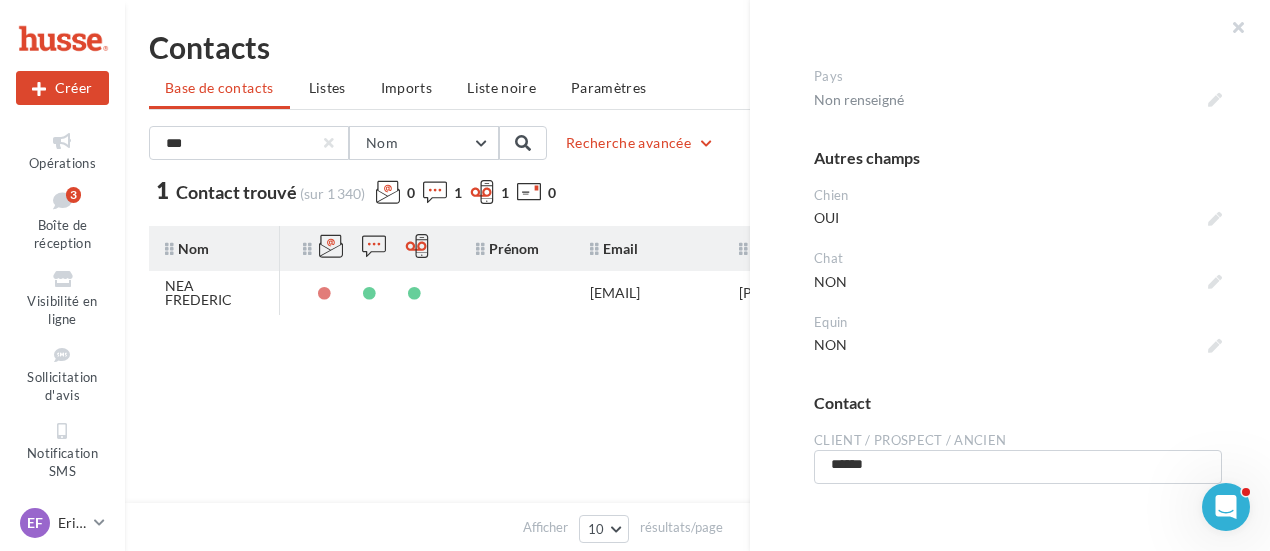 scroll, scrollTop: 153, scrollLeft: 0, axis: vertical 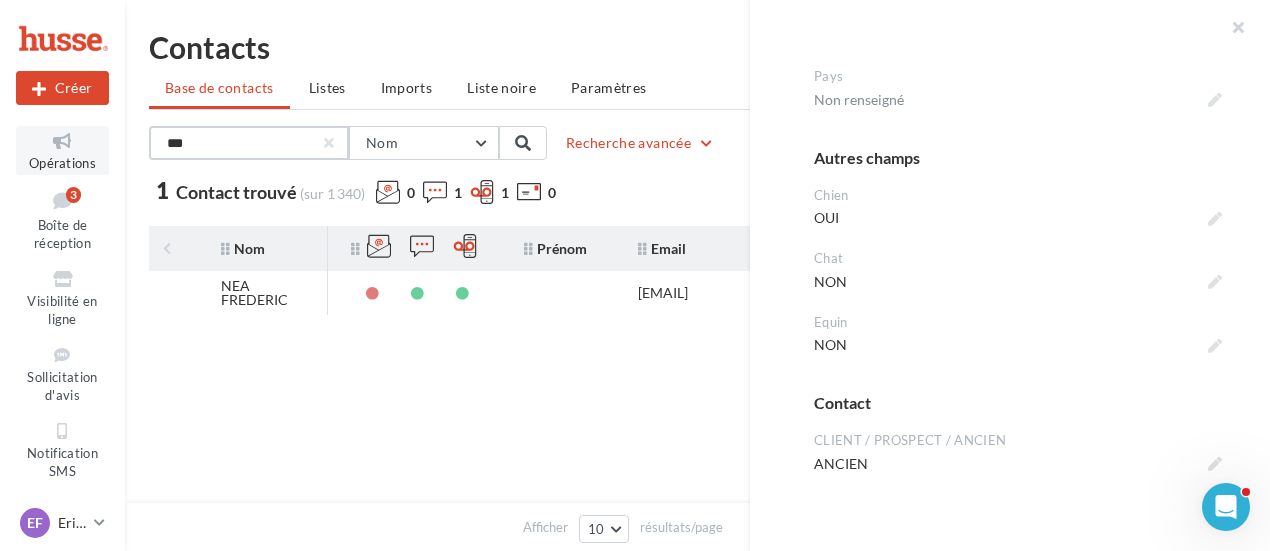 drag, startPoint x: 246, startPoint y: 143, endPoint x: 96, endPoint y: 137, distance: 150.11995 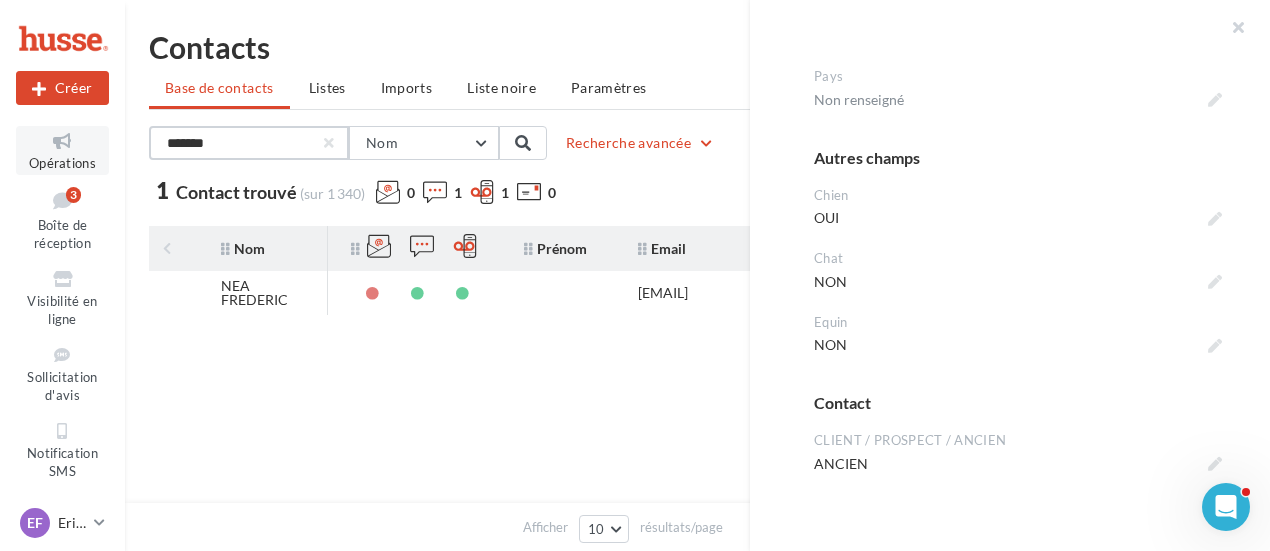 type on "*******" 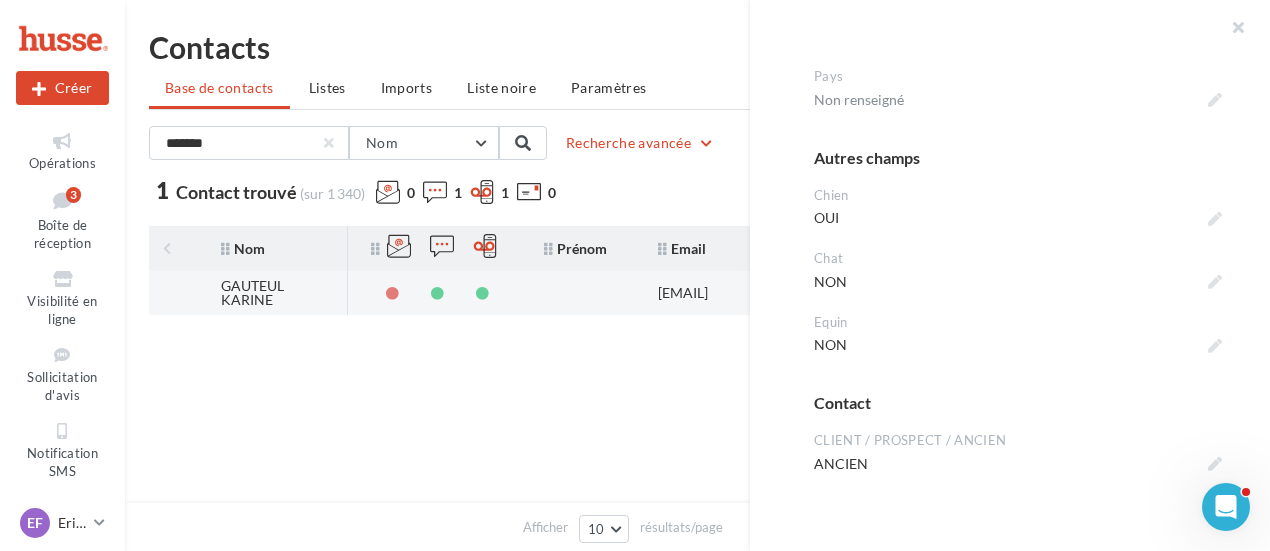 click on "GAUTEUL KARINE" at bounding box center (276, 293) 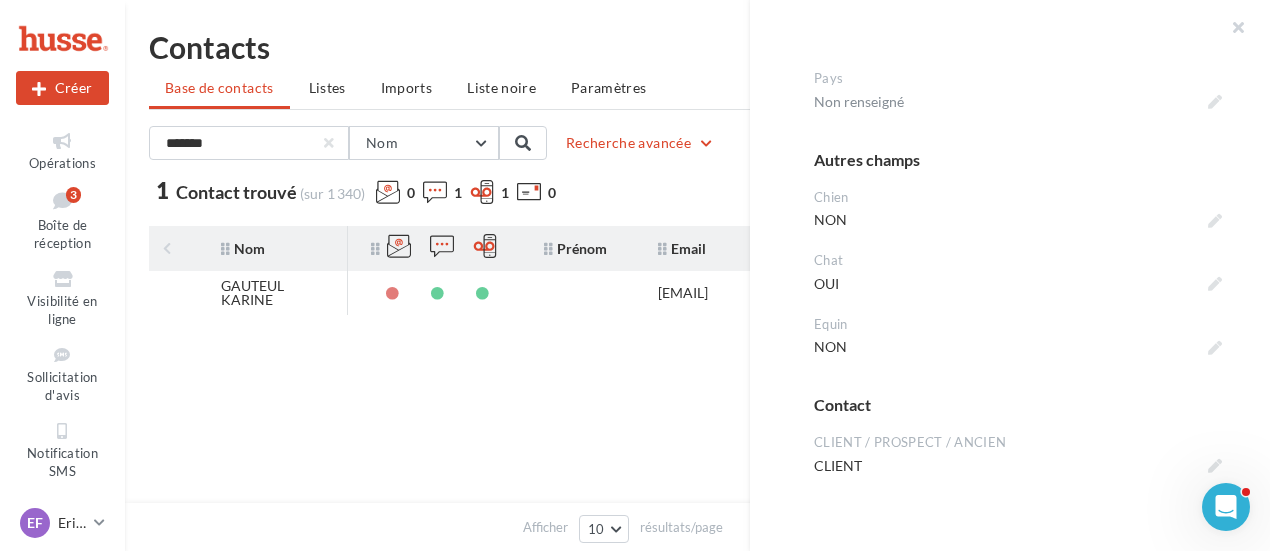scroll, scrollTop: 1102, scrollLeft: 0, axis: vertical 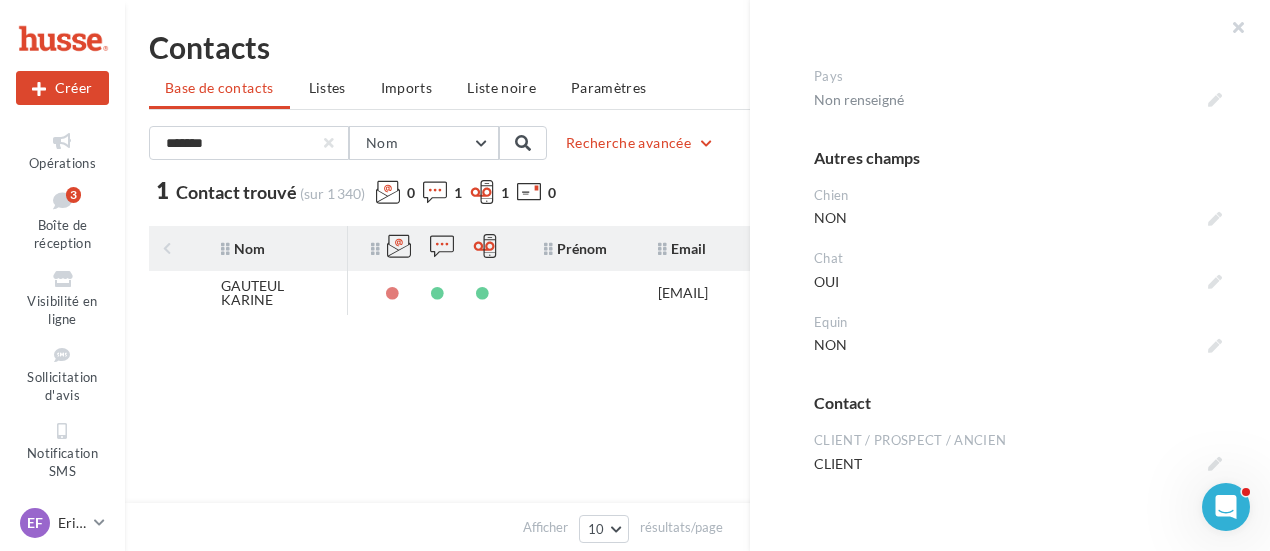 click on "CLIENT" at bounding box center (1018, 464) 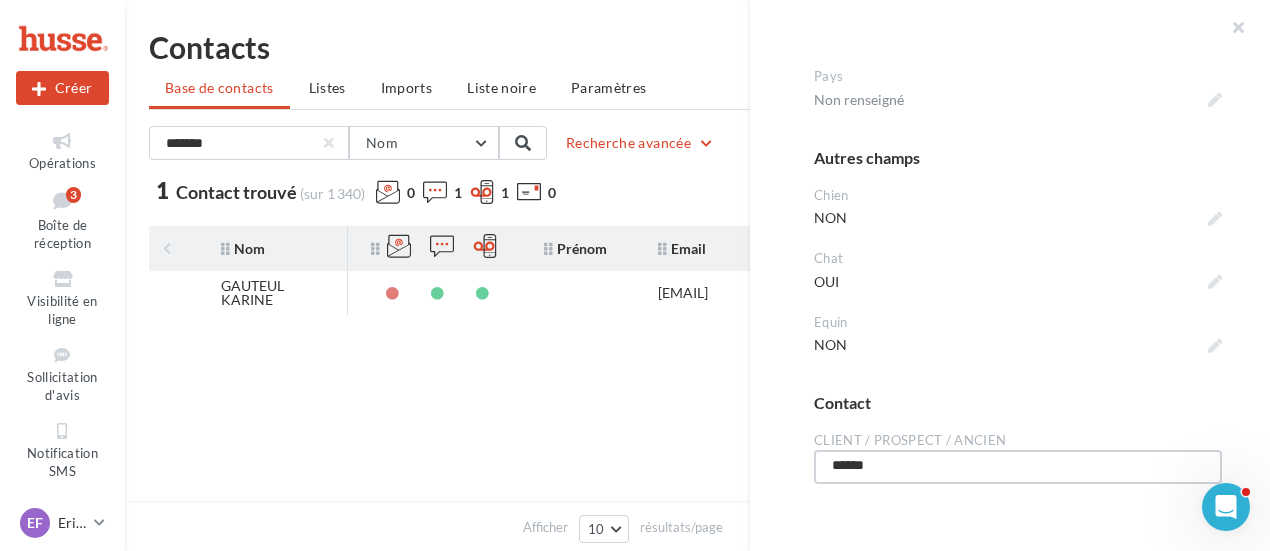 drag, startPoint x: 782, startPoint y: 461, endPoint x: 744, endPoint y: 461, distance: 38 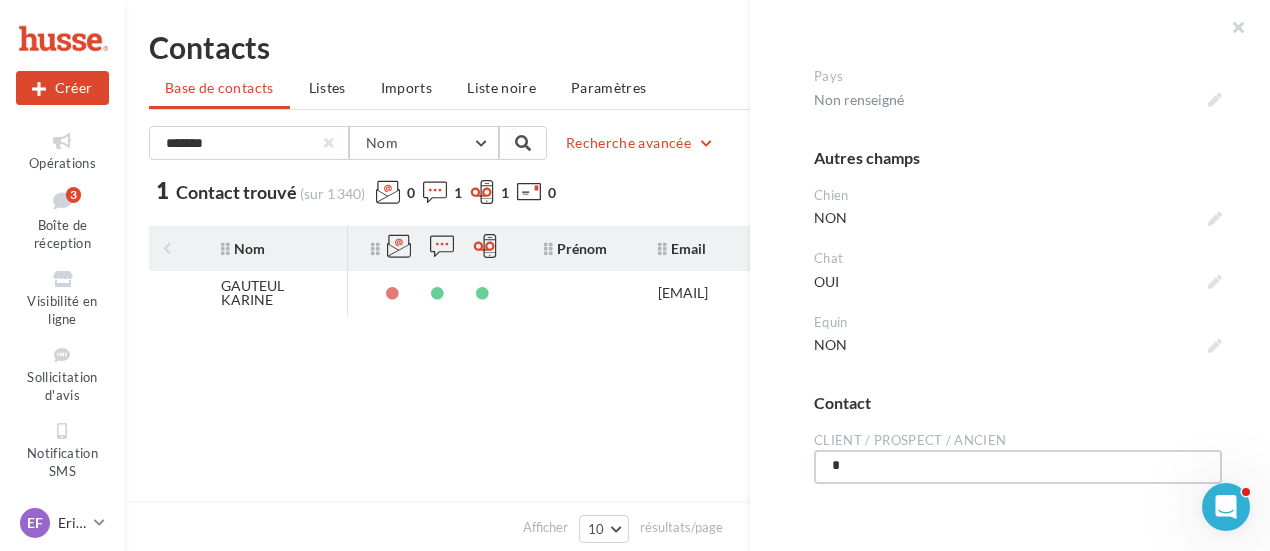 type on "**" 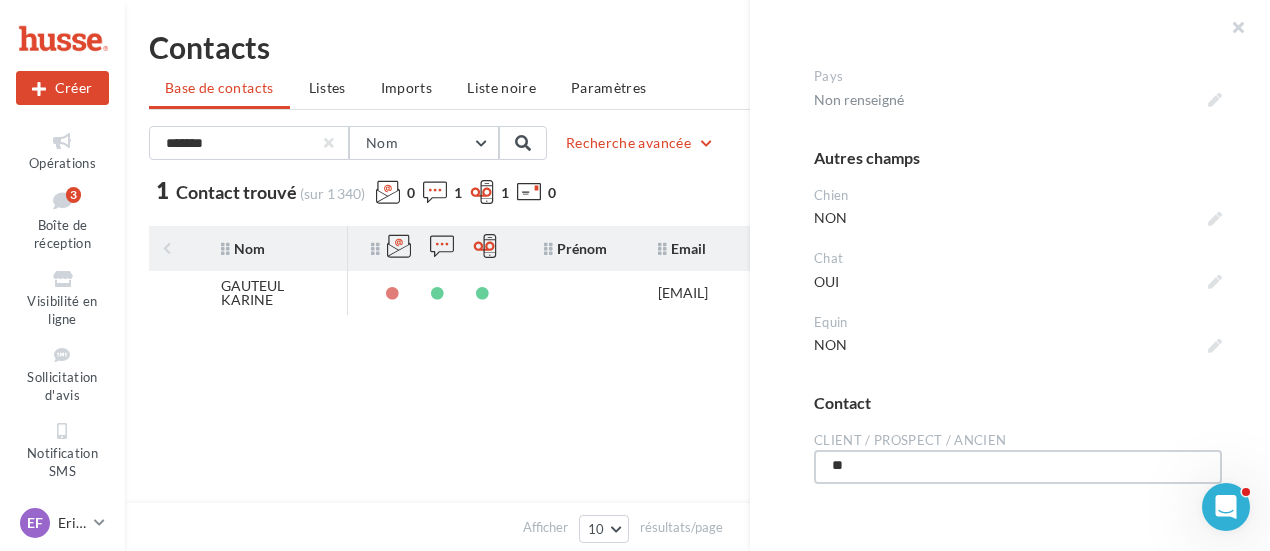 type on "***" 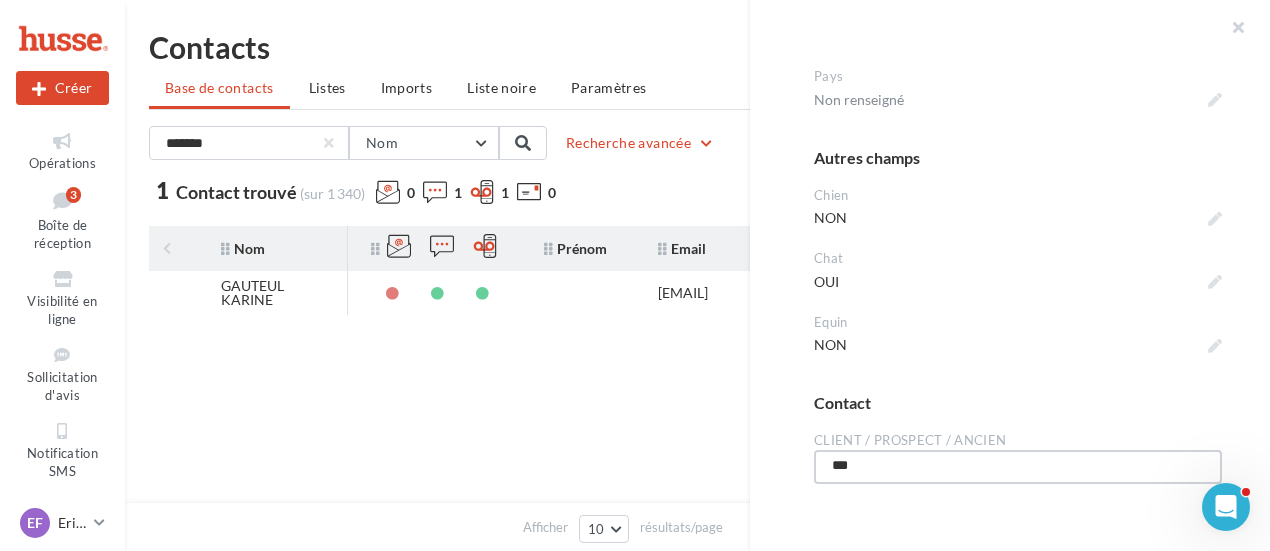 type on "****" 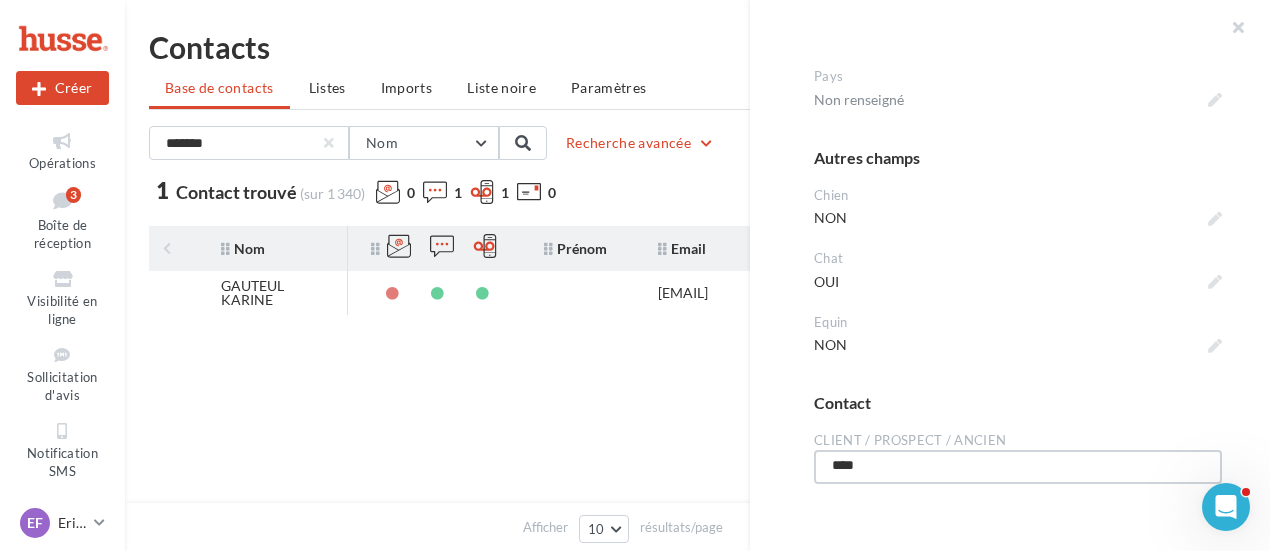type on "****" 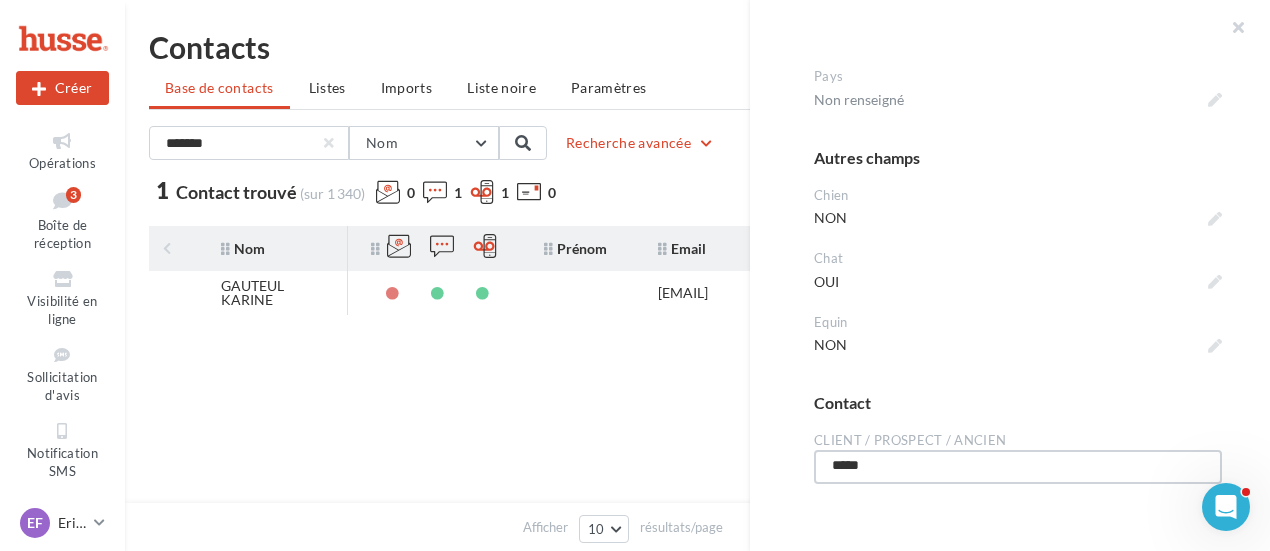 type on "******" 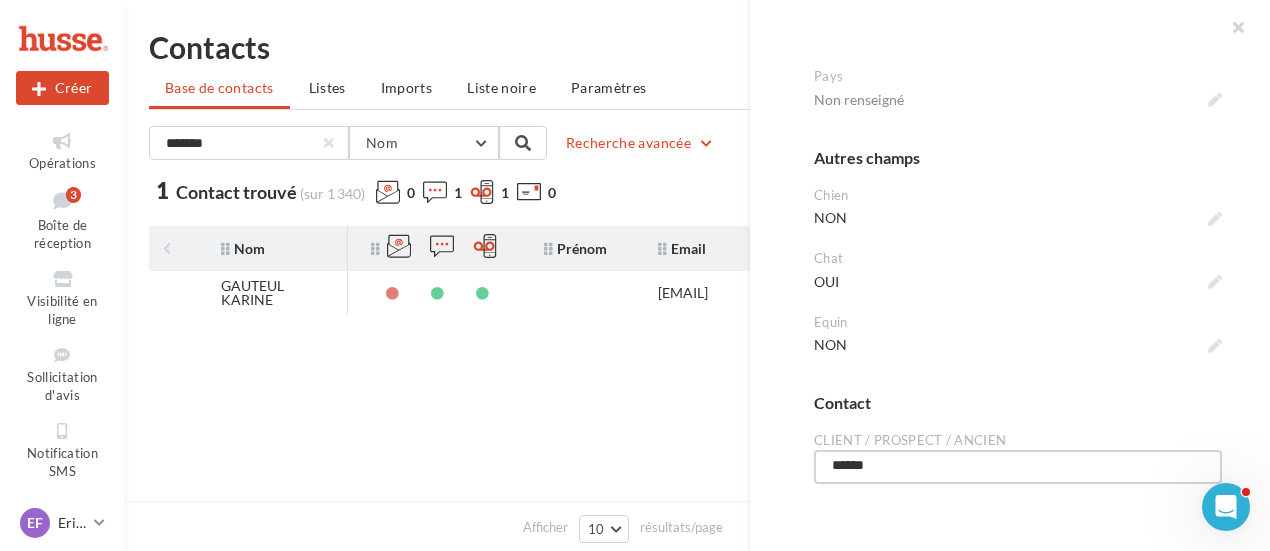 type on "******" 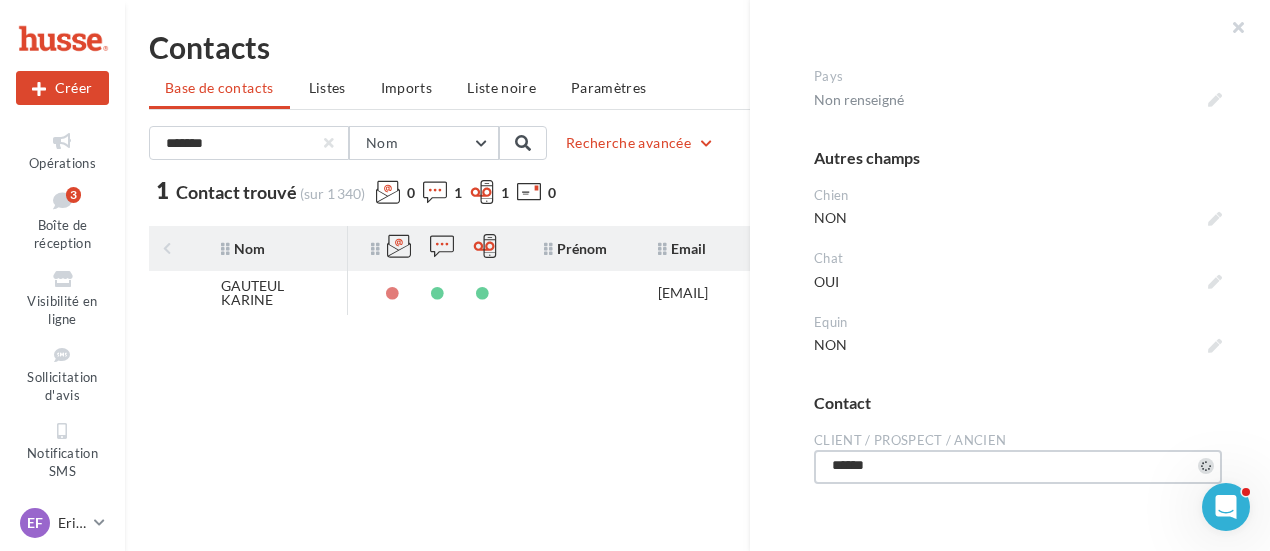 scroll, scrollTop: 153, scrollLeft: 0, axis: vertical 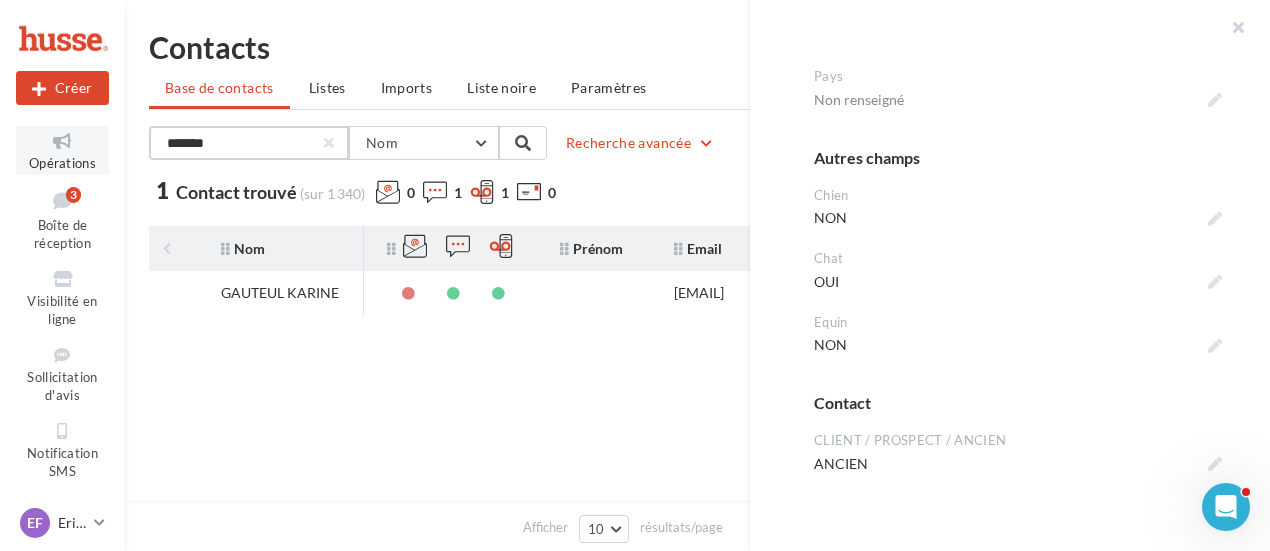 drag, startPoint x: 276, startPoint y: 143, endPoint x: 68, endPoint y: 137, distance: 208.08652 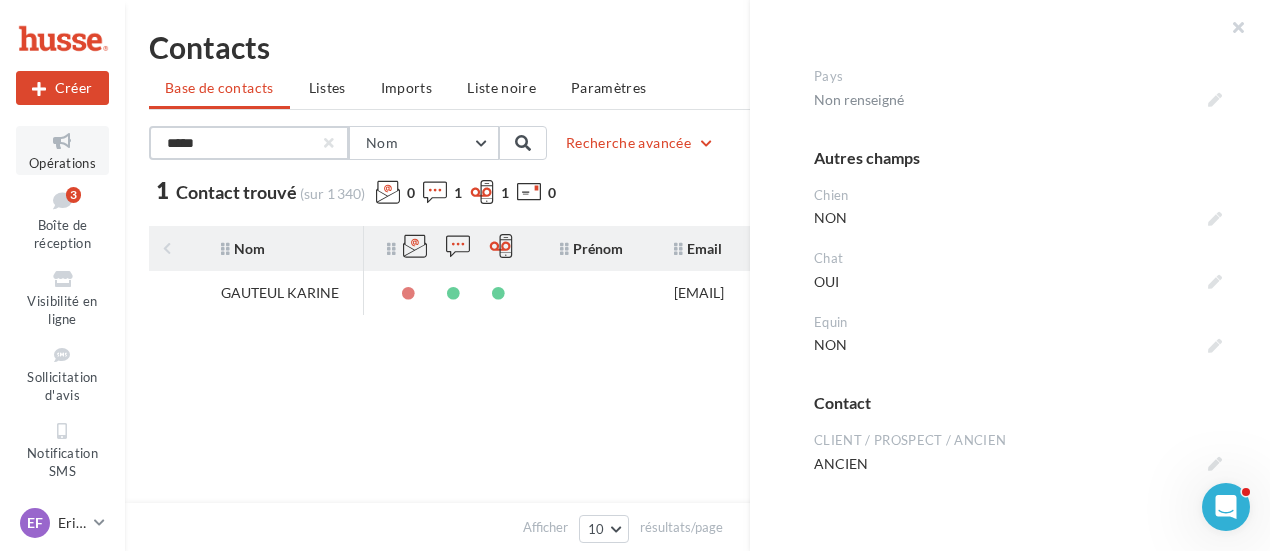 type on "*****" 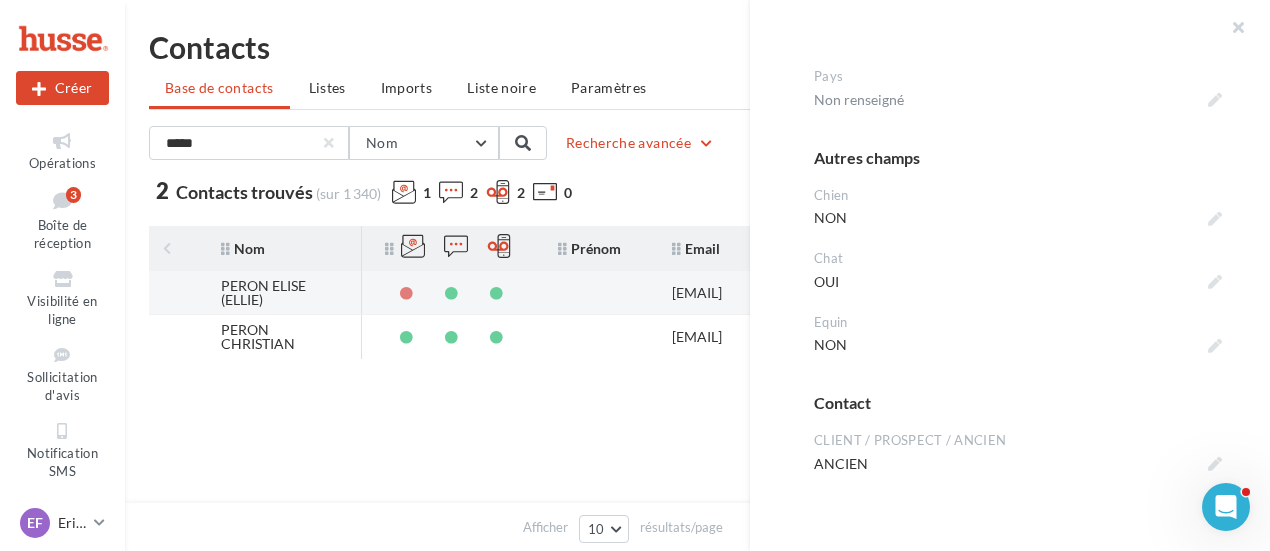 click on "PERON ELISE (ELLIE)" at bounding box center [283, 293] 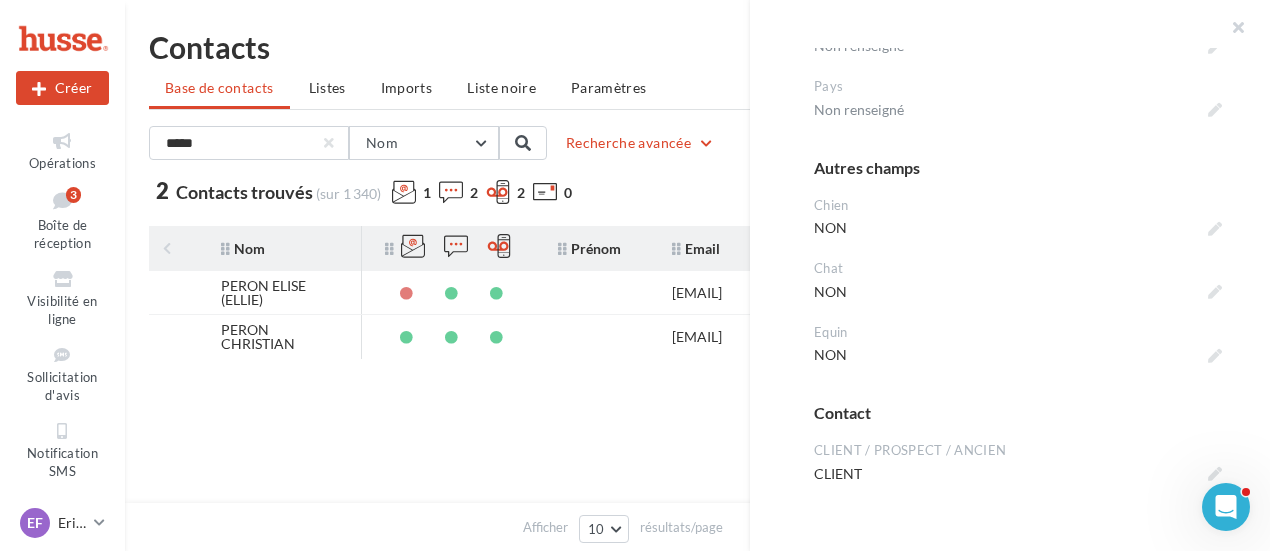 scroll, scrollTop: 1102, scrollLeft: 0, axis: vertical 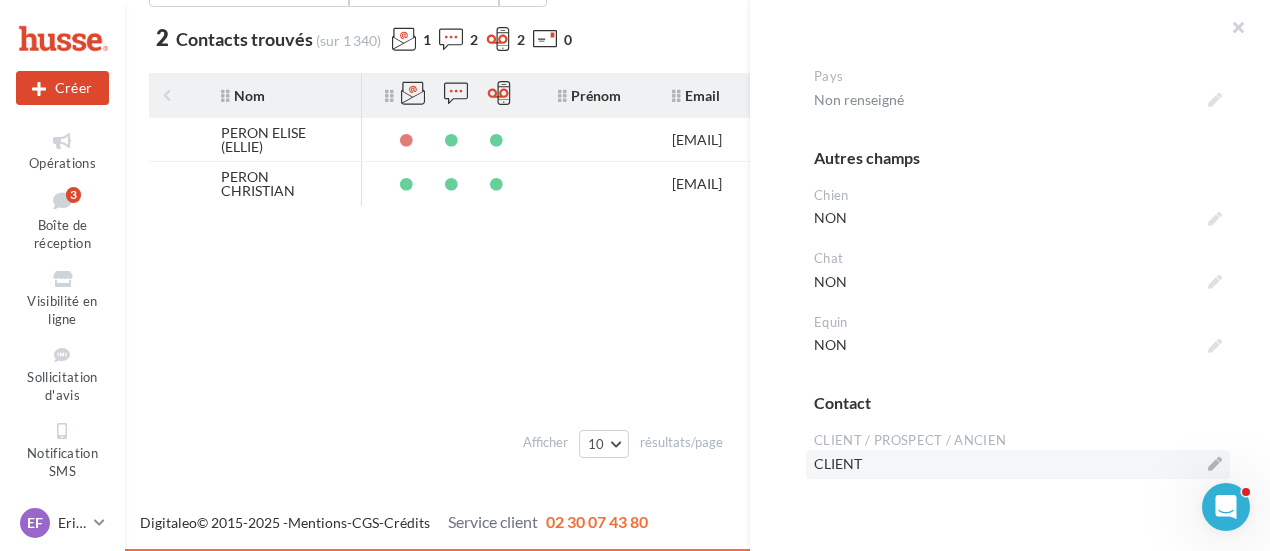 click on "CLIENT" at bounding box center (1018, 464) 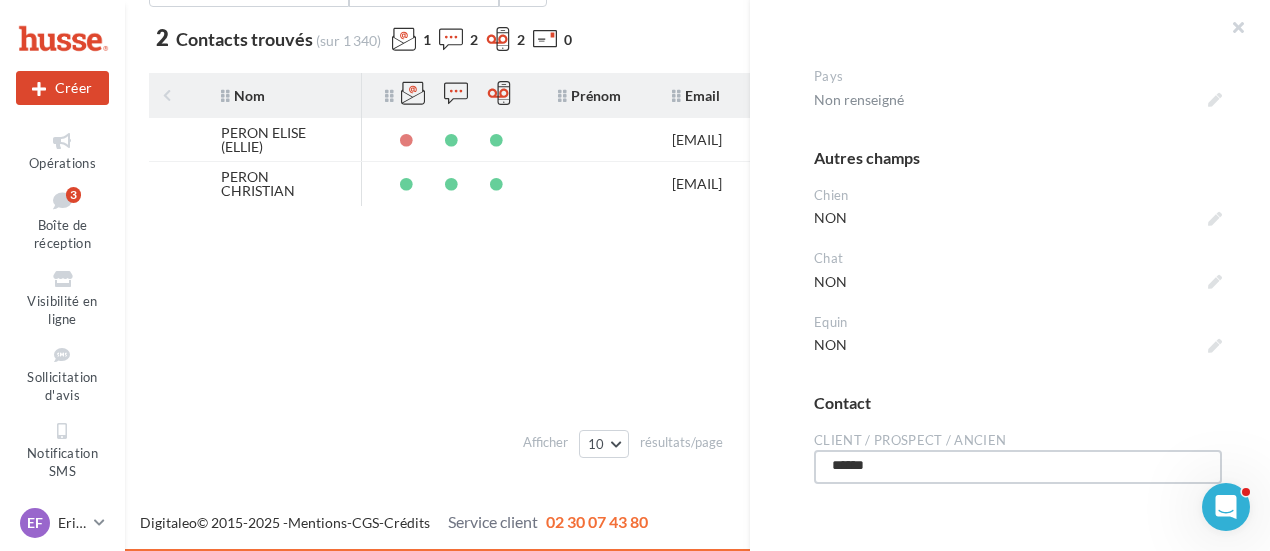 drag, startPoint x: 856, startPoint y: 460, endPoint x: 758, endPoint y: 460, distance: 98 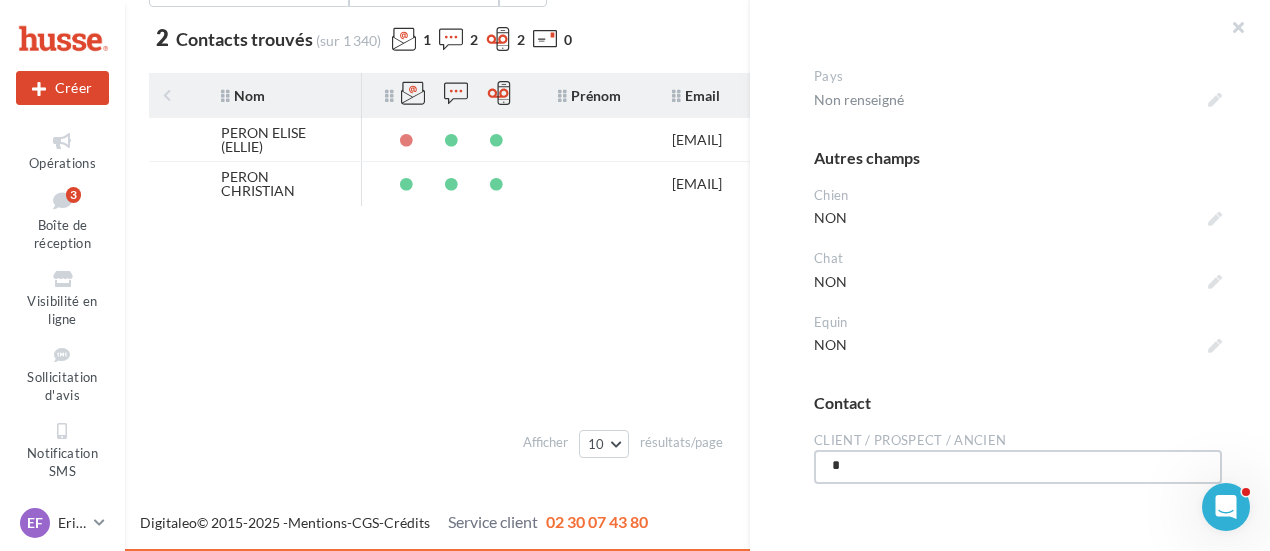 type on "**" 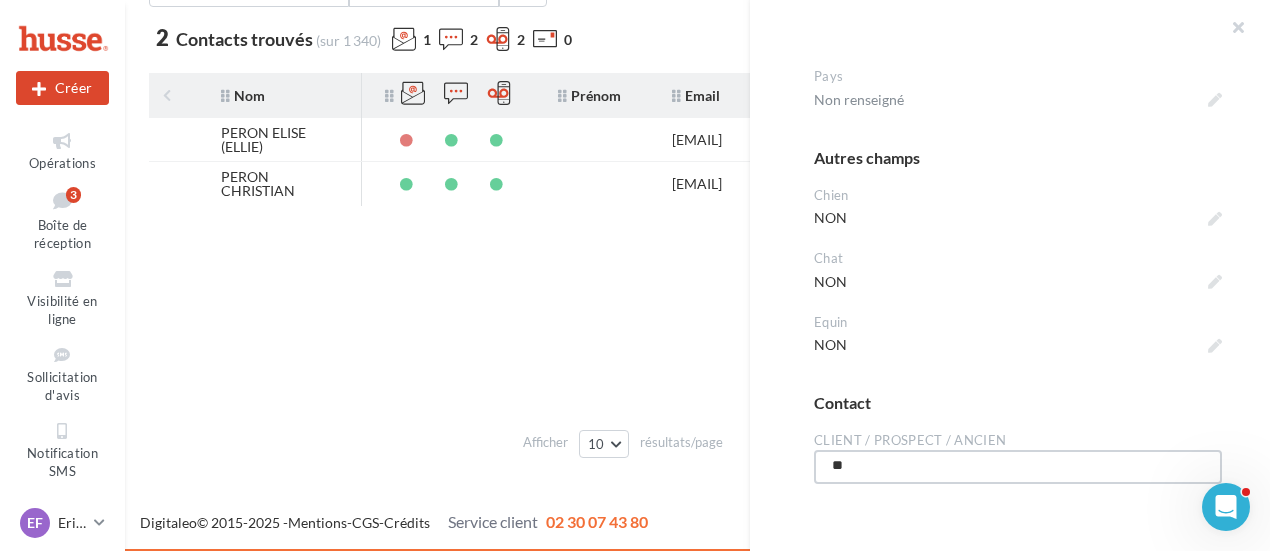 type on "***" 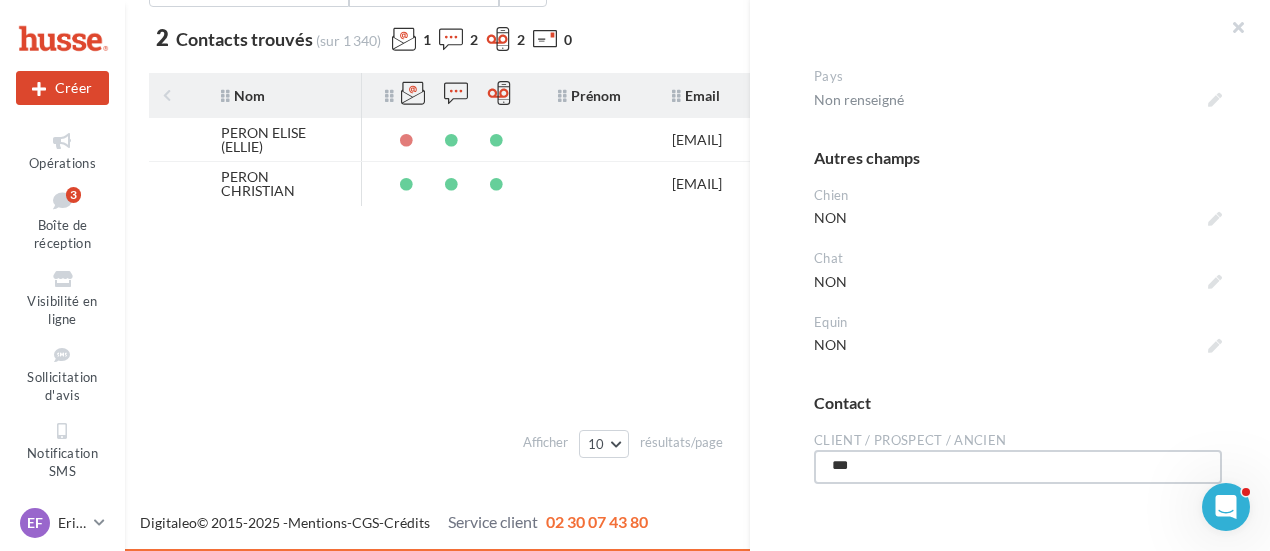 type on "***" 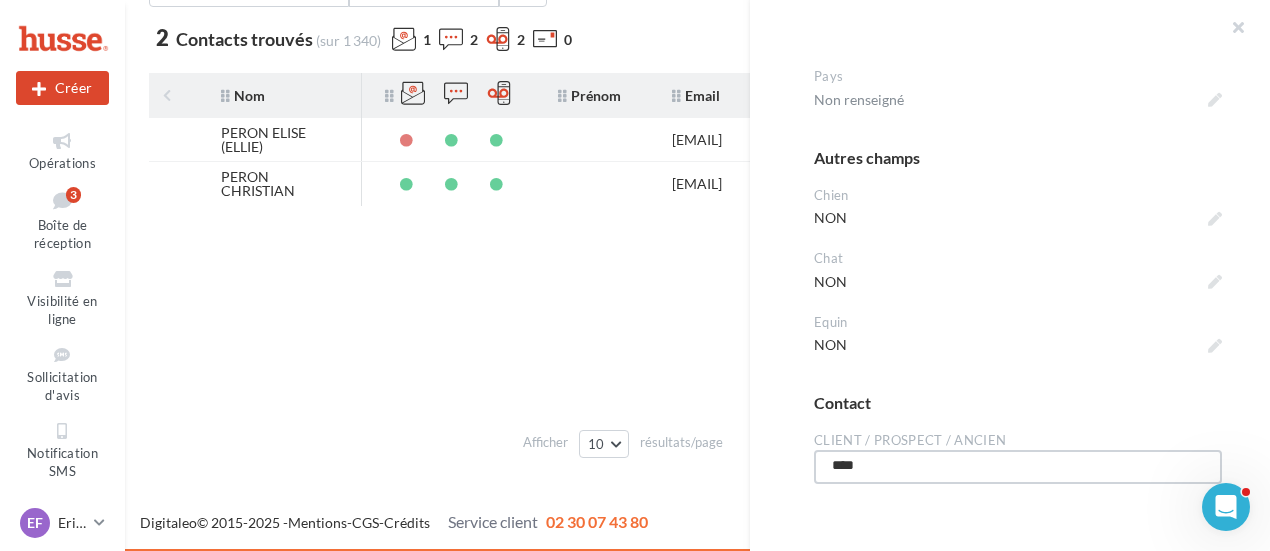 type on "*****" 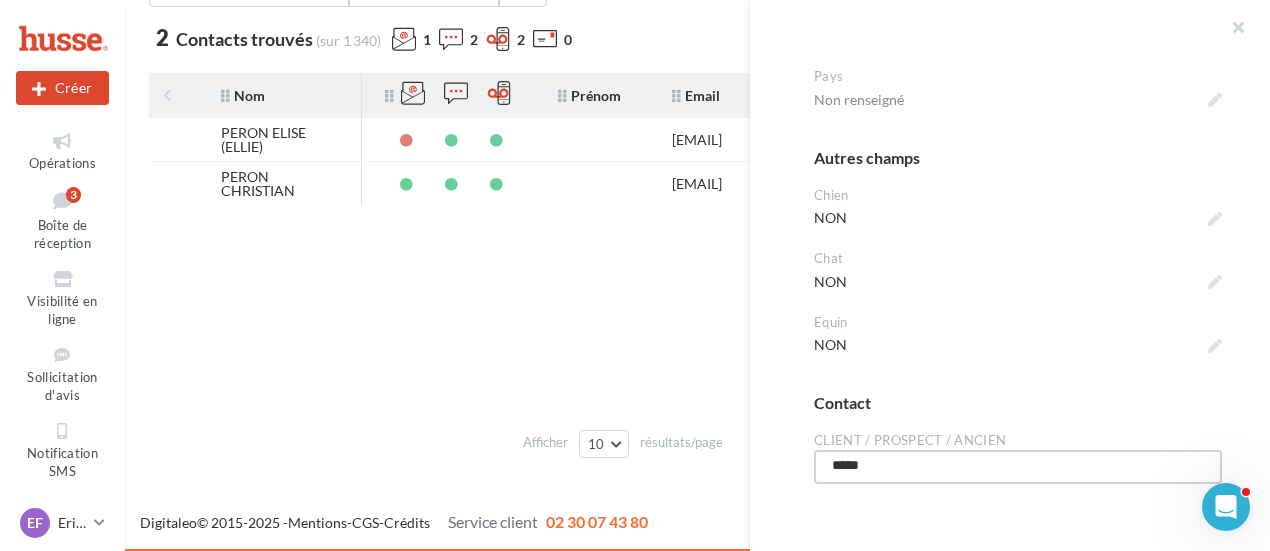type on "******" 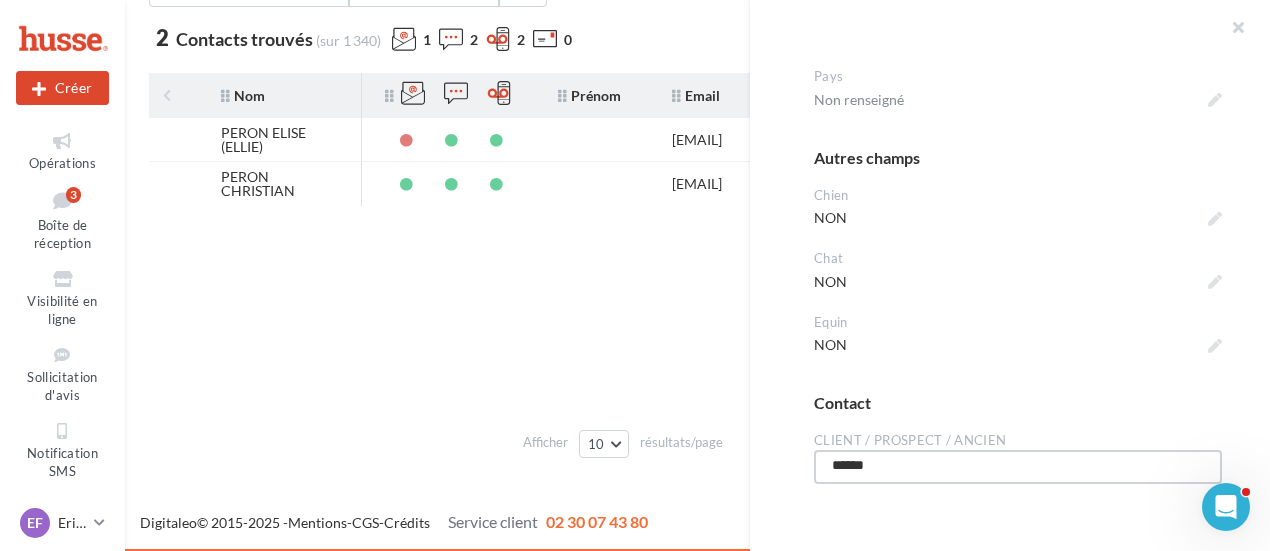 type on "******" 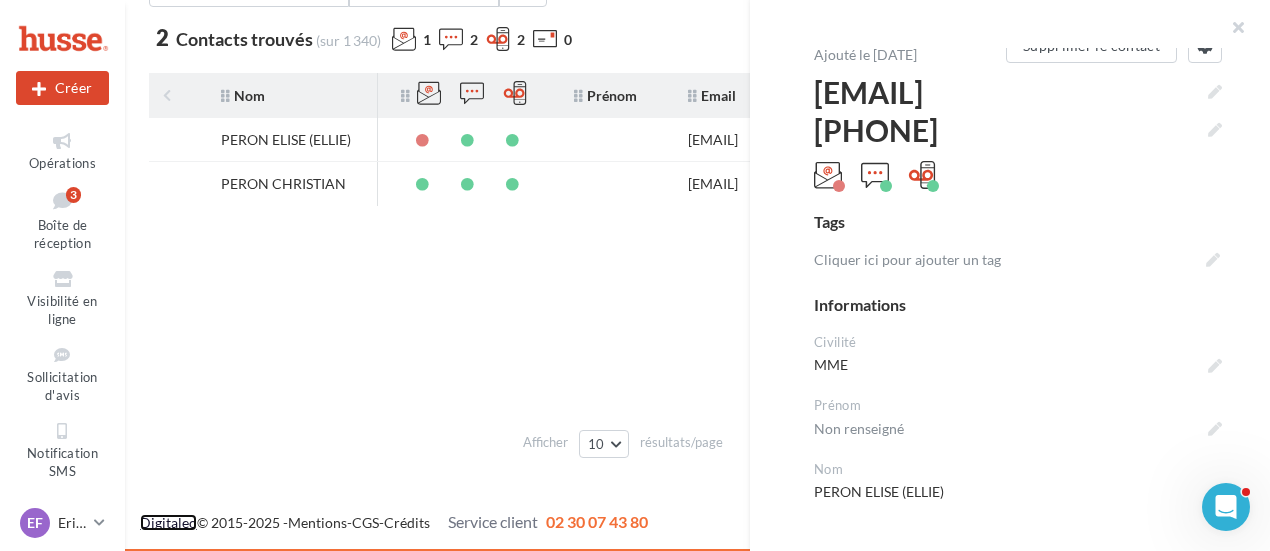 scroll, scrollTop: 2, scrollLeft: 0, axis: vertical 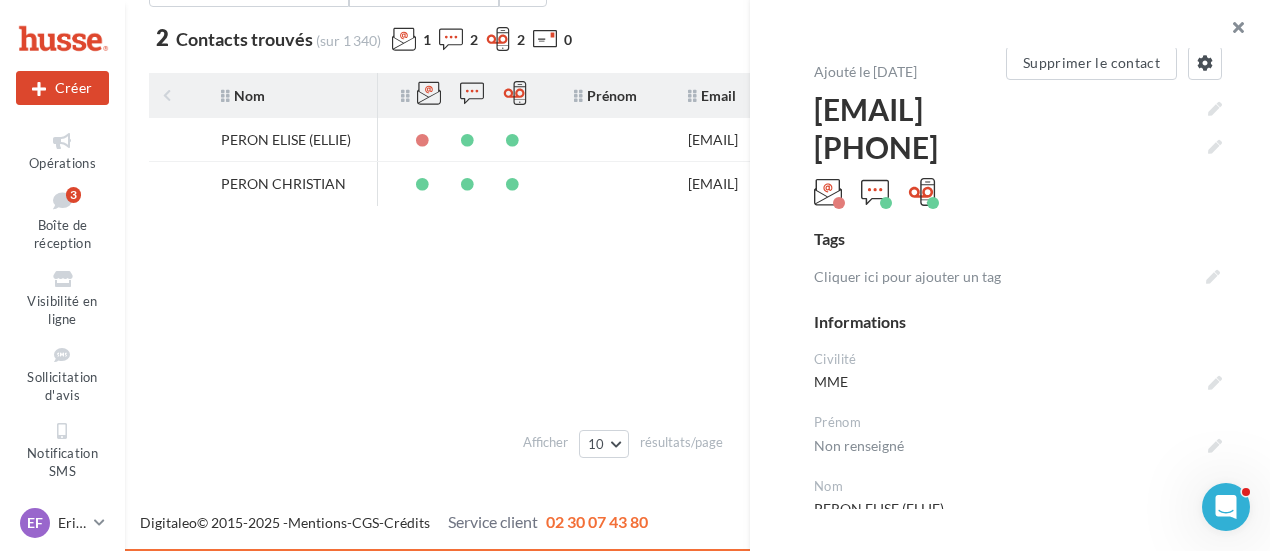 click at bounding box center [1230, 30] 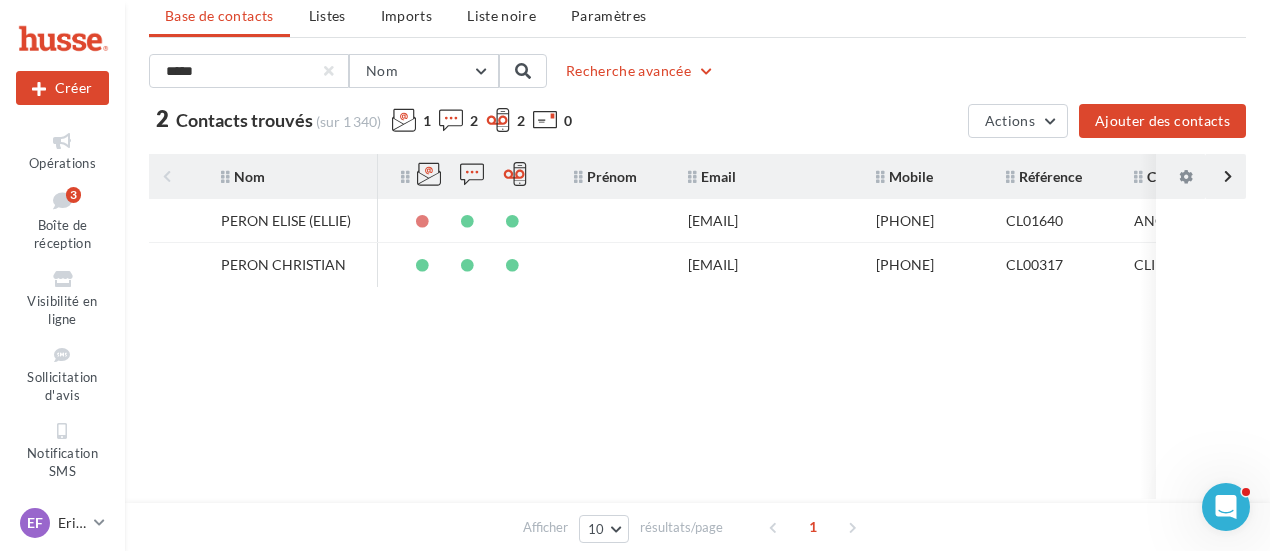 scroll, scrollTop: 0, scrollLeft: 0, axis: both 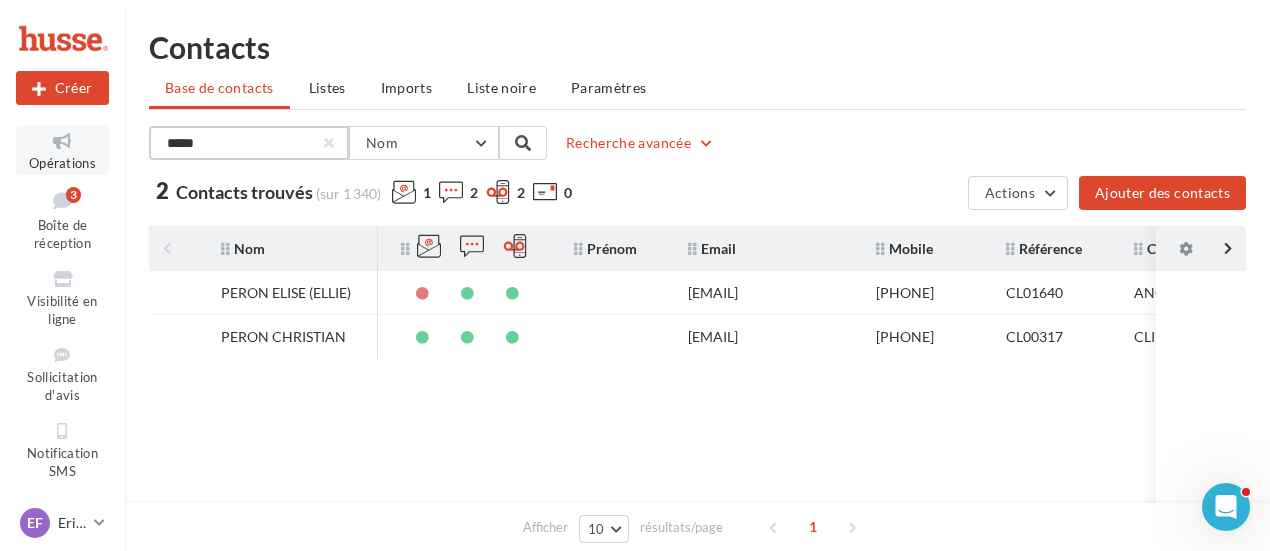 drag, startPoint x: 256, startPoint y: 145, endPoint x: 40, endPoint y: 125, distance: 216.92395 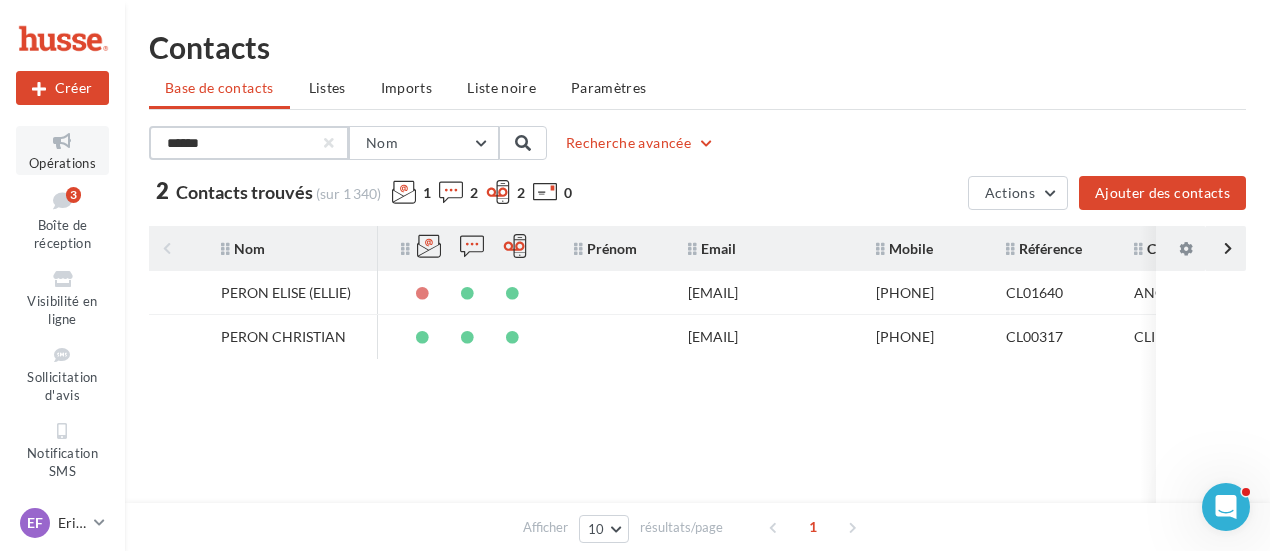 type on "******" 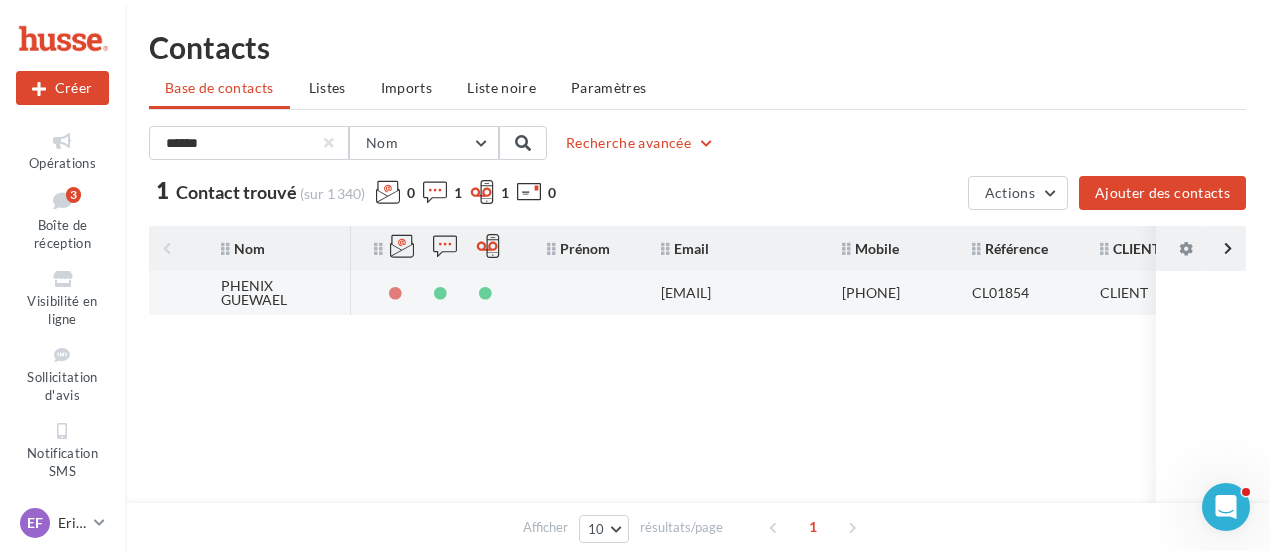 click on "PHENIX GUEWAEL" at bounding box center (277, 293) 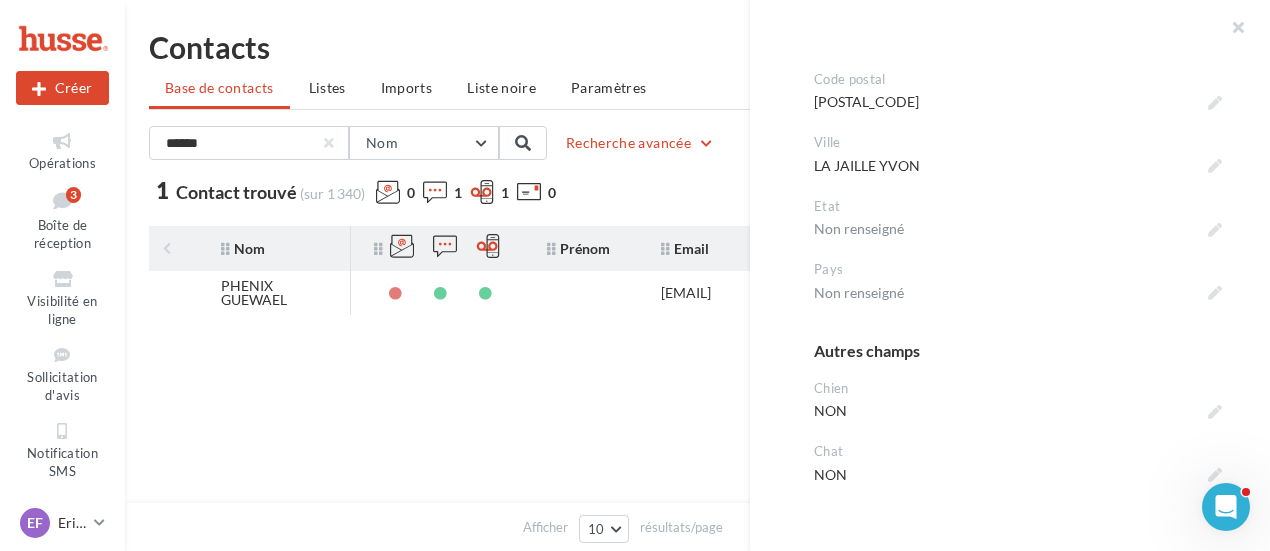 scroll, scrollTop: 1000, scrollLeft: 0, axis: vertical 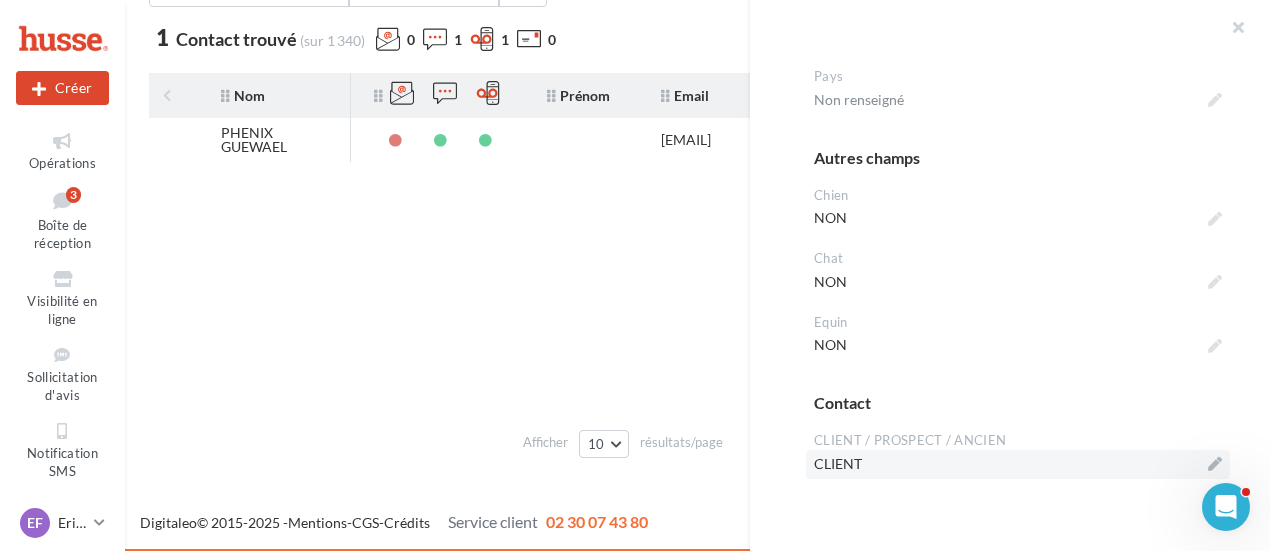 click on "CLIENT" at bounding box center (1018, 464) 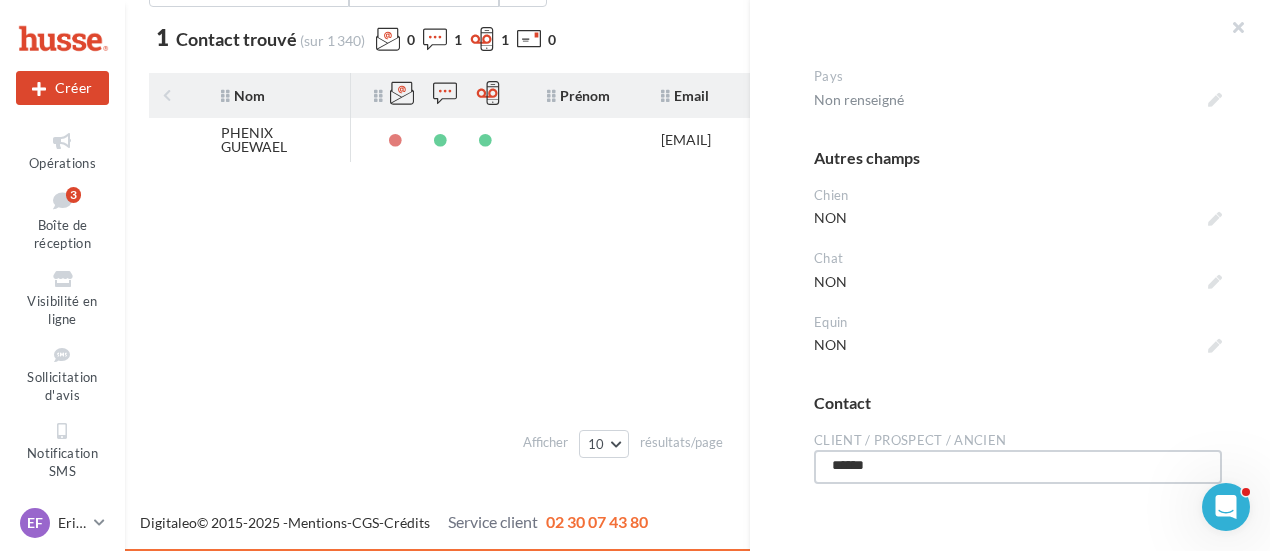 drag, startPoint x: 919, startPoint y: 460, endPoint x: 758, endPoint y: 464, distance: 161.04968 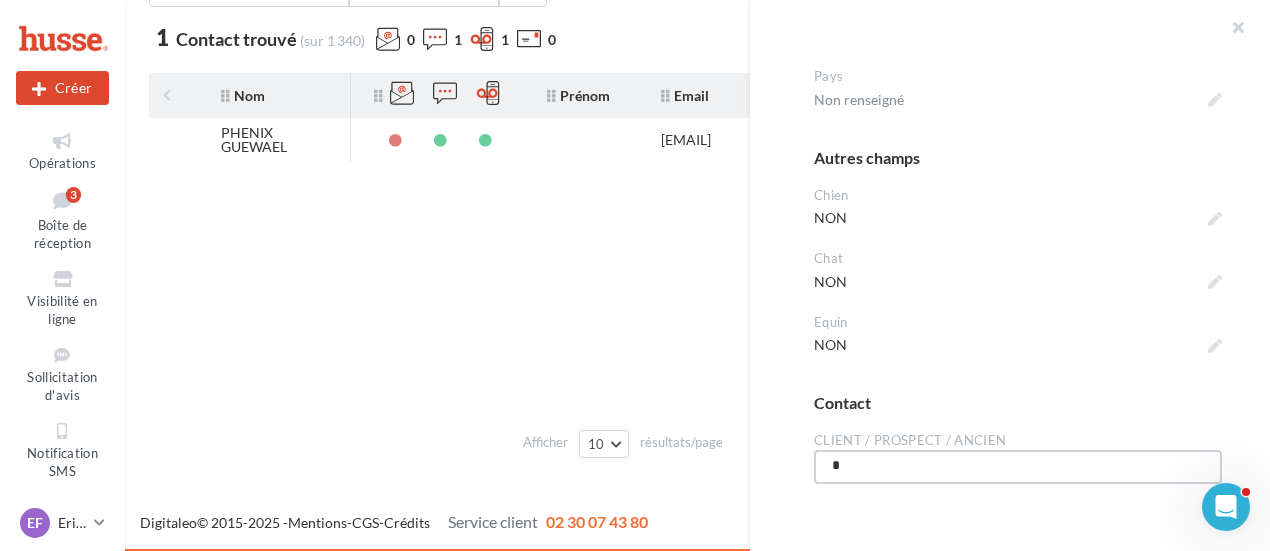 type on "**" 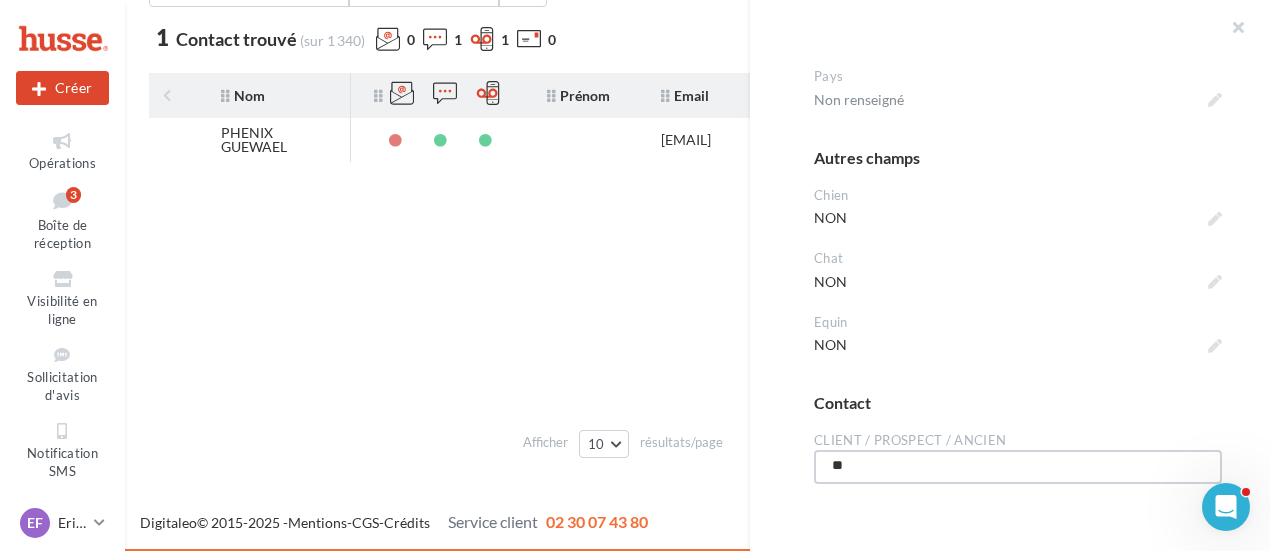 type on "***" 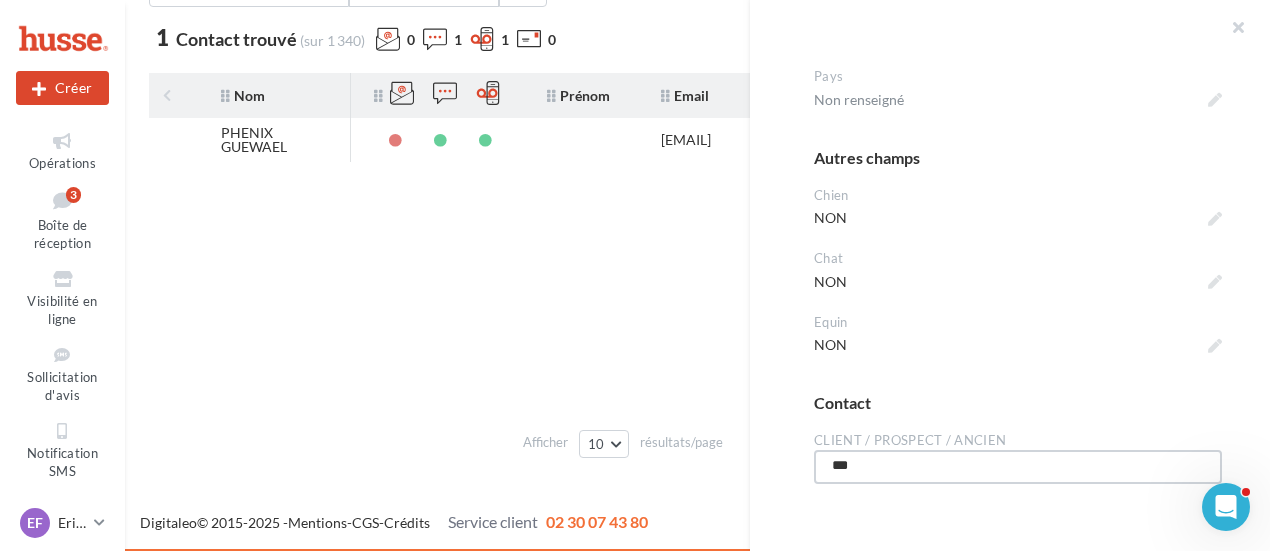 type on "***" 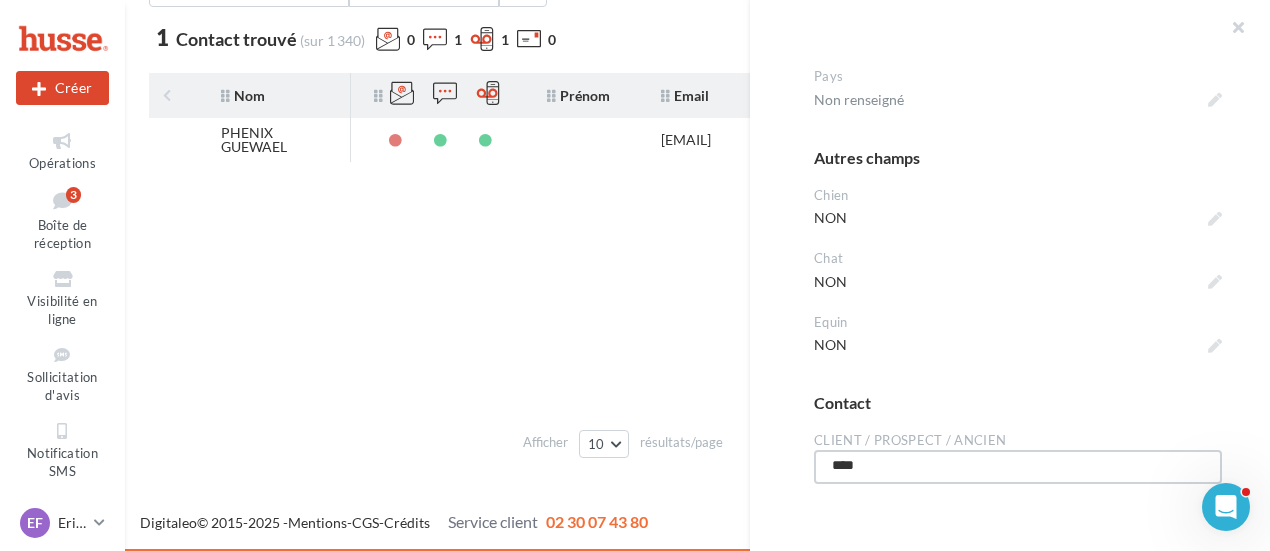 type on "*****" 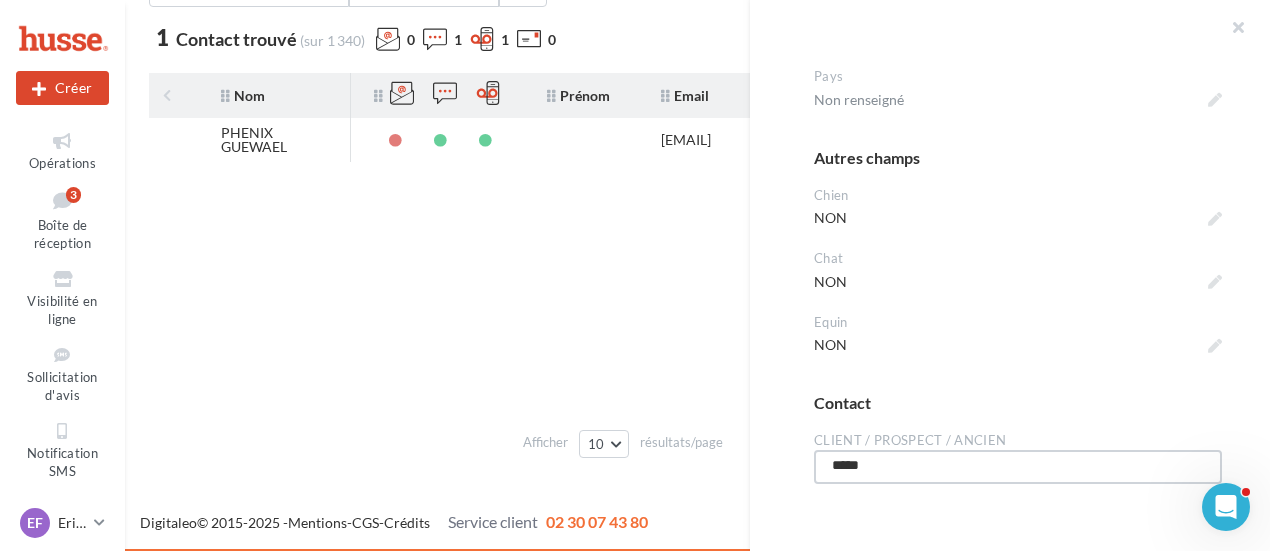 type on "******" 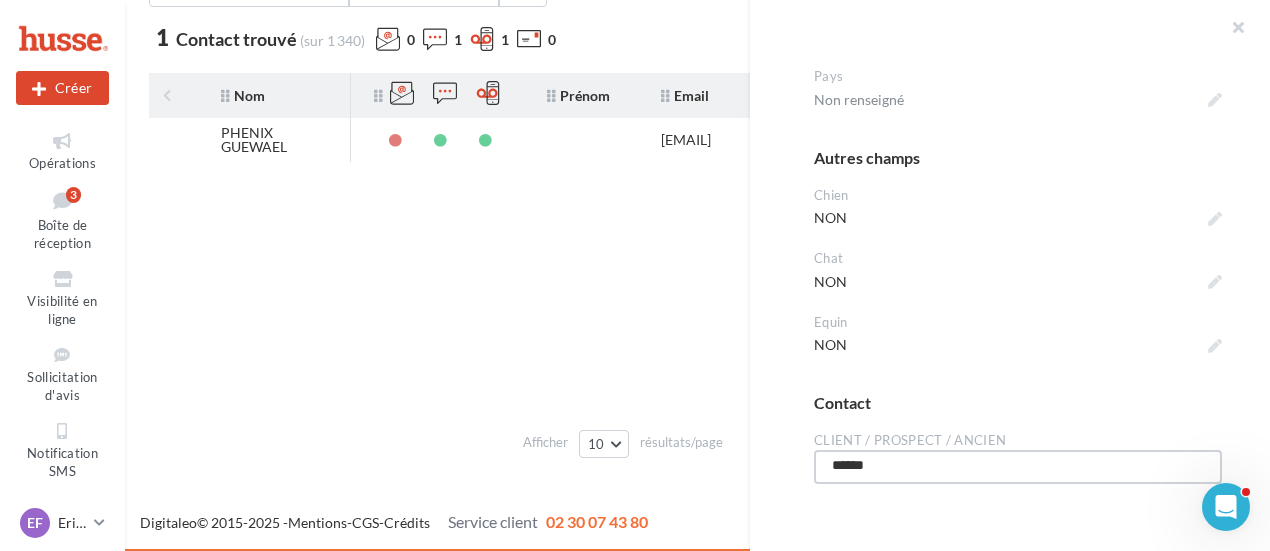 type on "******" 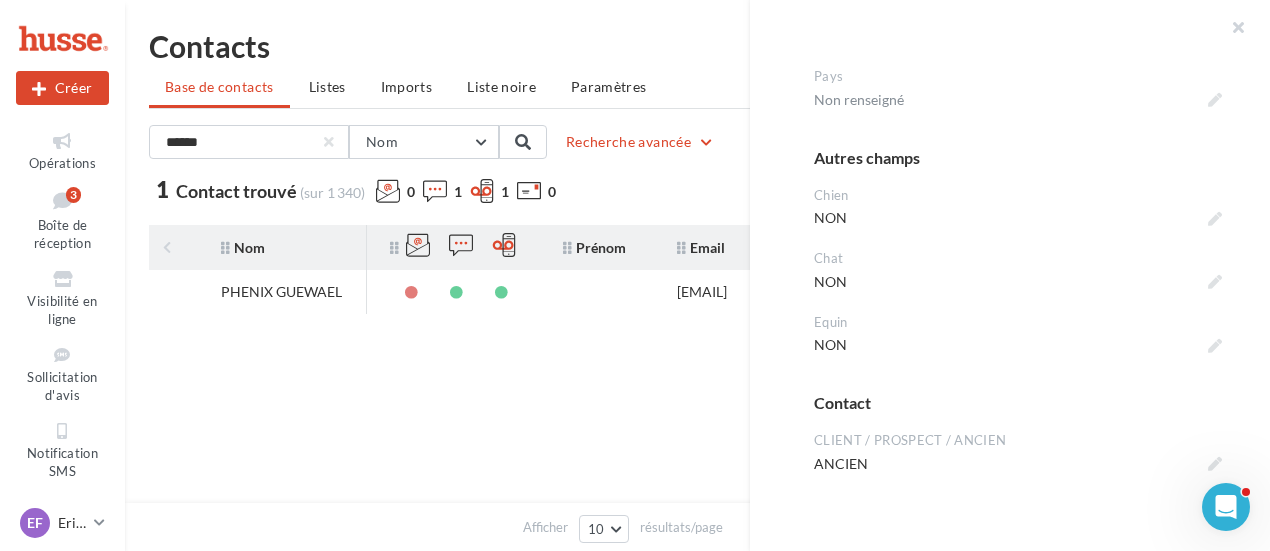 scroll, scrollTop: 0, scrollLeft: 0, axis: both 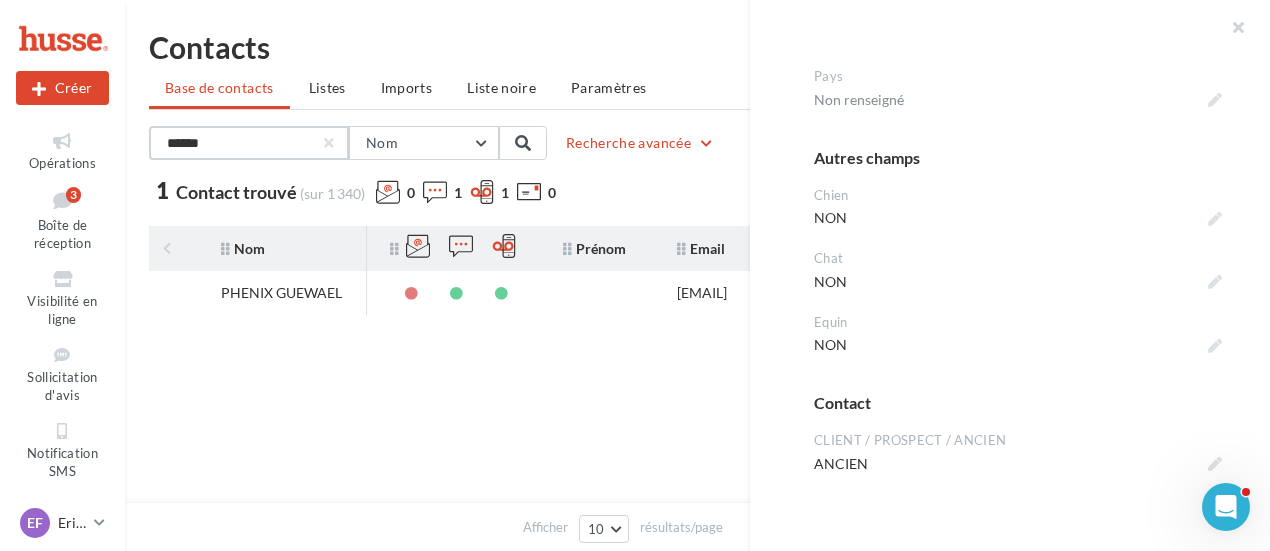 drag, startPoint x: 241, startPoint y: 140, endPoint x: 102, endPoint y: 140, distance: 139 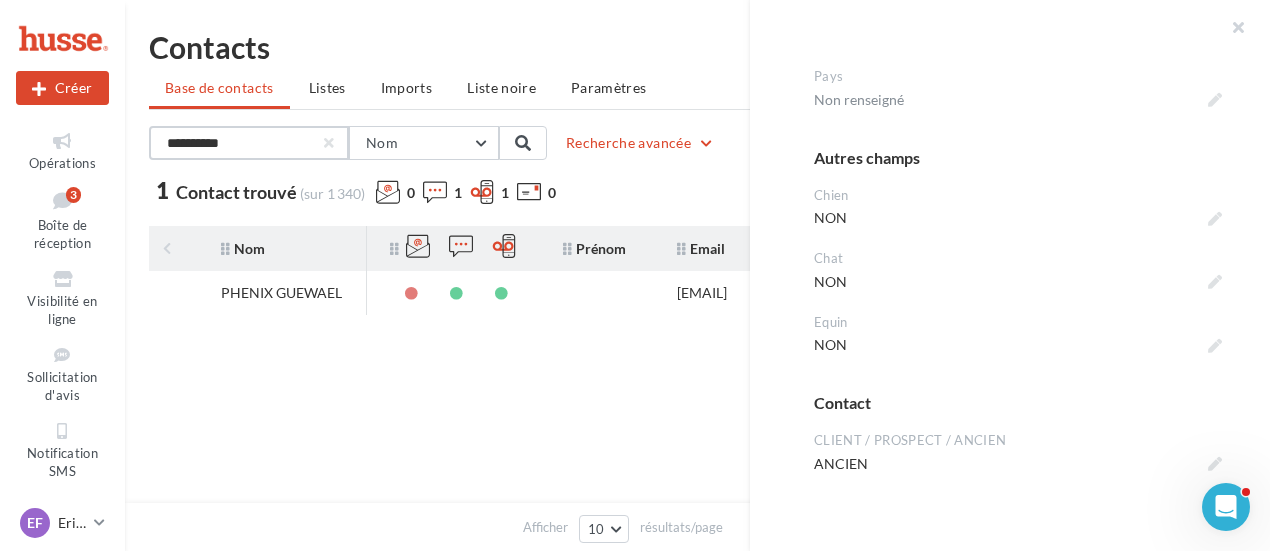 type on "**********" 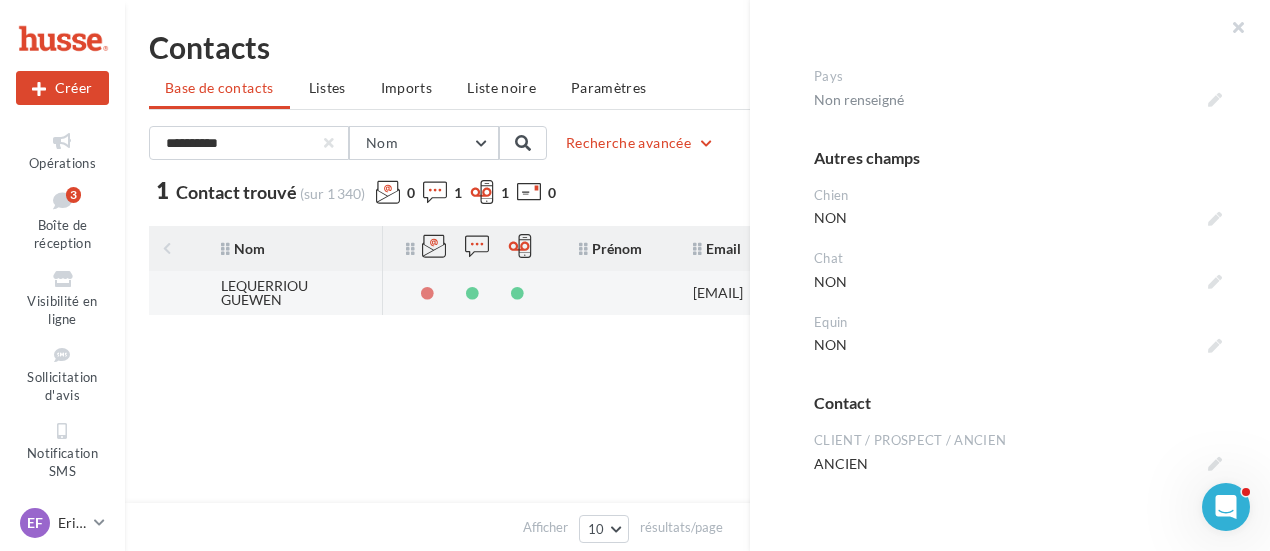 click on "LEQUERRIOU GUEWEN" at bounding box center (293, 293) 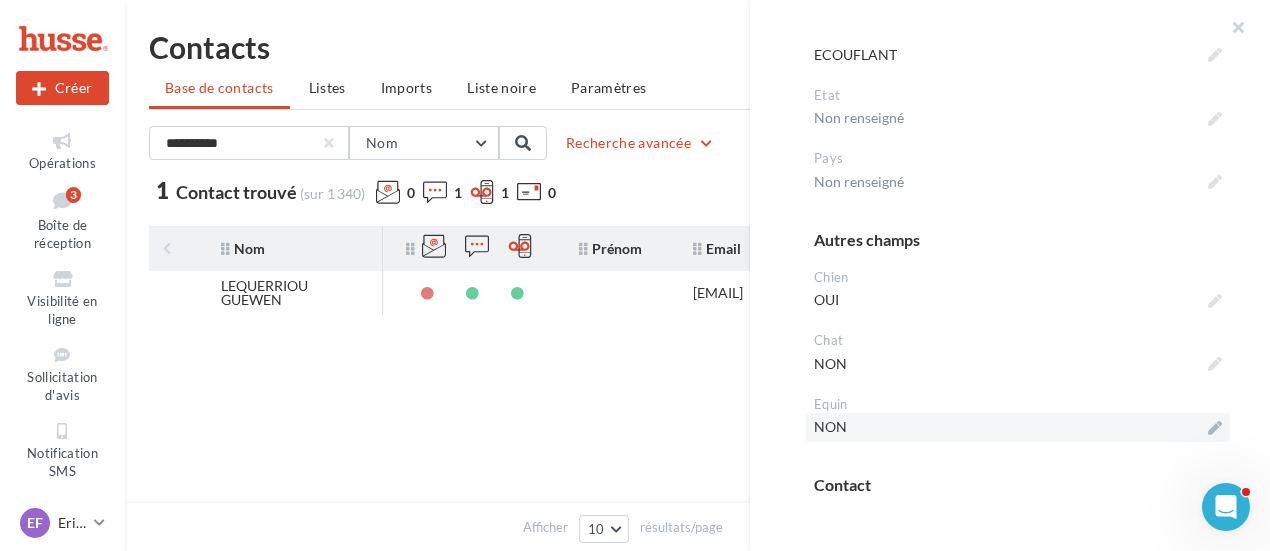 scroll, scrollTop: 1102, scrollLeft: 0, axis: vertical 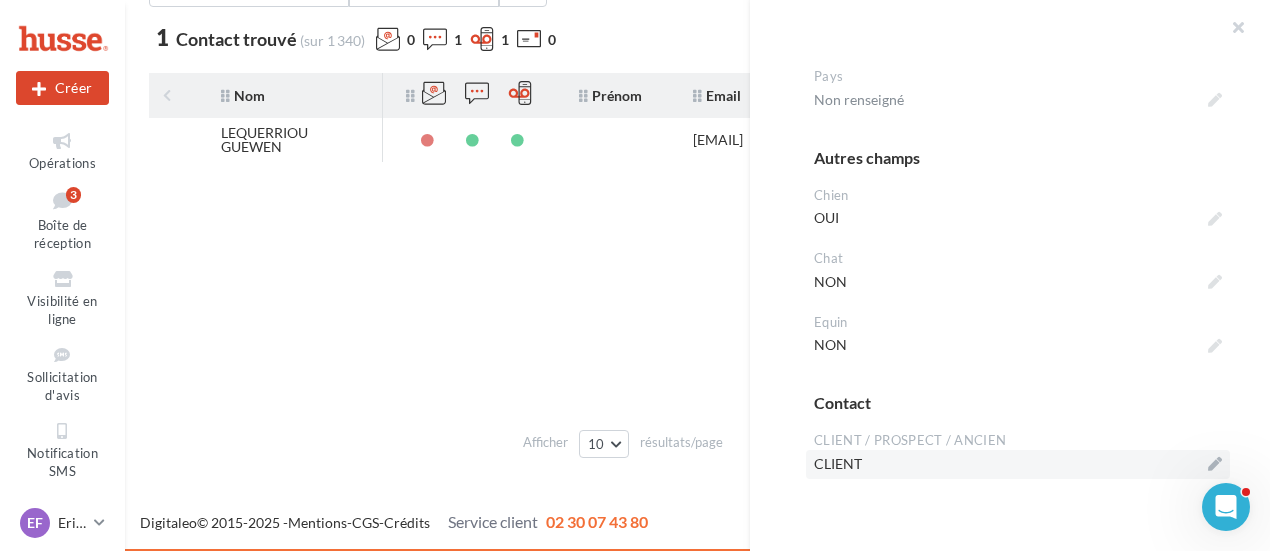 click on "CLIENT" at bounding box center [1018, 464] 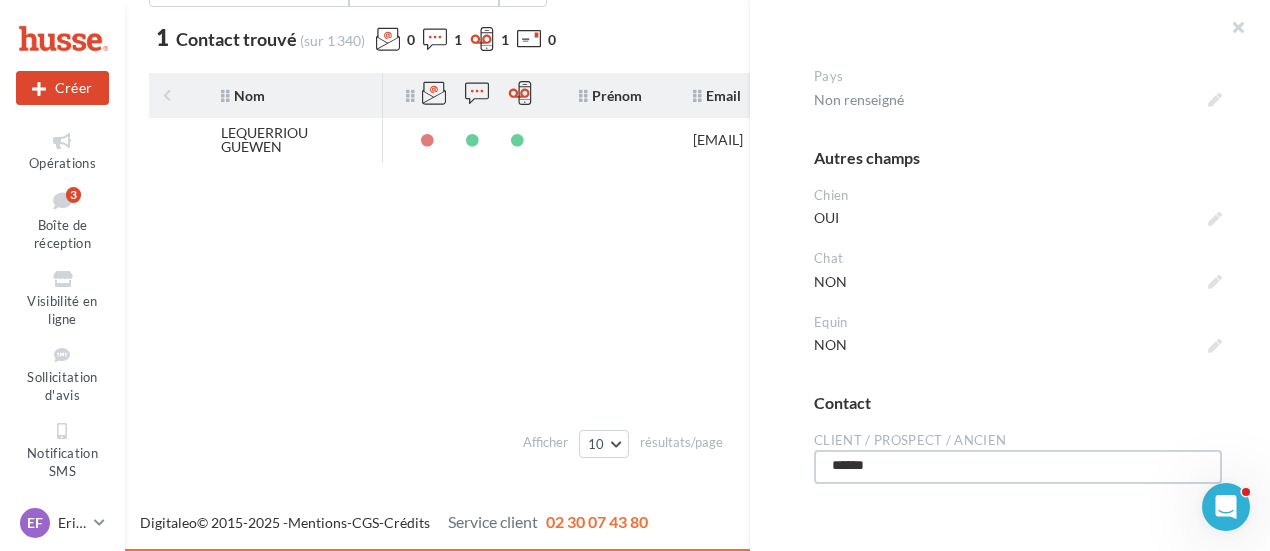 drag, startPoint x: 912, startPoint y: 465, endPoint x: 757, endPoint y: 481, distance: 155.82362 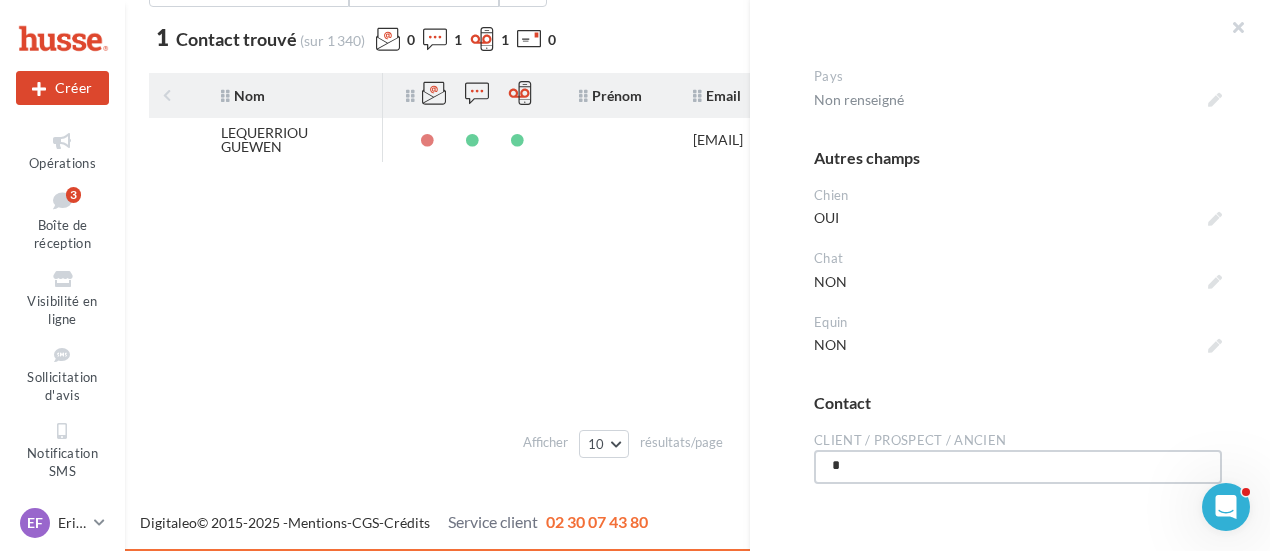 type on "**" 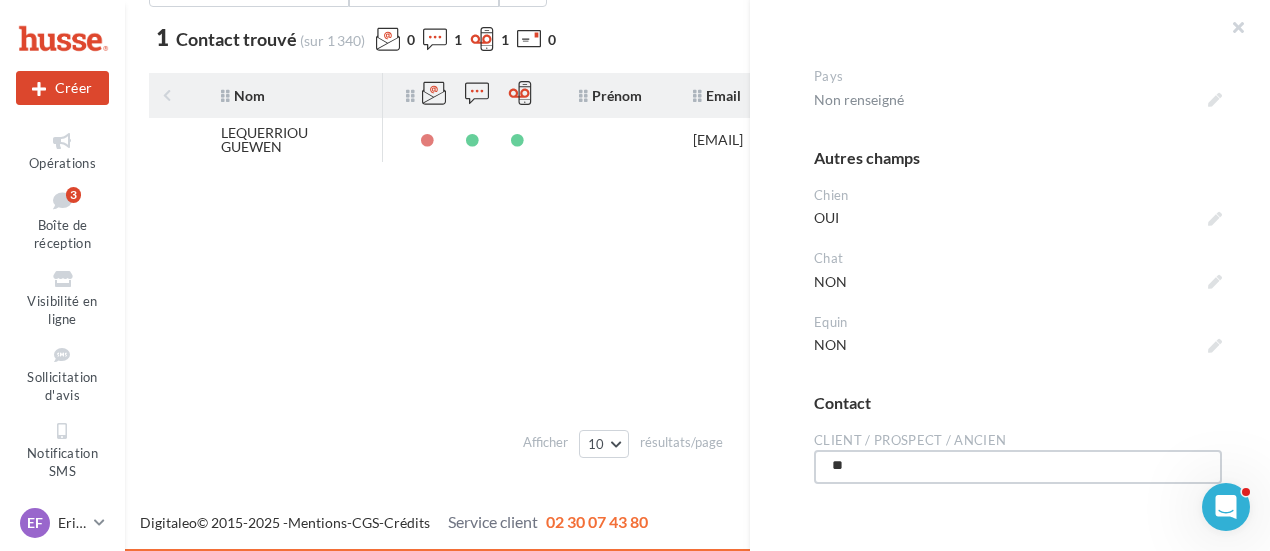 type on "***" 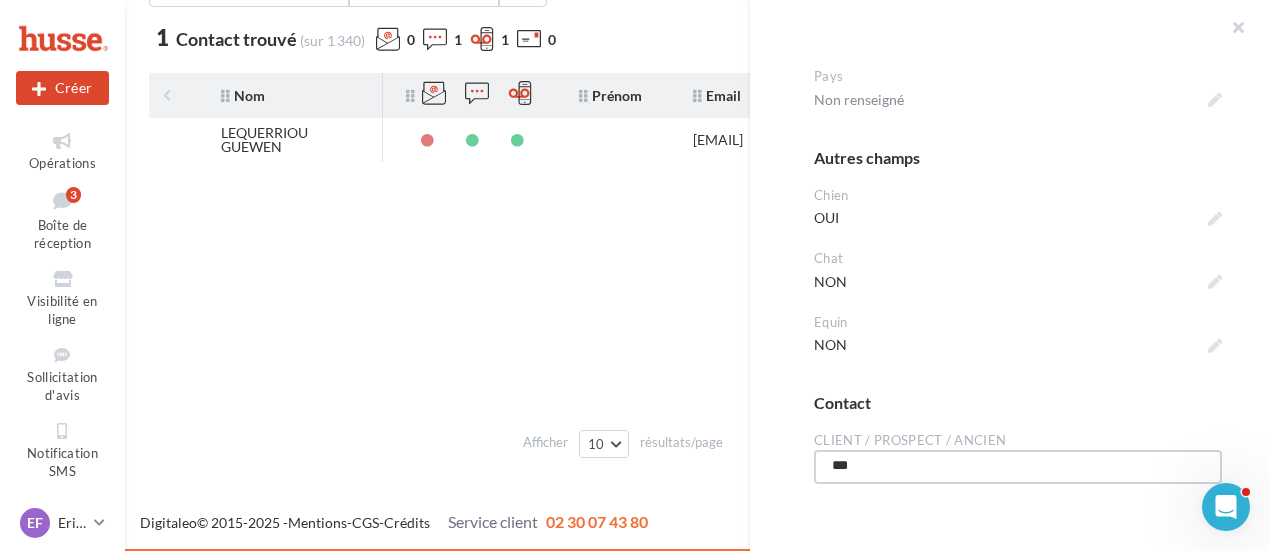 type on "****" 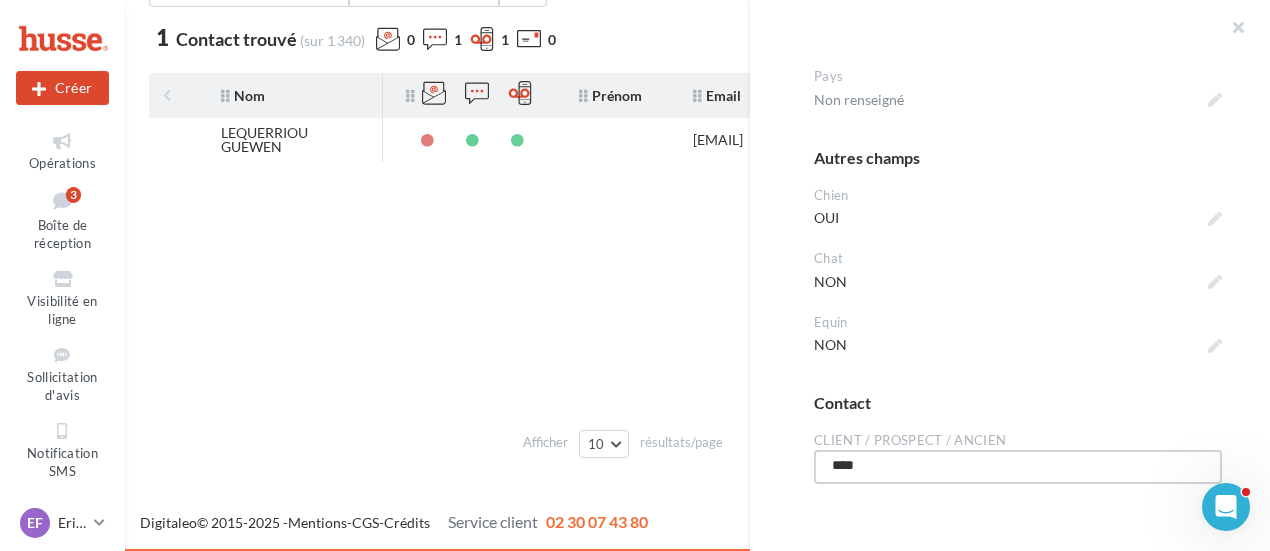 type on "*****" 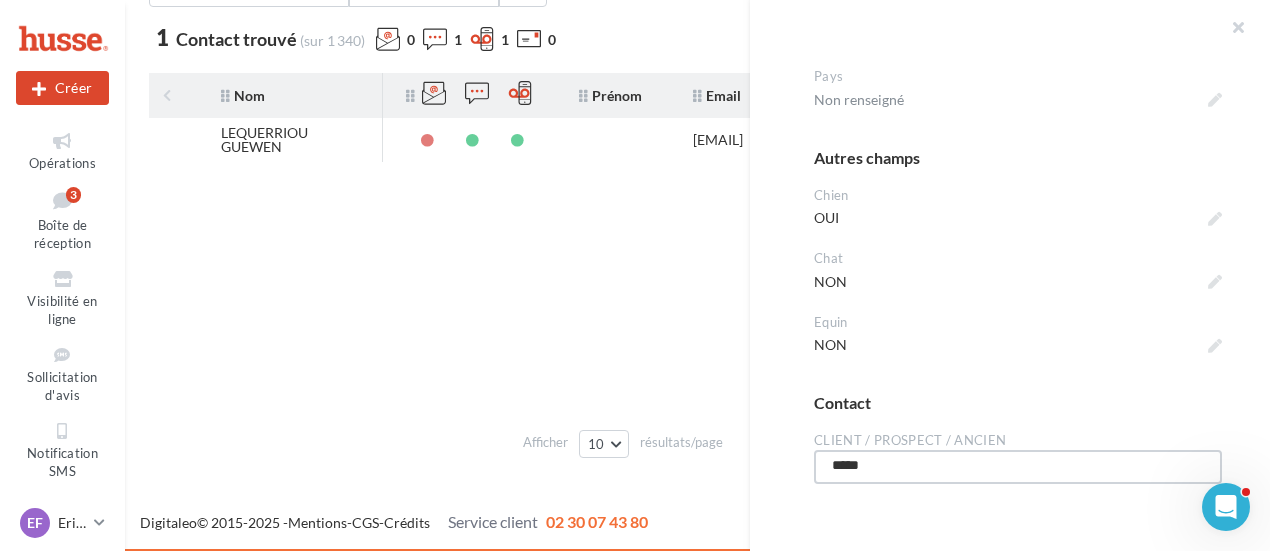 type on "******" 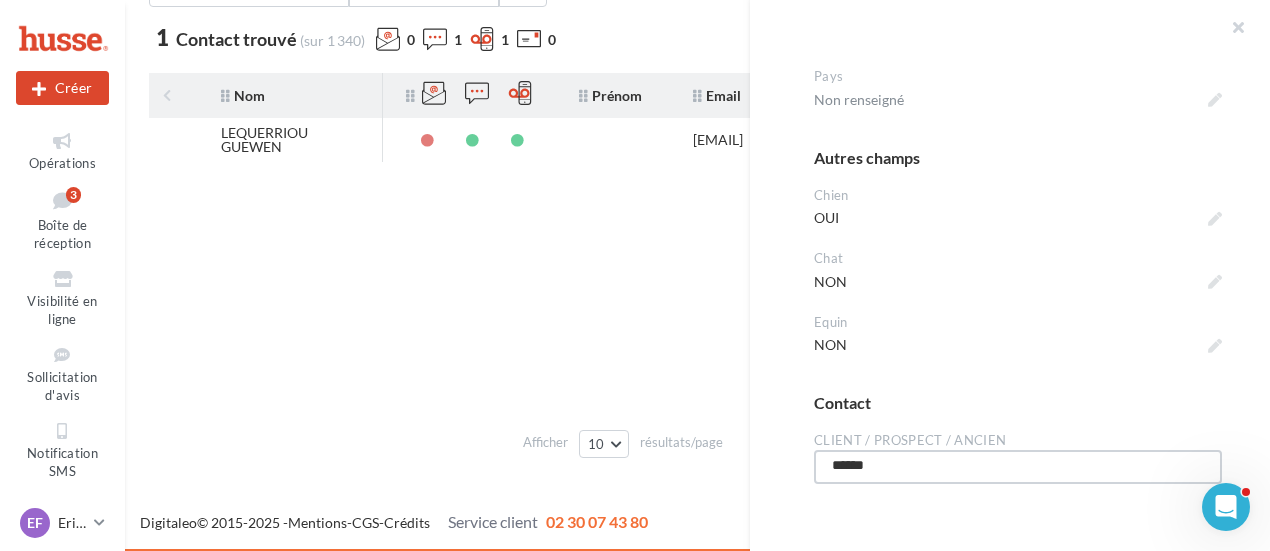 type on "******" 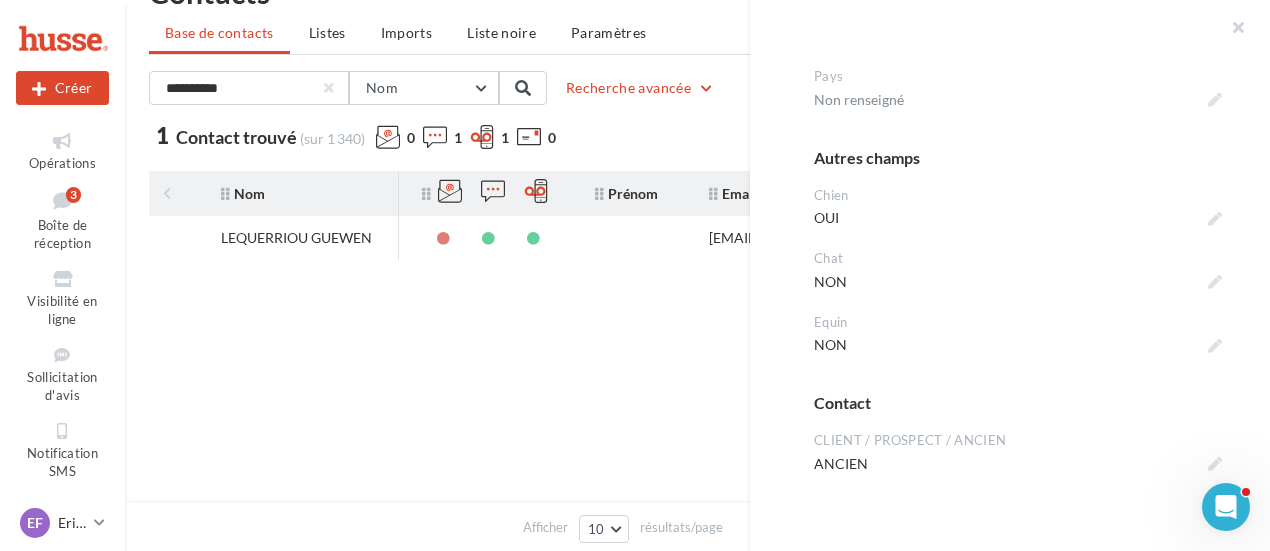 scroll, scrollTop: 0, scrollLeft: 0, axis: both 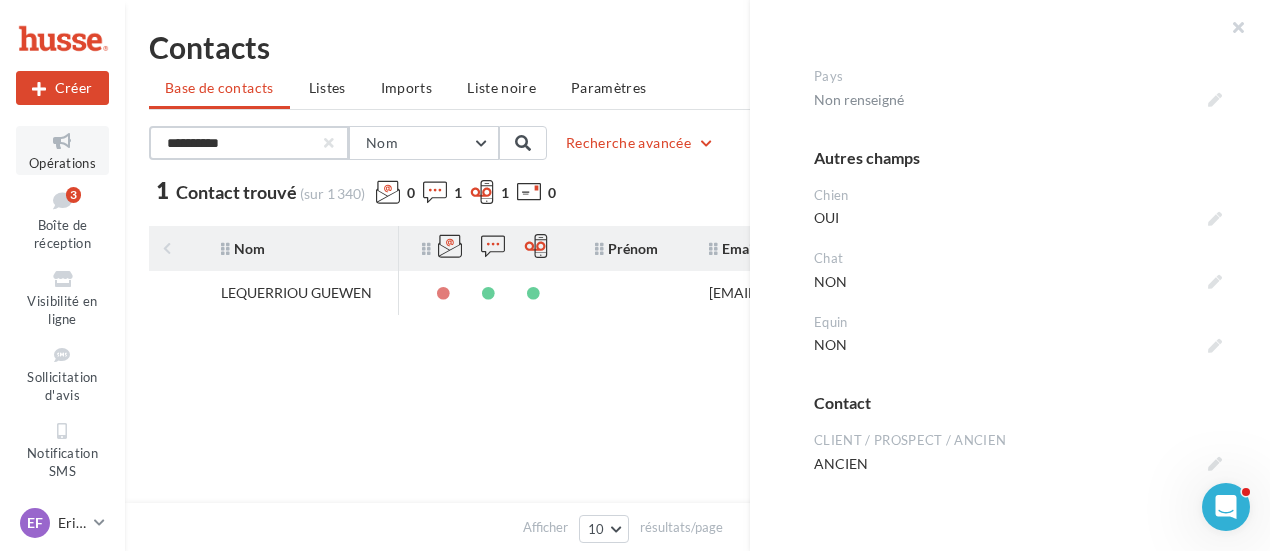 drag, startPoint x: 267, startPoint y: 133, endPoint x: 87, endPoint y: 126, distance: 180.13606 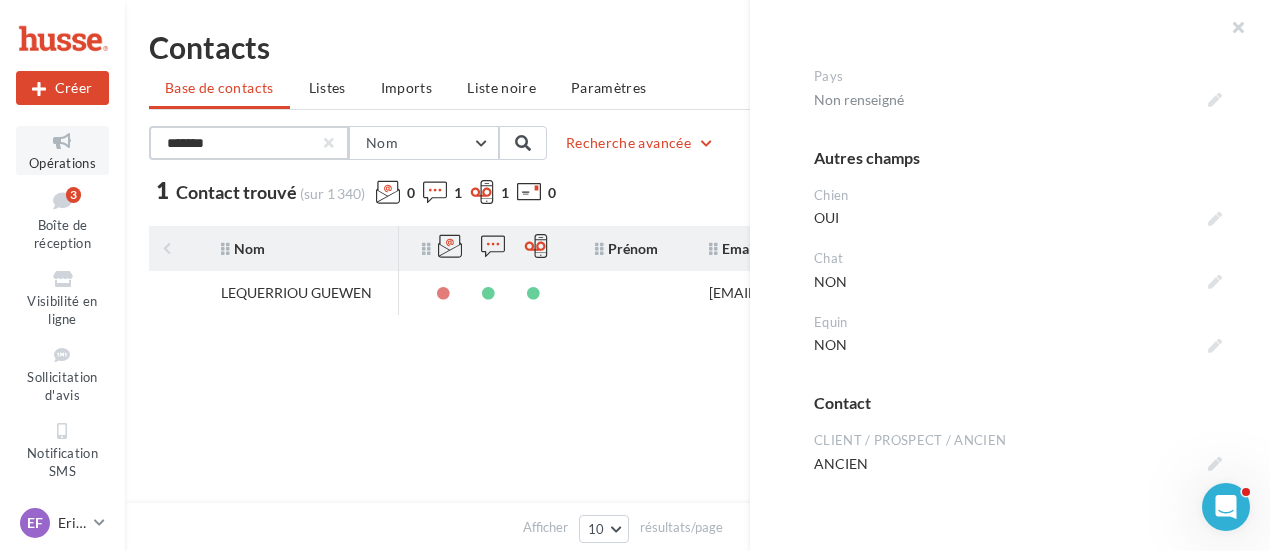 type on "*******" 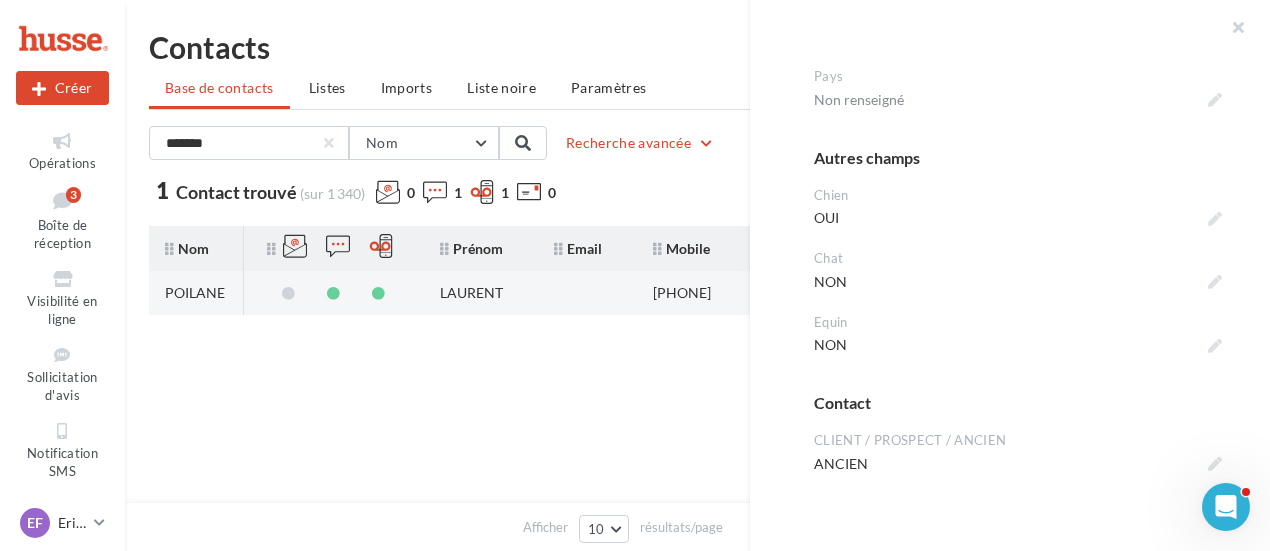 click on "POILANE" at bounding box center (195, 293) 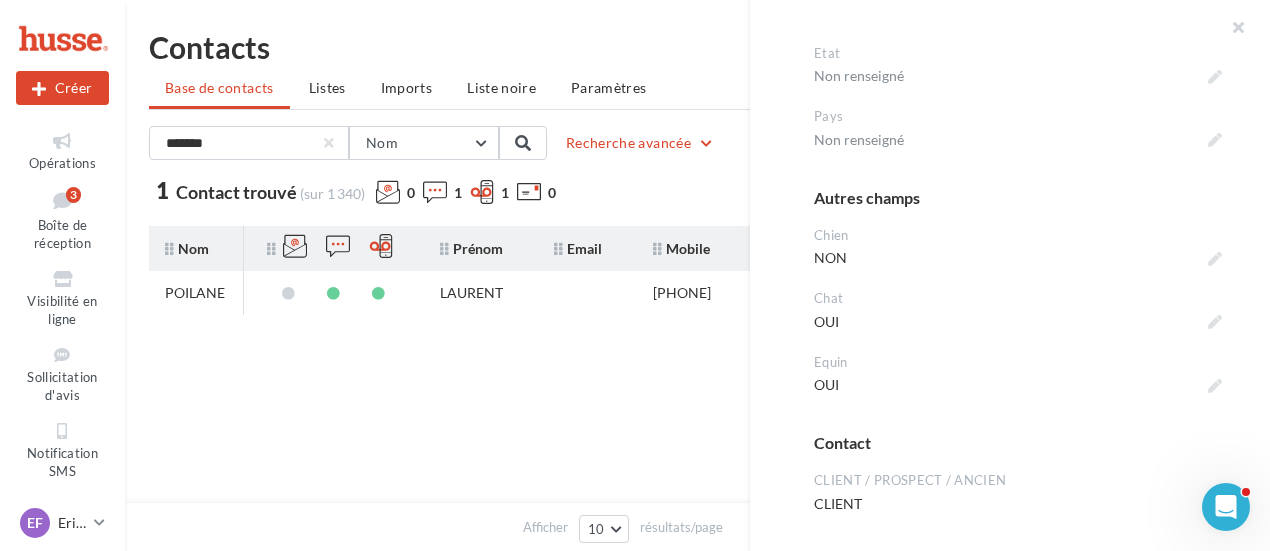 scroll, scrollTop: 1102, scrollLeft: 0, axis: vertical 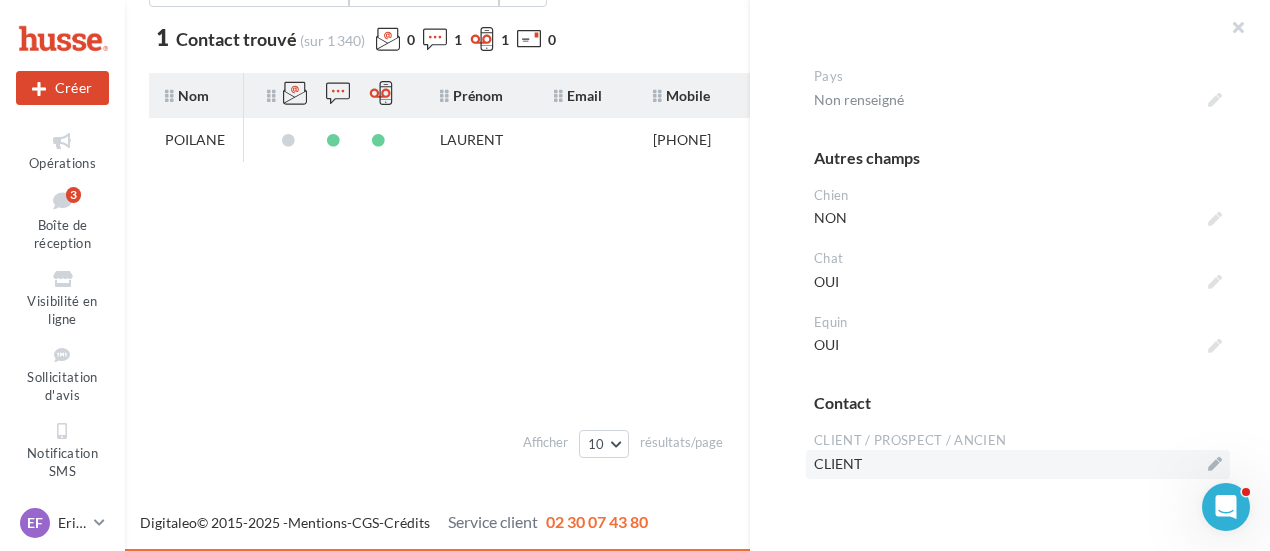 click on "CLIENT" at bounding box center (1018, 464) 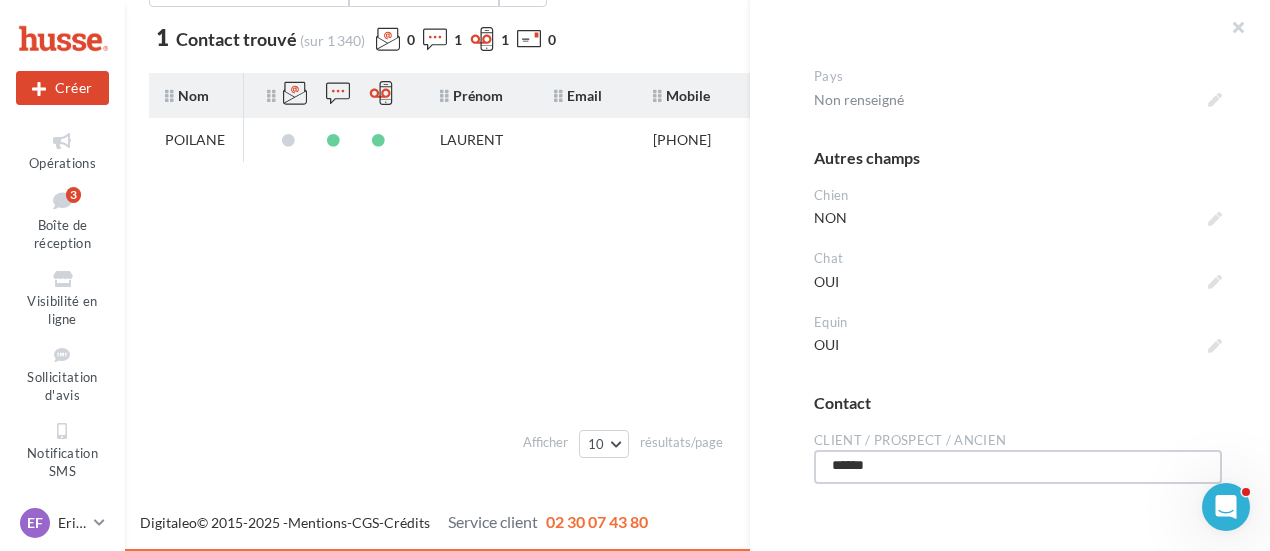 drag, startPoint x: 915, startPoint y: 462, endPoint x: 774, endPoint y: 459, distance: 141.0319 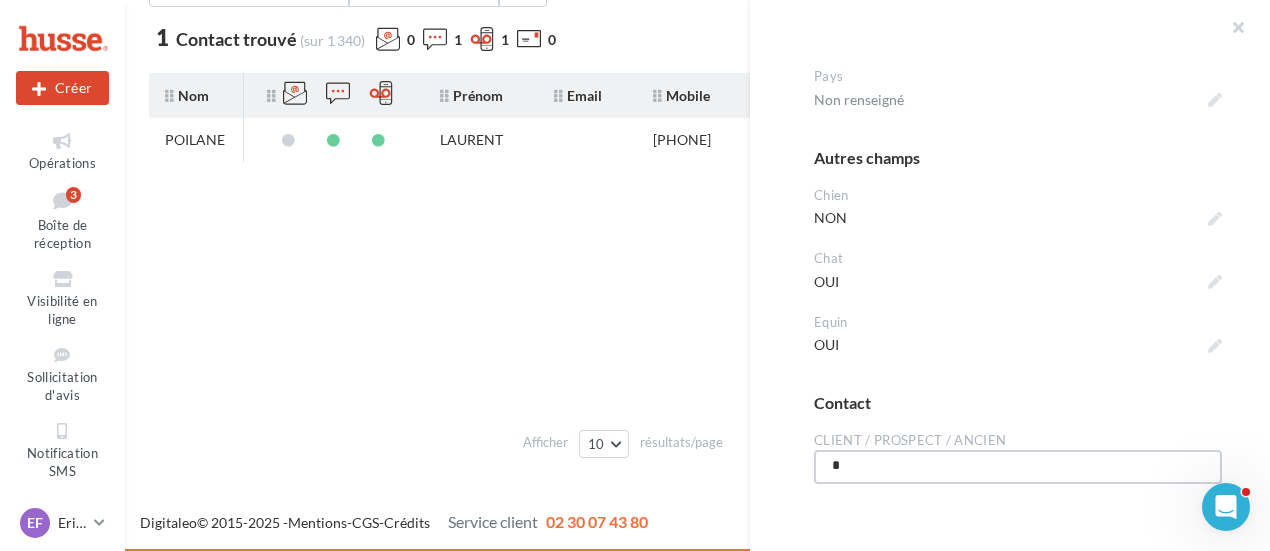 type on "**" 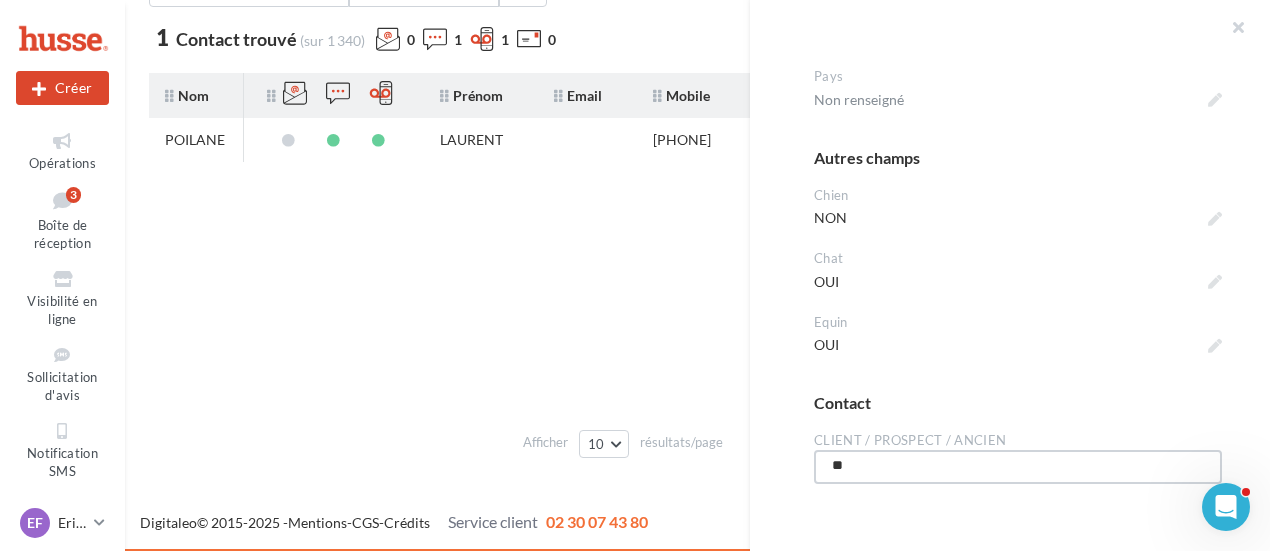 type on "***" 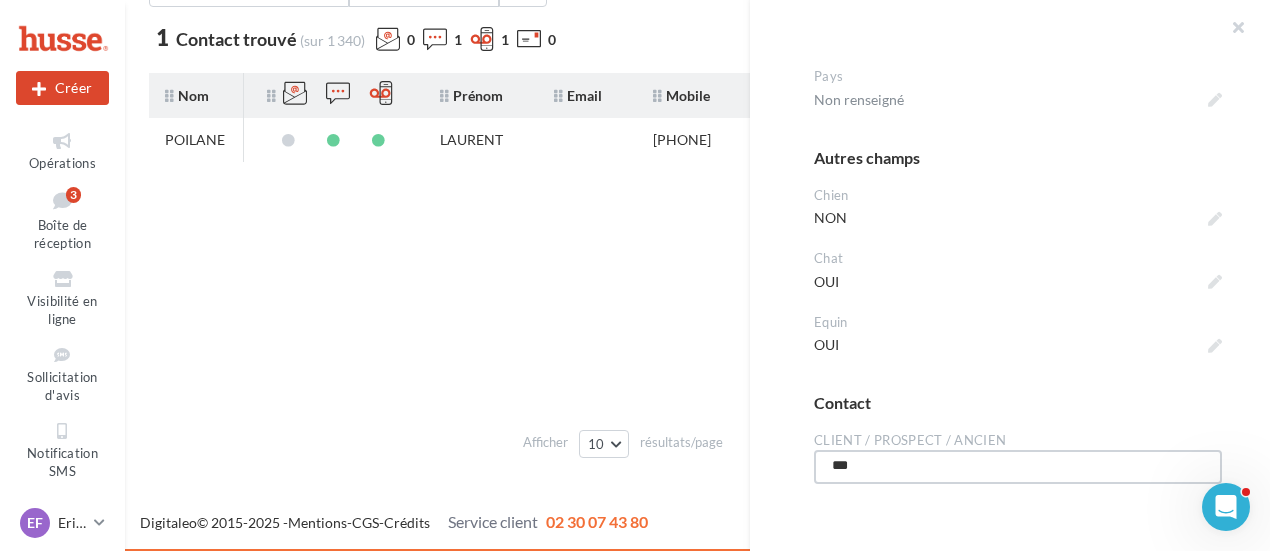type on "****" 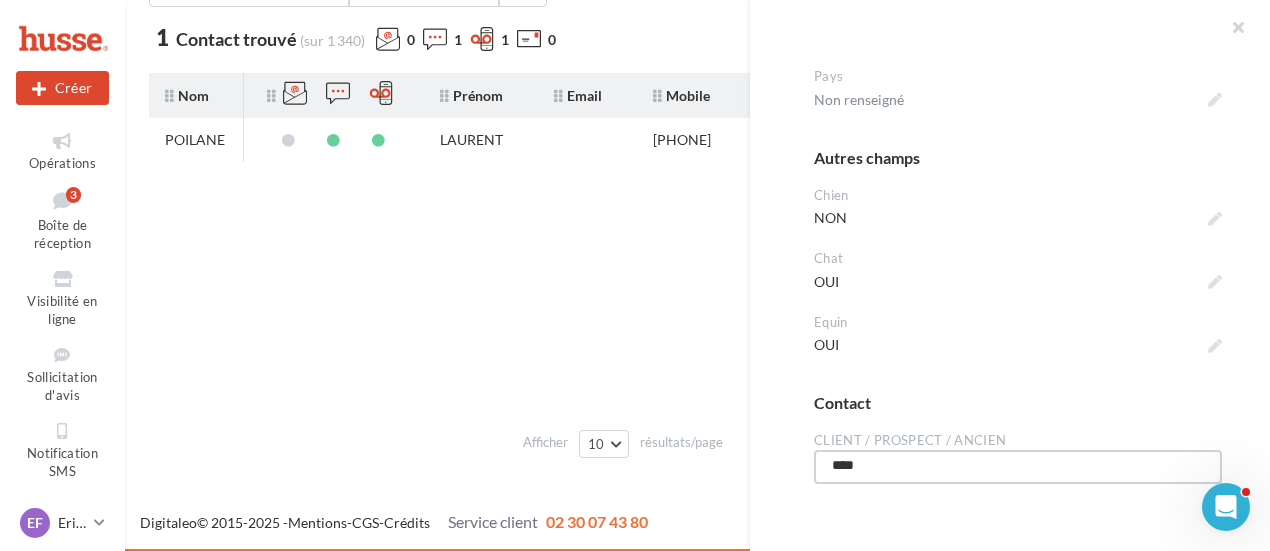 type on "****" 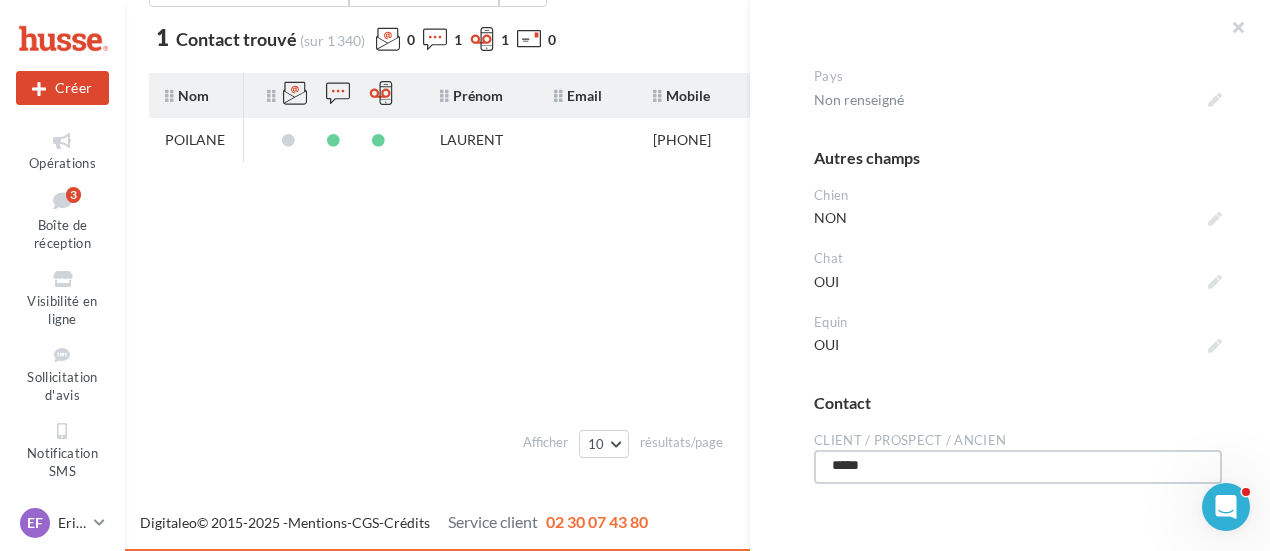 type on "******" 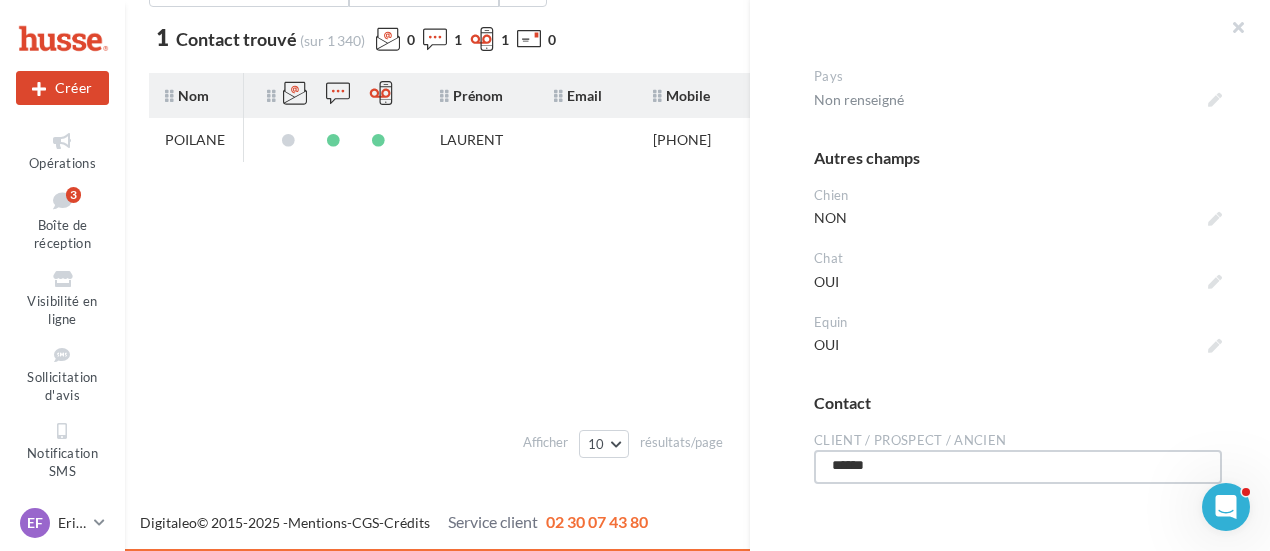 type on "******" 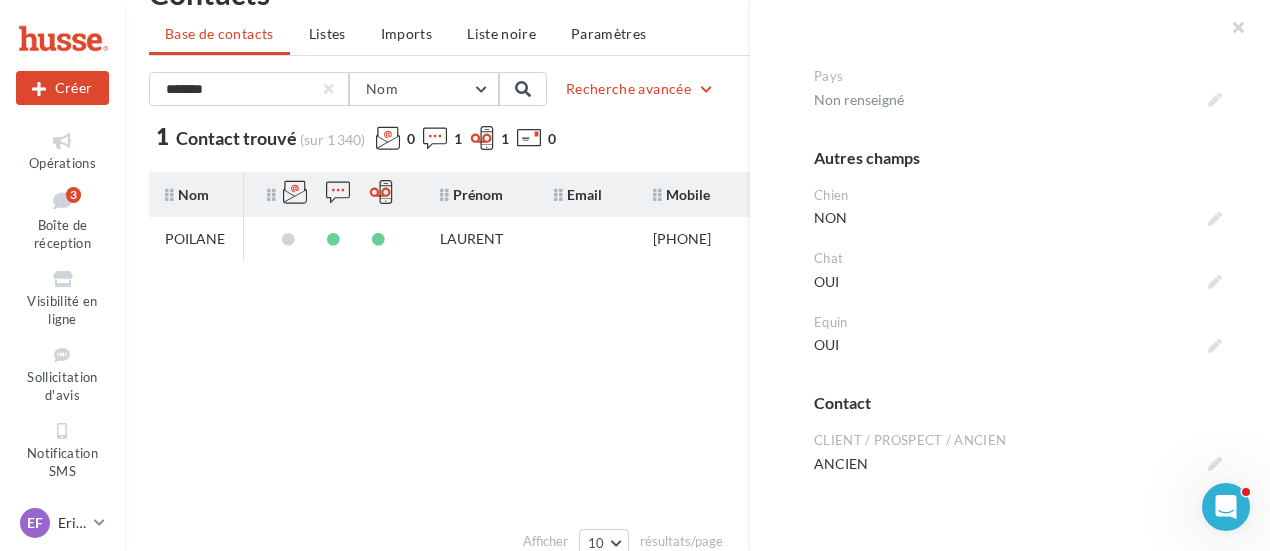 scroll, scrollTop: 0, scrollLeft: 0, axis: both 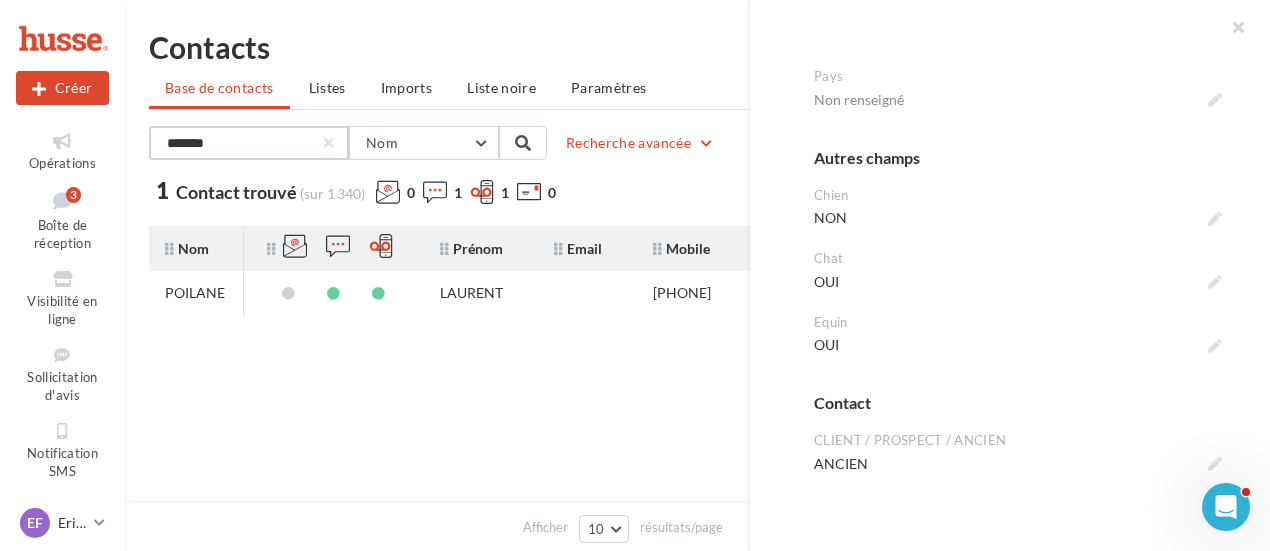 drag, startPoint x: 271, startPoint y: 134, endPoint x: 64, endPoint y: 113, distance: 208.06248 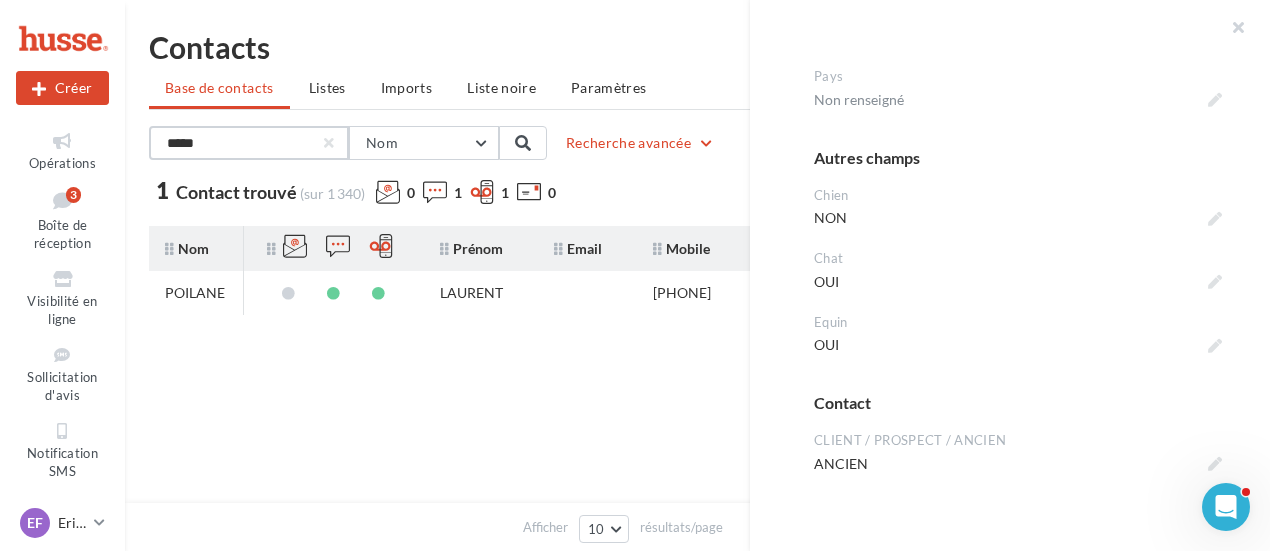 type on "*****" 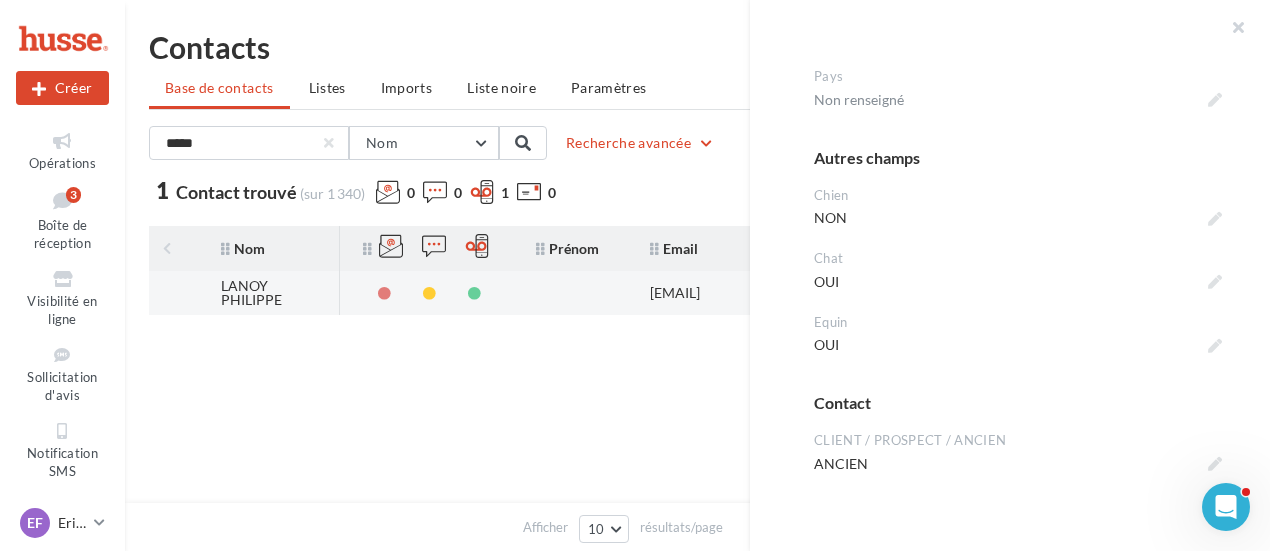 click on "LANOY PHILIPPE" at bounding box center (272, 293) 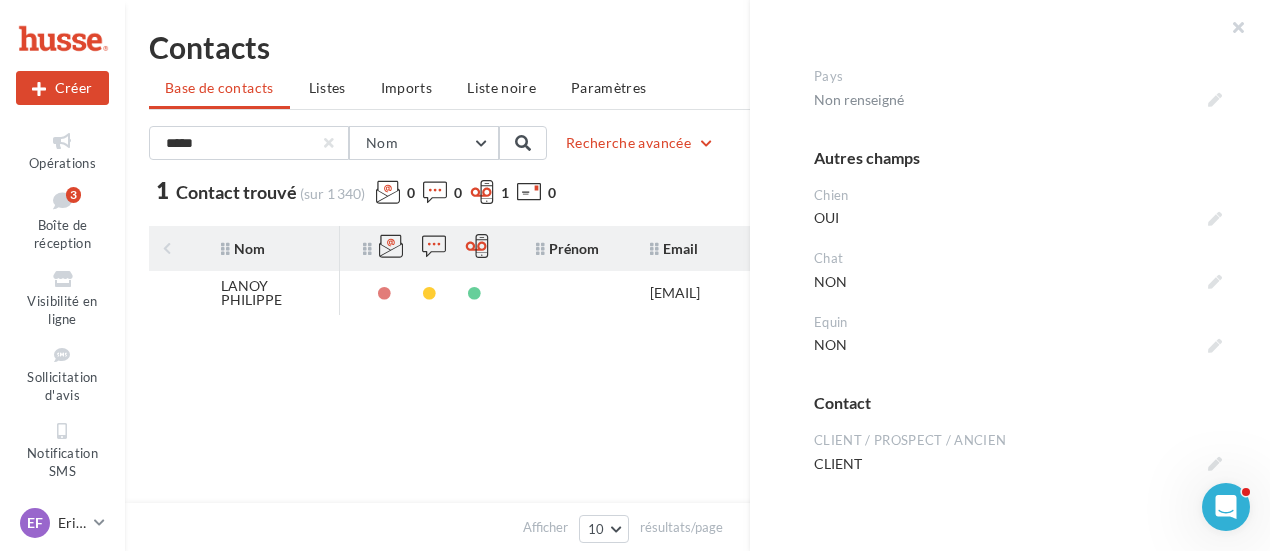 scroll, scrollTop: 1102, scrollLeft: 0, axis: vertical 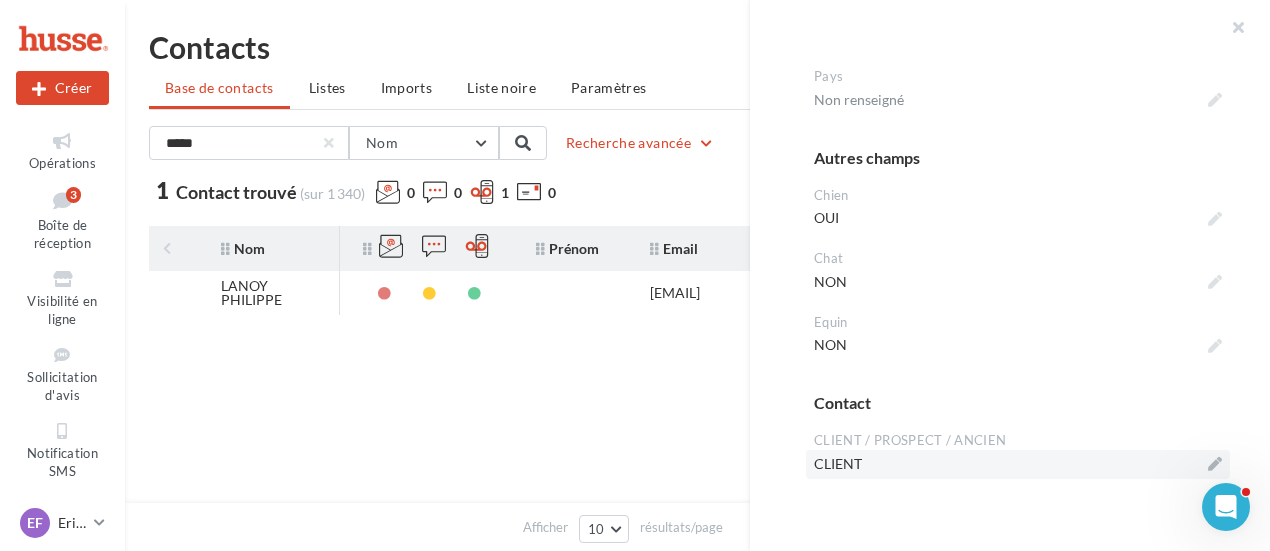 click on "CLIENT" at bounding box center (1018, 464) 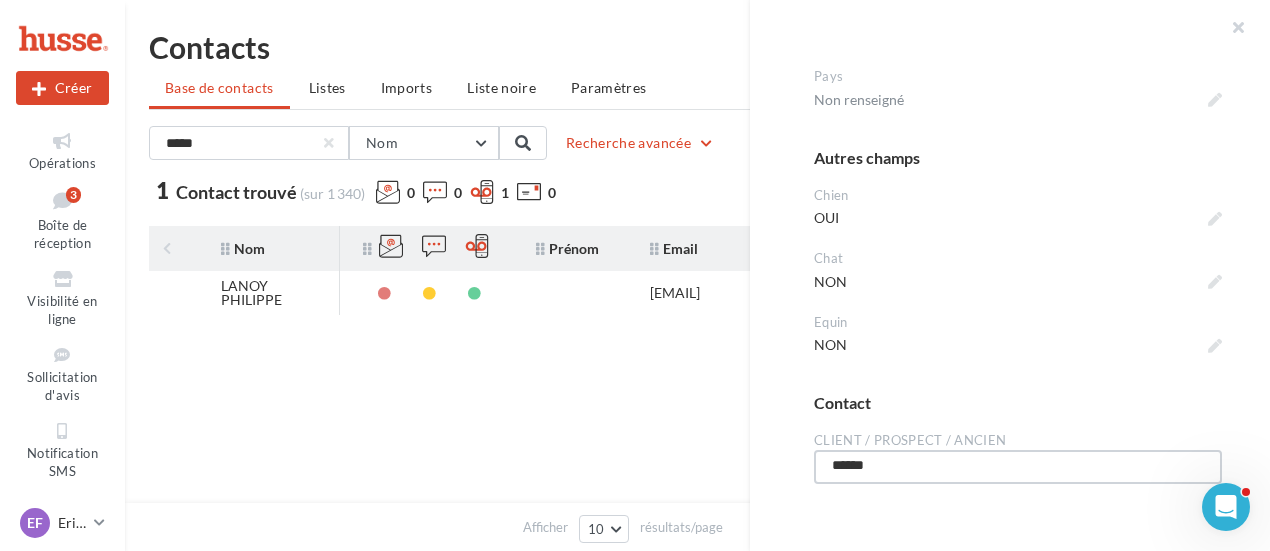 drag, startPoint x: 942, startPoint y: 463, endPoint x: 738, endPoint y: 461, distance: 204.0098 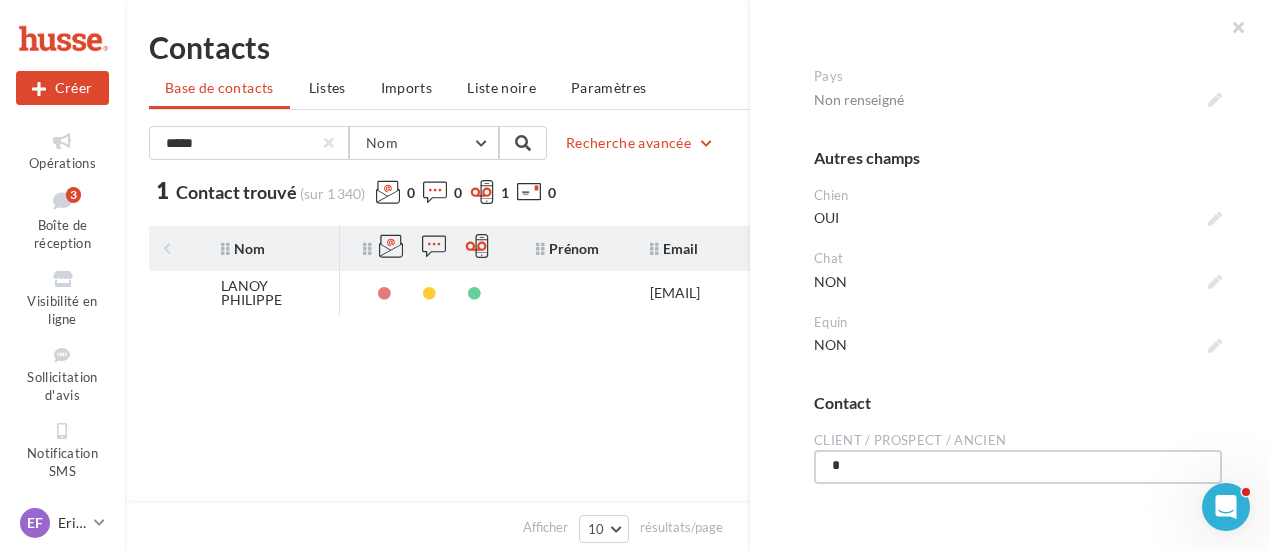 type on "**" 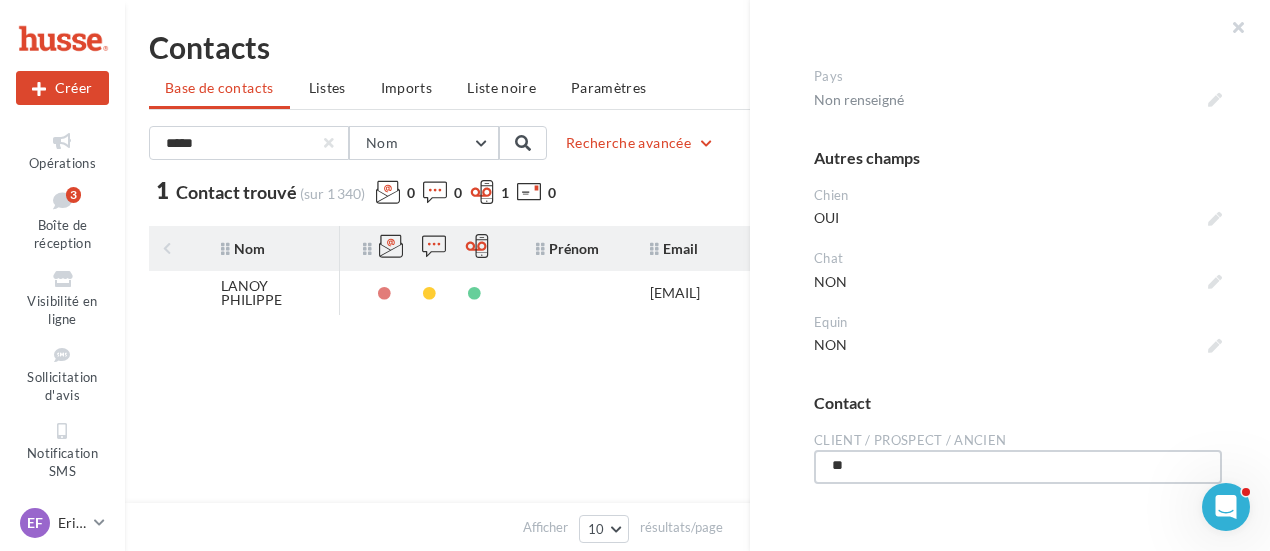 type on "**" 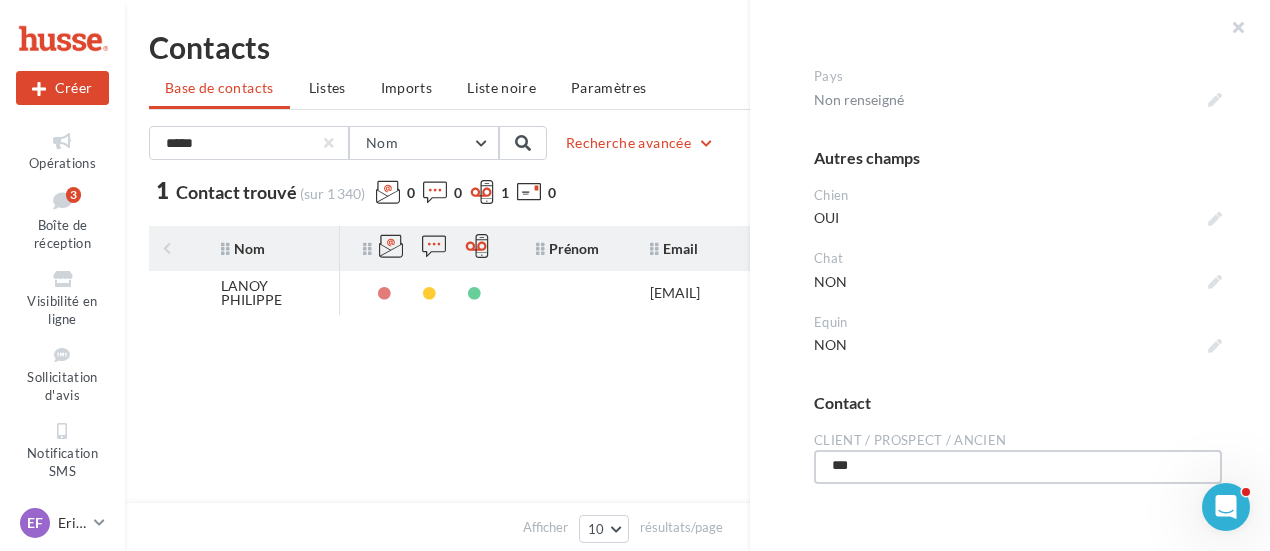 type on "****" 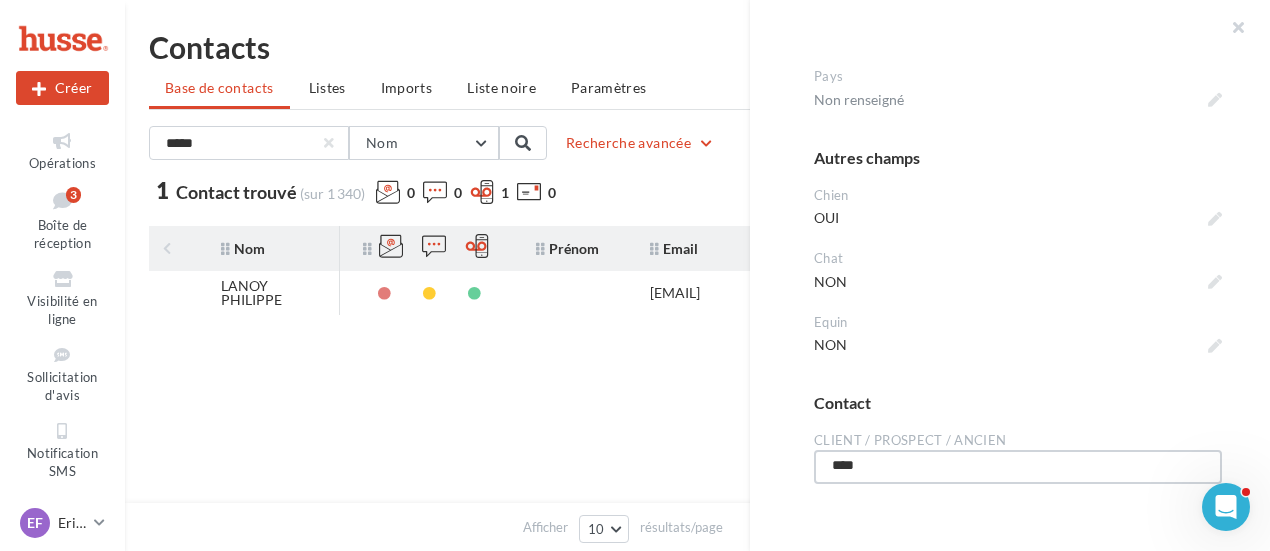 type on "*****" 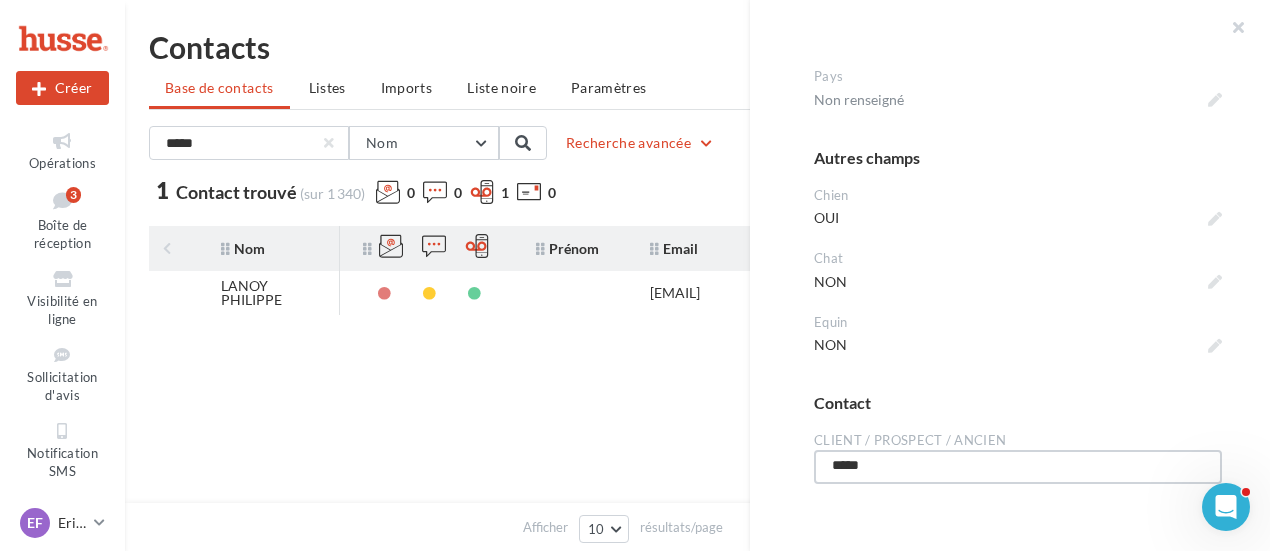 type on "******" 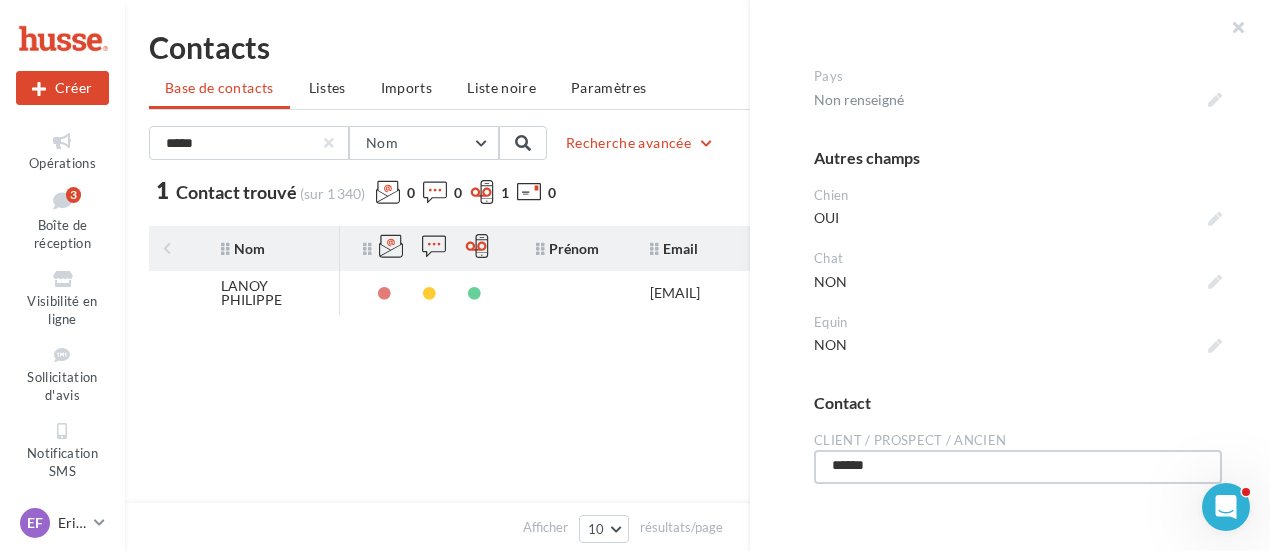 type on "******" 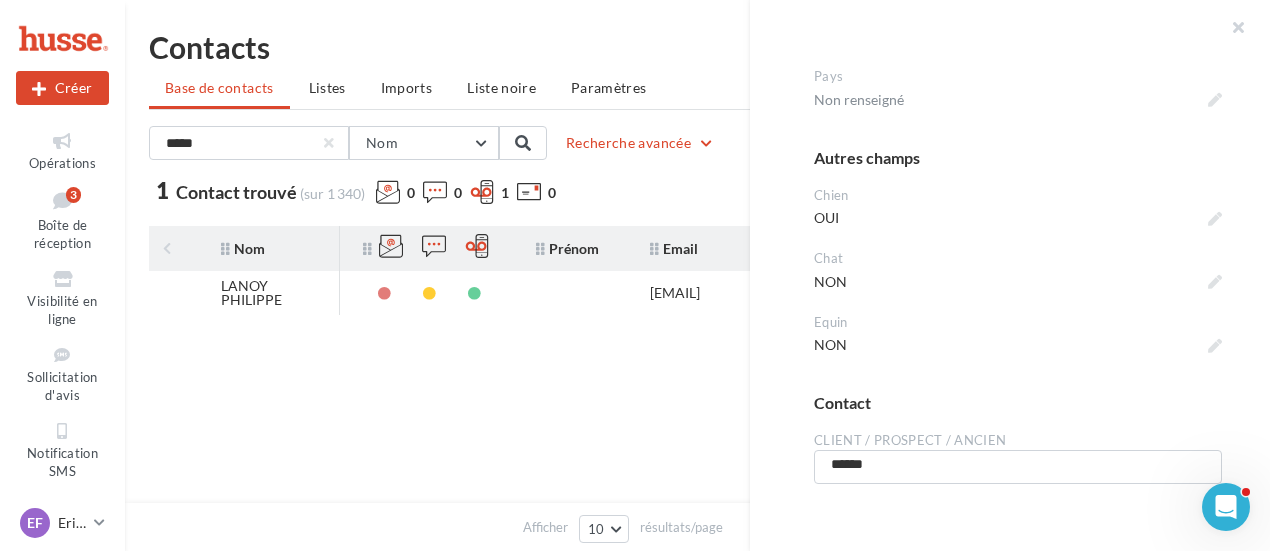 scroll, scrollTop: 153, scrollLeft: 0, axis: vertical 